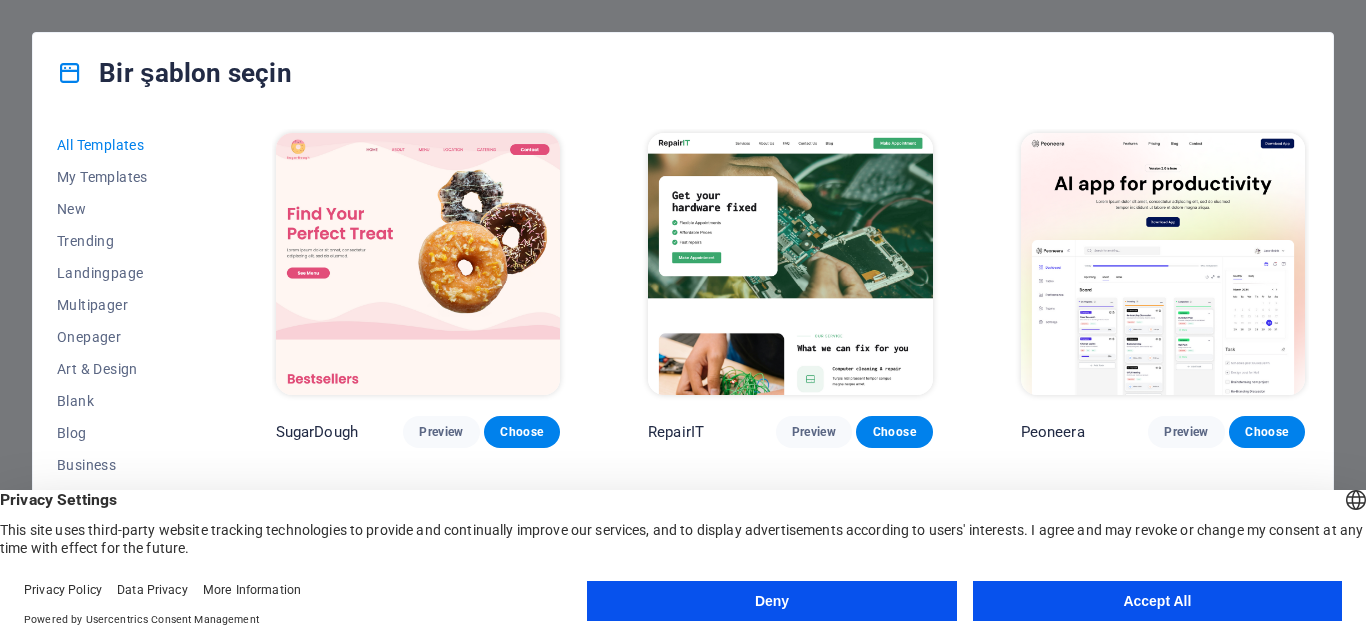 scroll, scrollTop: 0, scrollLeft: 0, axis: both 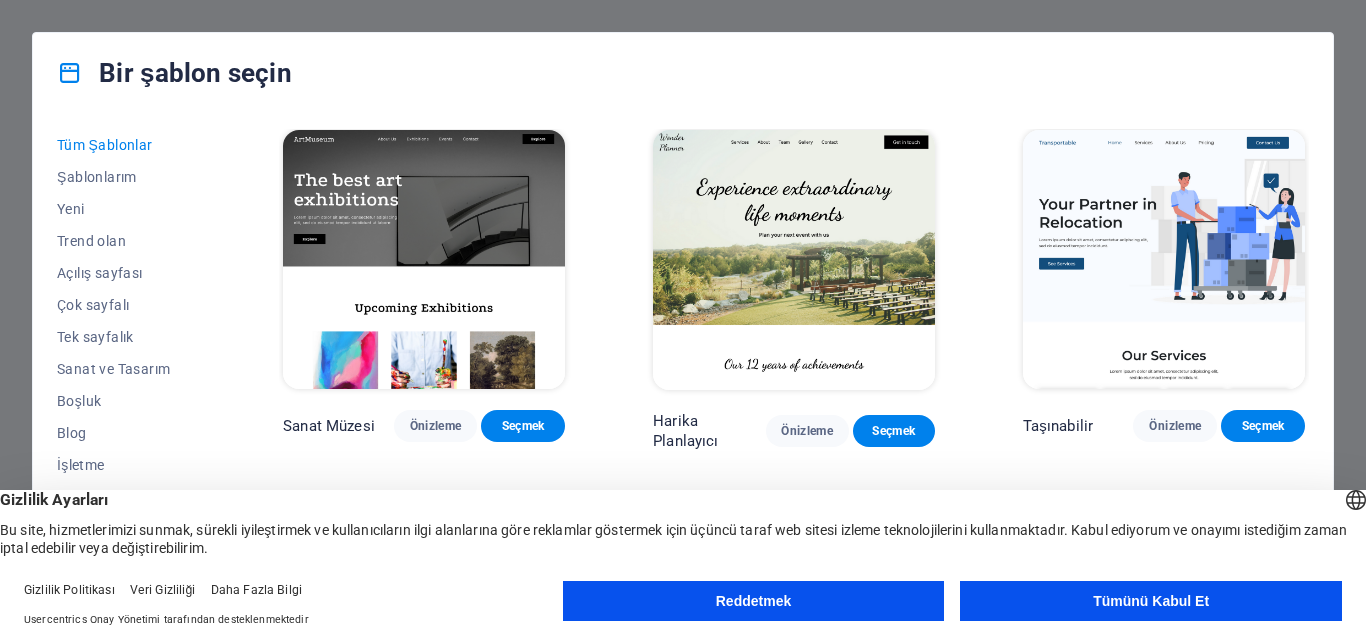 click on "Tümünü Kabul Et" at bounding box center [1151, 601] 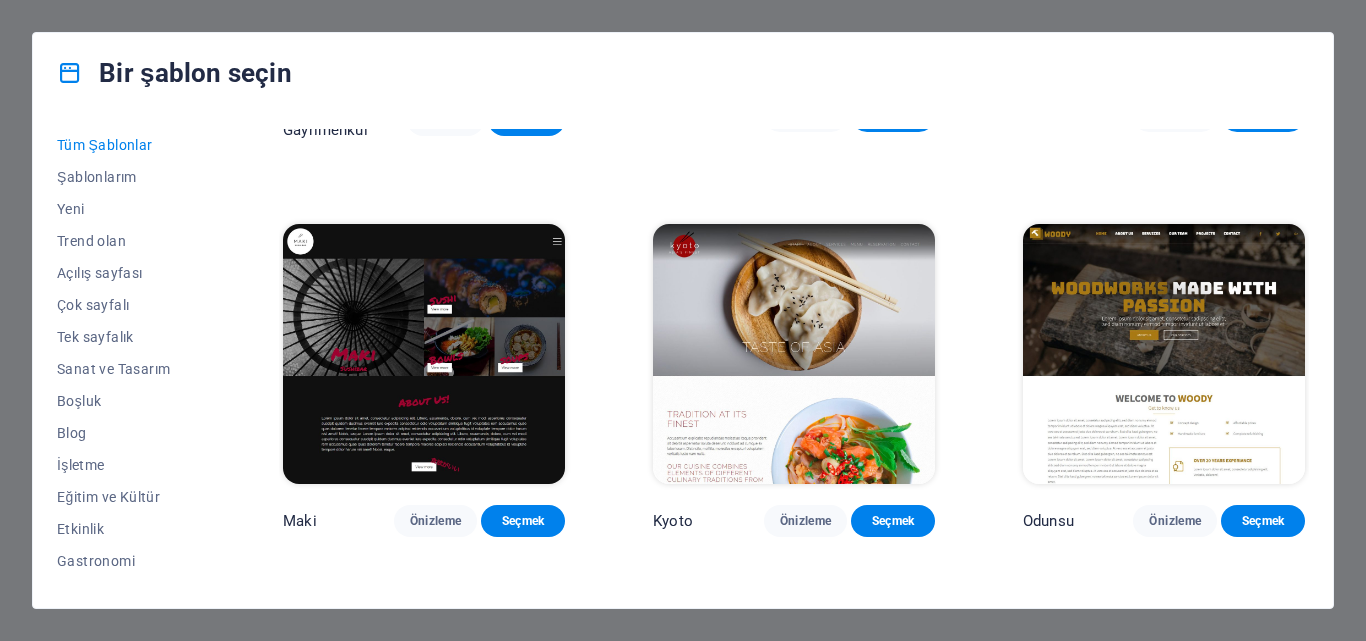 scroll, scrollTop: 8700, scrollLeft: 0, axis: vertical 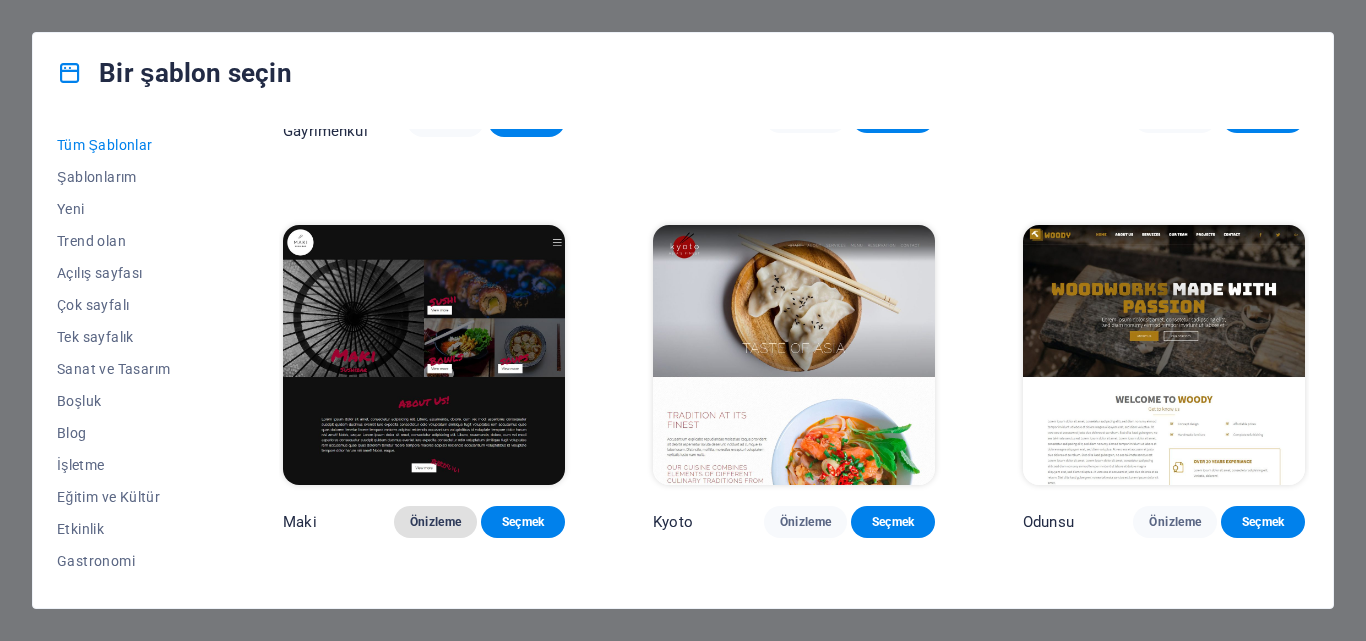 click on "Önizleme" at bounding box center [436, 522] 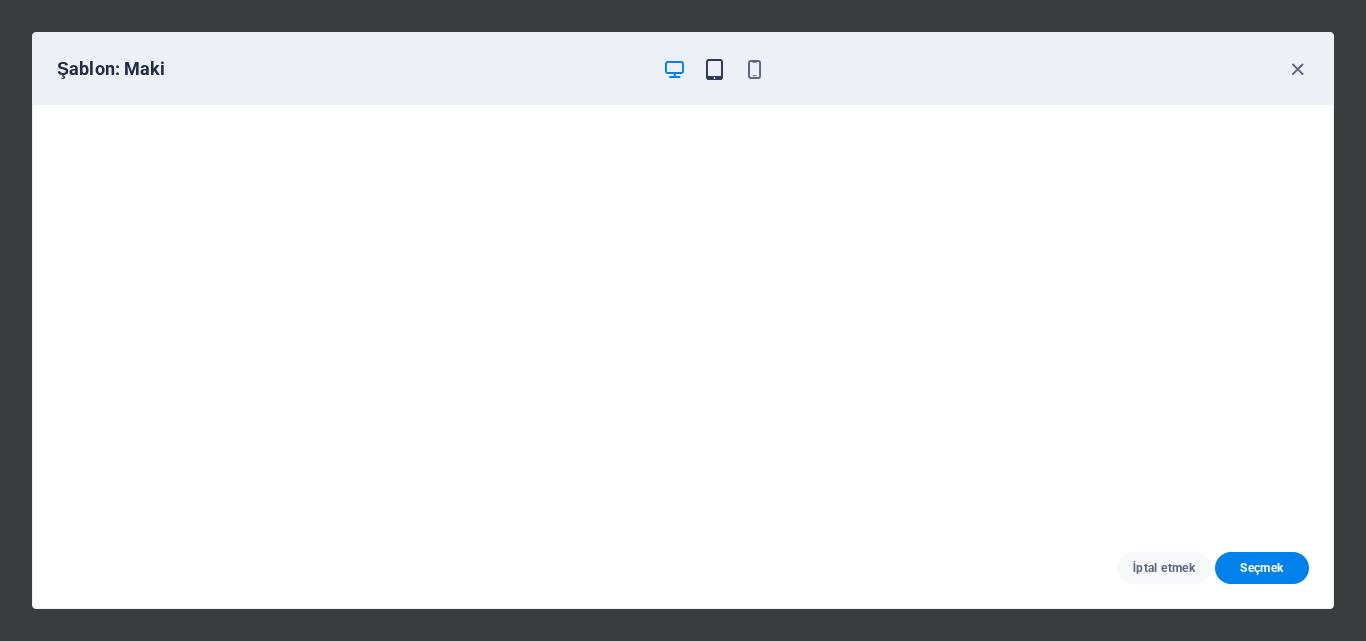 click at bounding box center (714, 69) 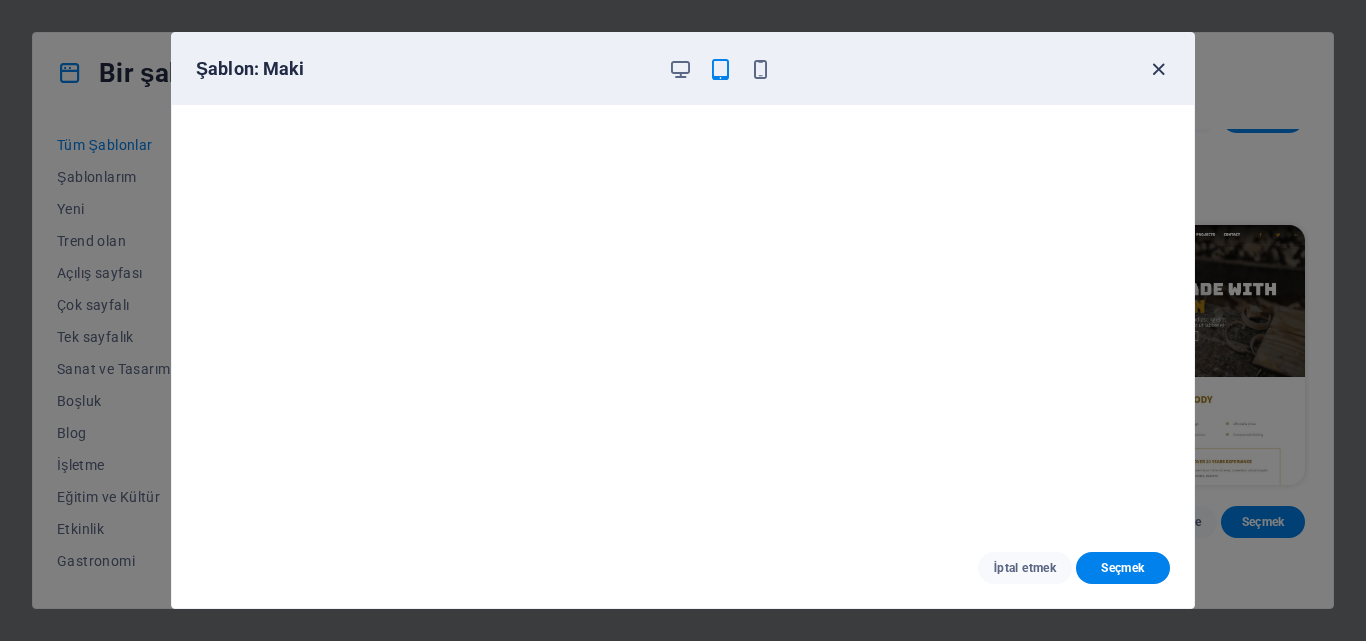 click at bounding box center (1158, 69) 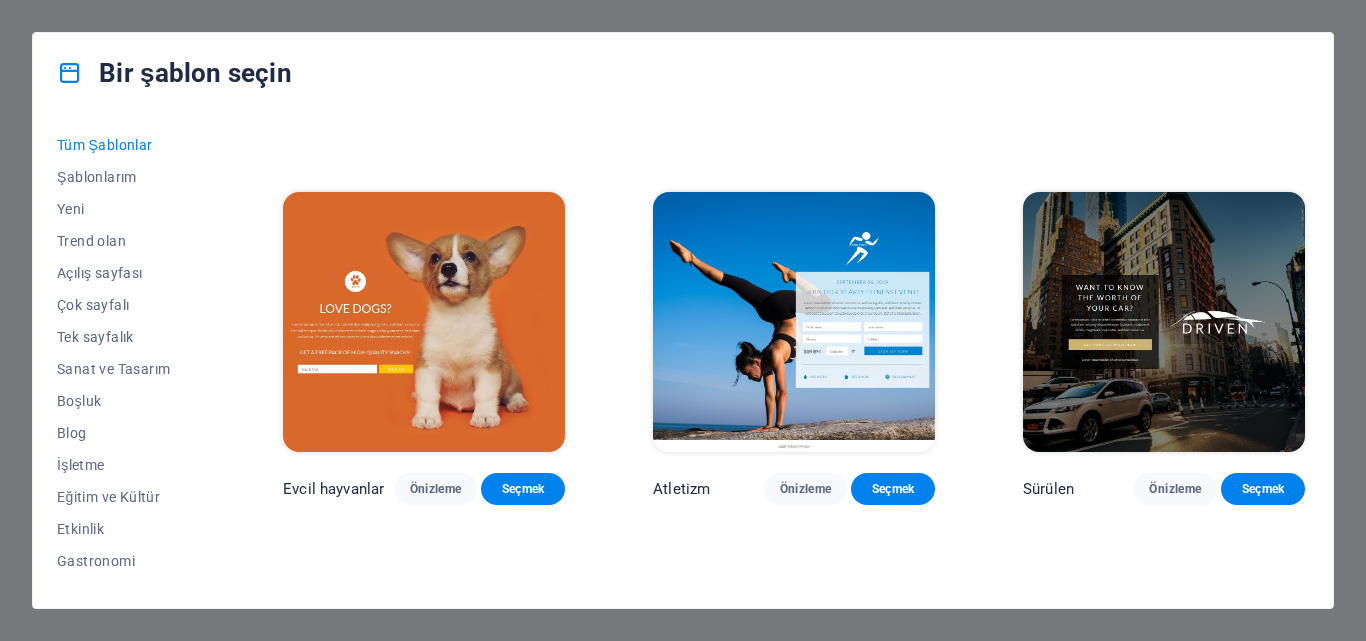 scroll, scrollTop: 19100, scrollLeft: 0, axis: vertical 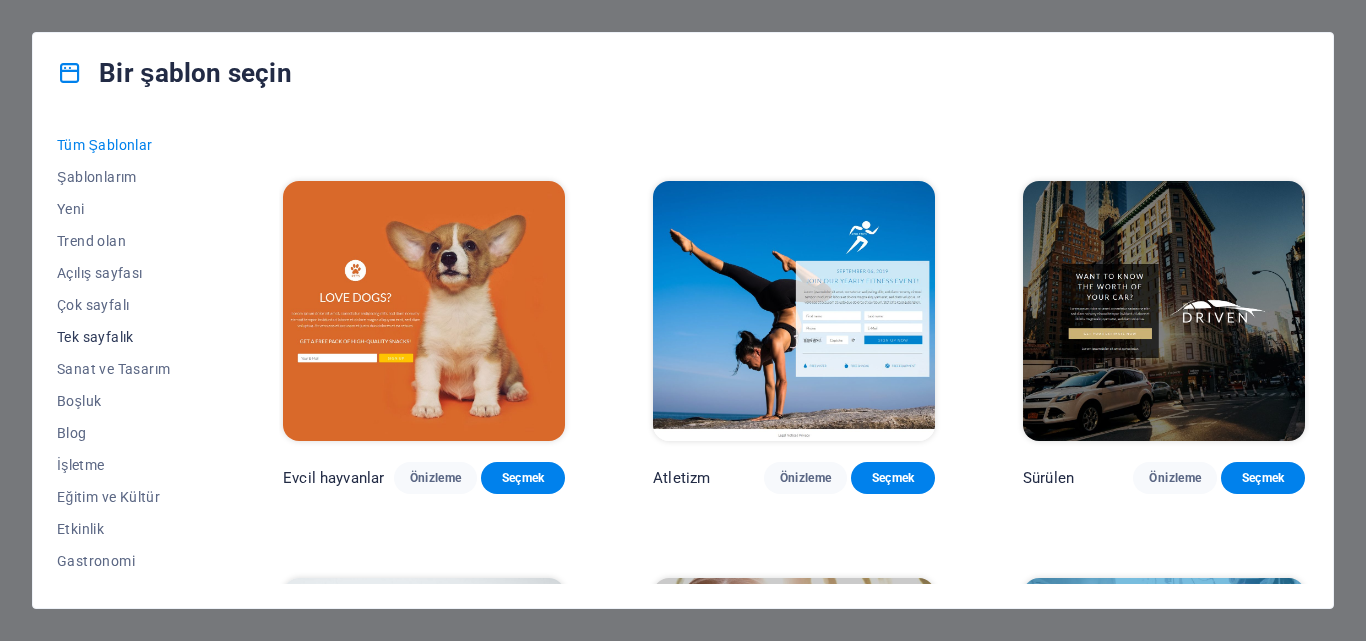 click on "Tek sayfalık" at bounding box center [95, 337] 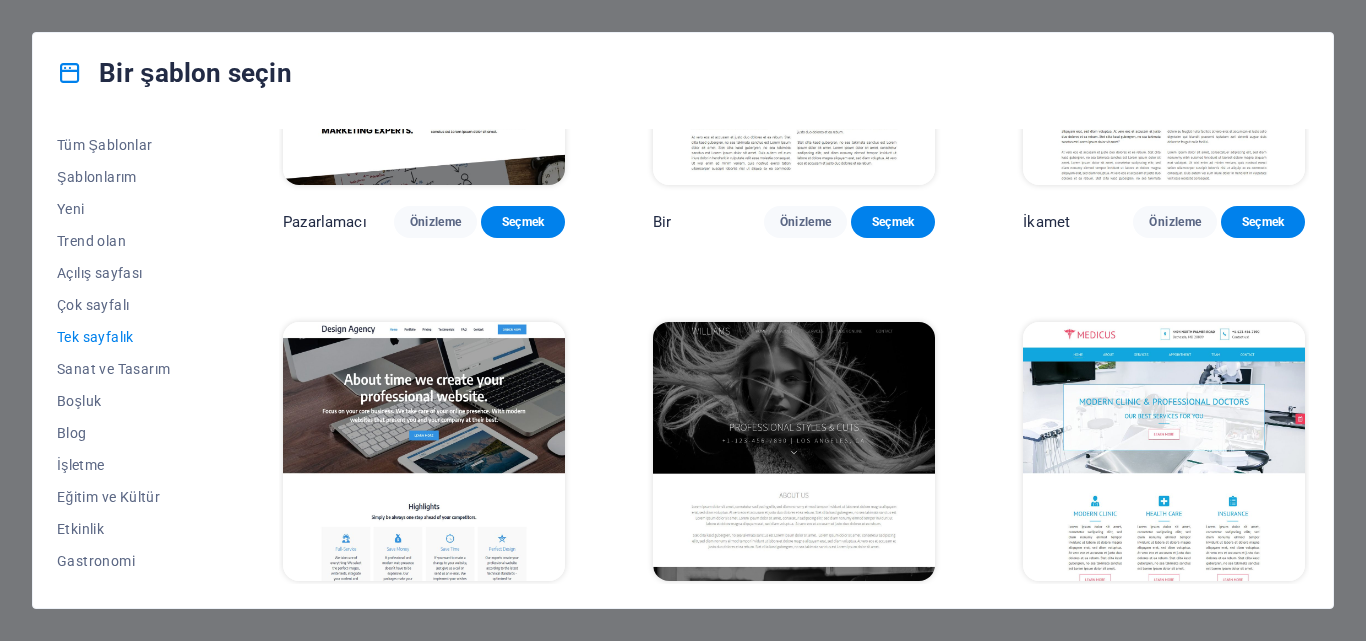 scroll, scrollTop: 7675, scrollLeft: 0, axis: vertical 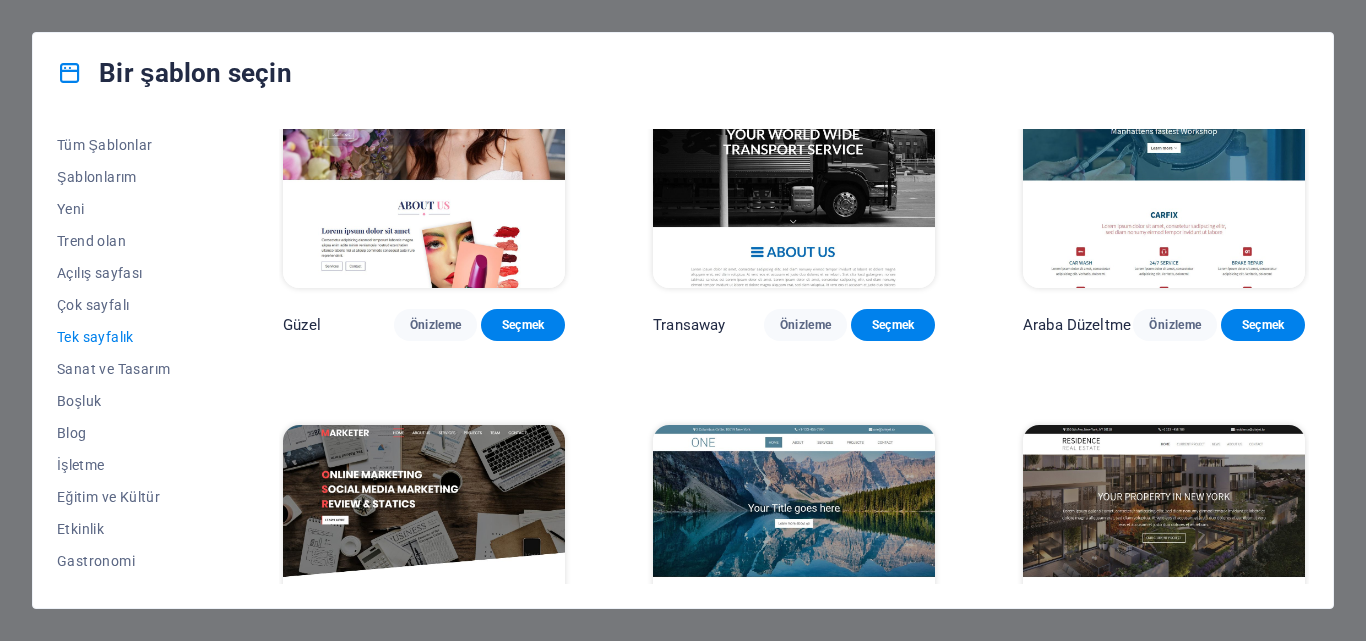 click on "Tek sayfalık" at bounding box center (95, 337) 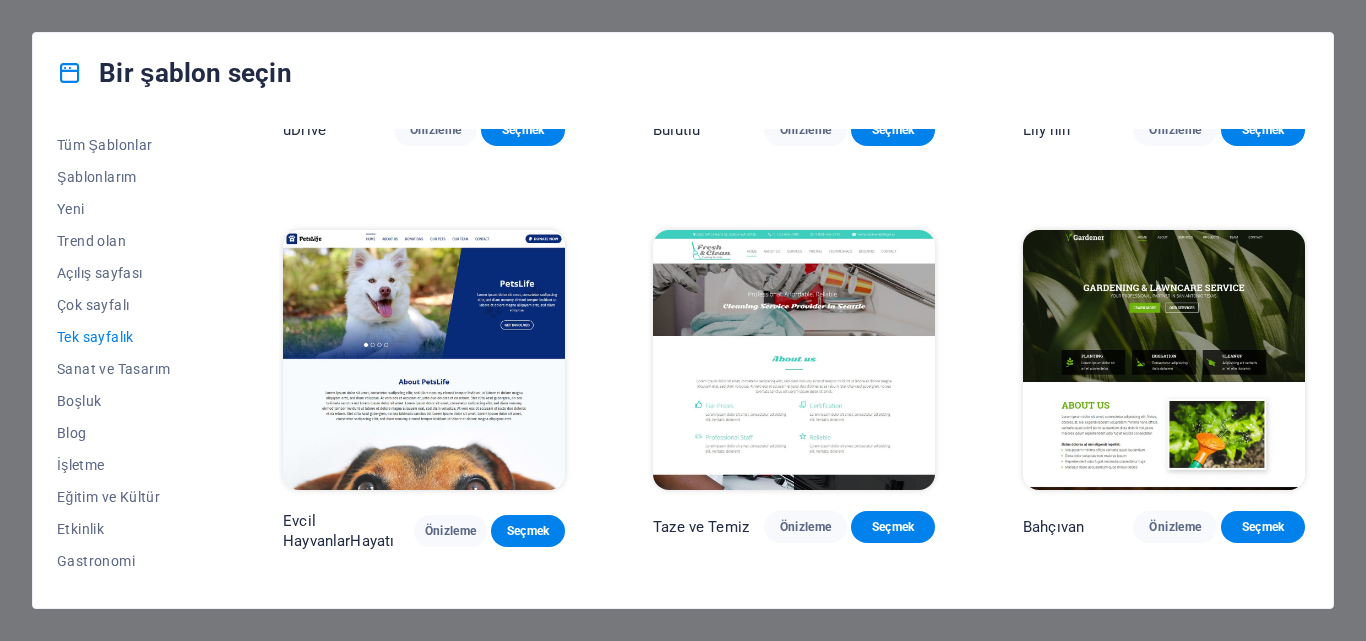 scroll, scrollTop: 5875, scrollLeft: 0, axis: vertical 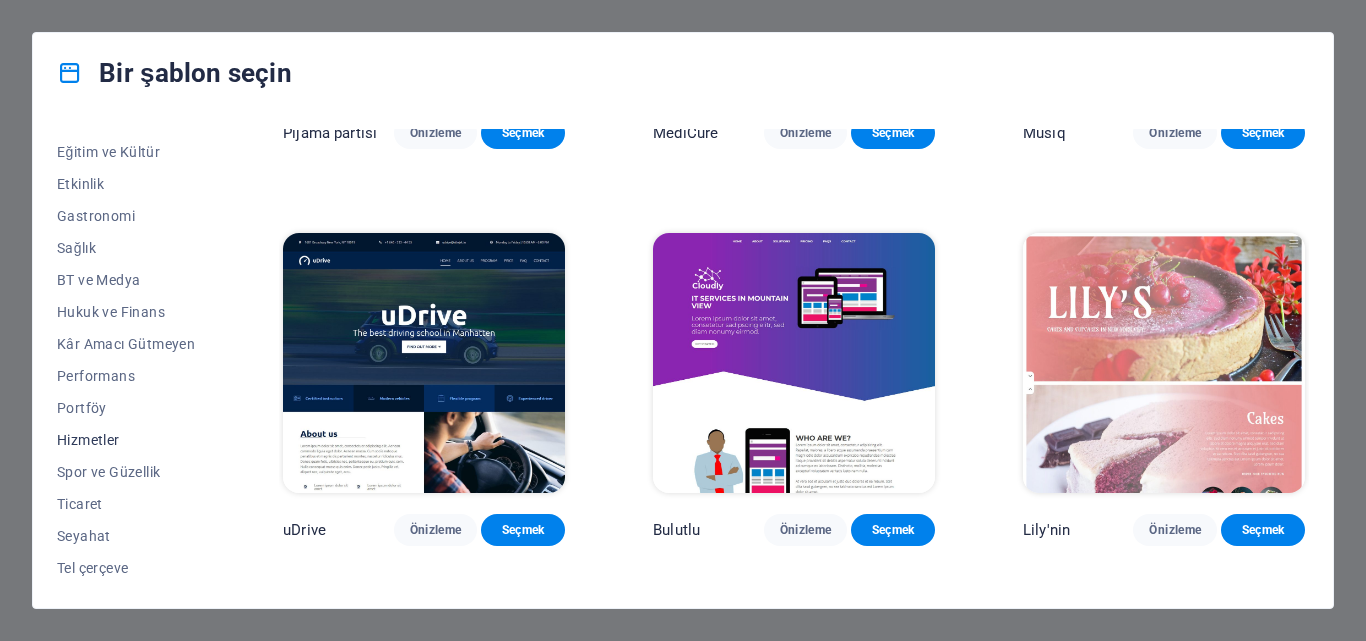 click on "Hizmetler" at bounding box center (88, 440) 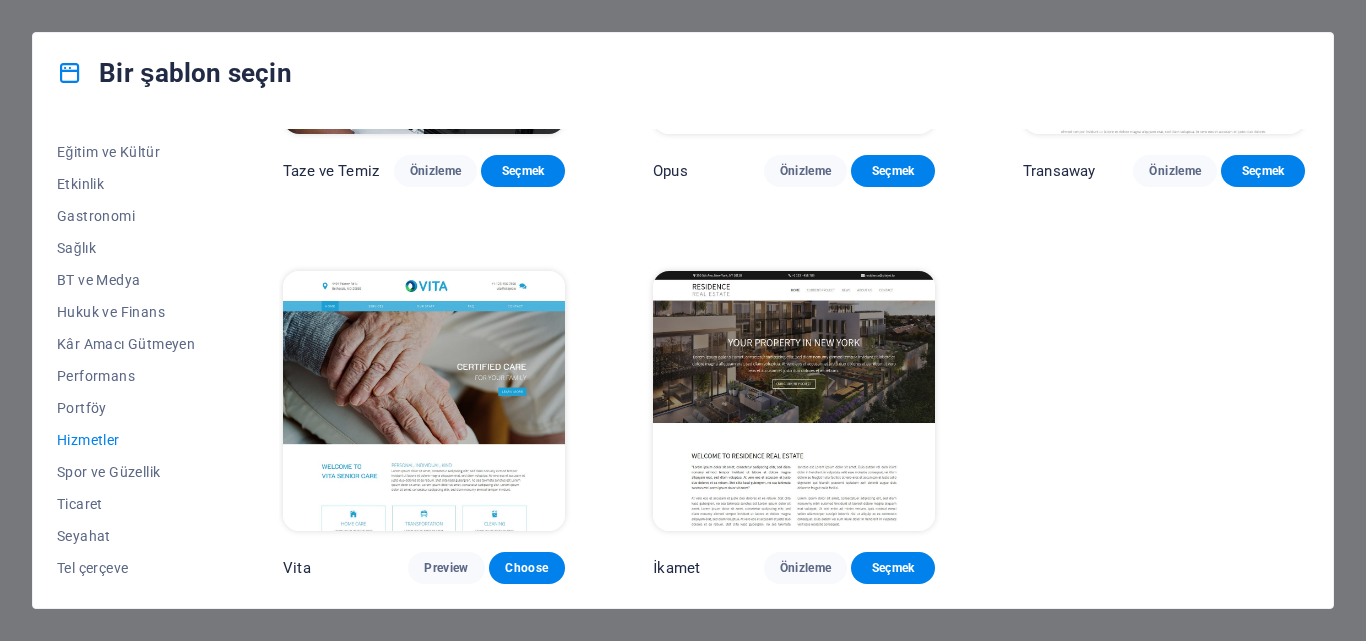 scroll, scrollTop: 2241, scrollLeft: 0, axis: vertical 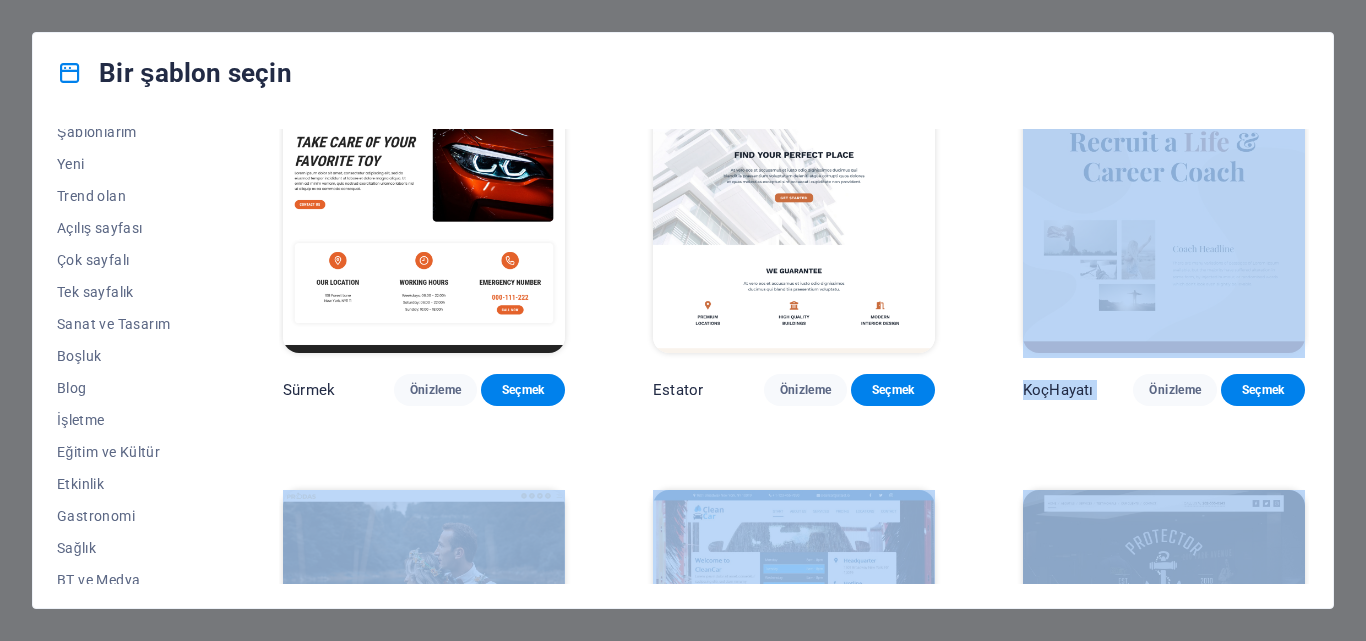 drag, startPoint x: 1309, startPoint y: 306, endPoint x: 1345, endPoint y: 467, distance: 164.97575 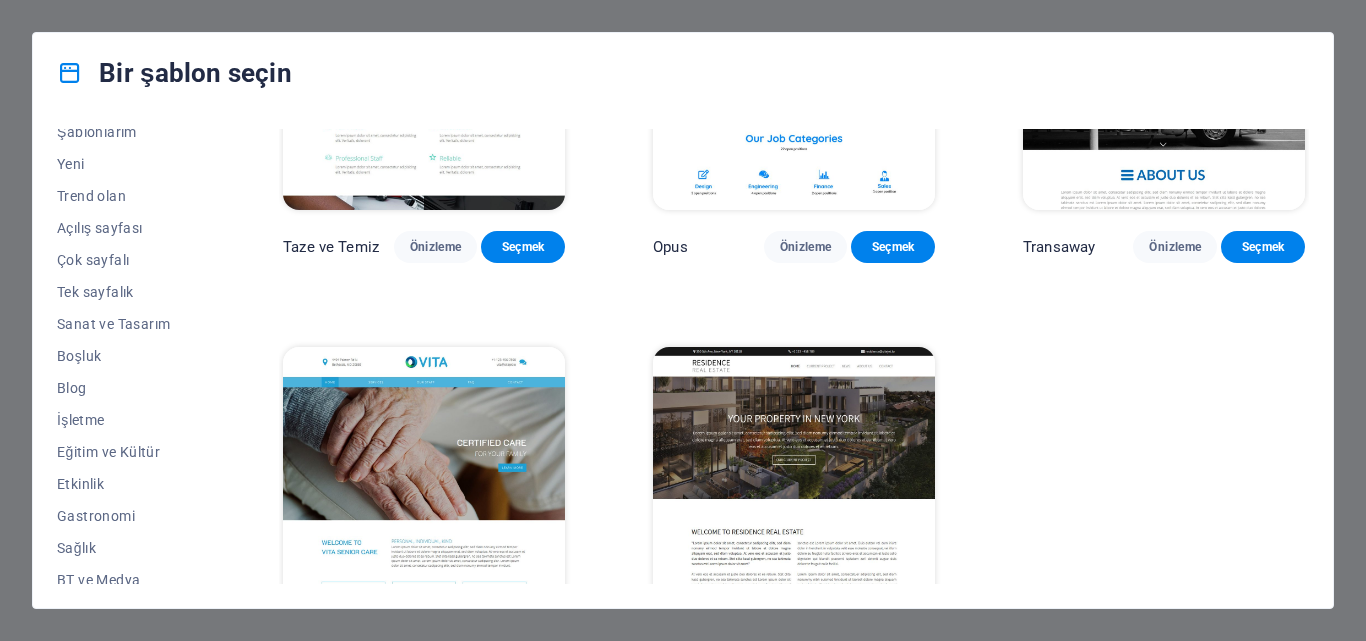 scroll, scrollTop: 2241, scrollLeft: 0, axis: vertical 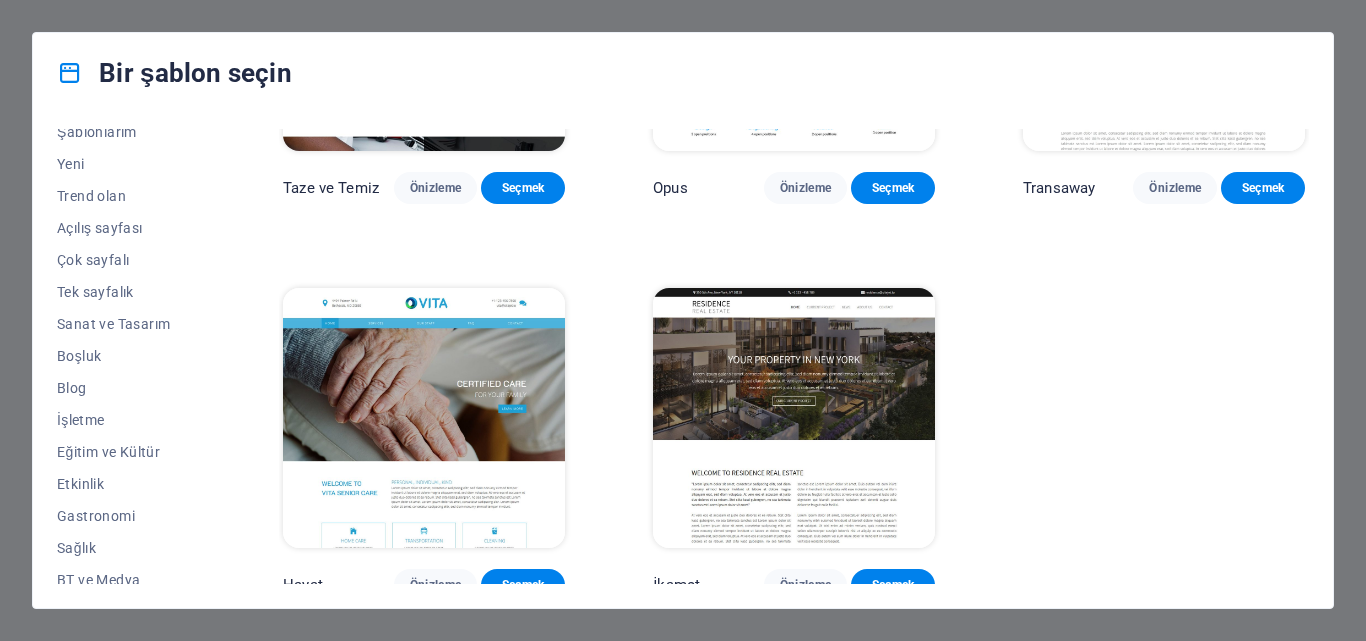 click on "RepairIT Önizleme Seçmek Taşınabilir Önizleme Seçmek Sağlık ve Gıda Önizleme Seçmek UrbanNest İç Mekanlar Önizleme Seçmek Temizleyici Önizleme Seçmek Evcil Hayvan Bakımı Önizleme Seçmek Sürmek Önizleme Seçmek Estator Önizleme Seçmek KoçHayatı Önizleme Seçmek Priodas Önizleme Seçmek Temiz Araba Önizleme Seçmek Koruyucu Önizleme Seçmek Morris Gayrimenkul Önizleme Seçmek Uyarı Önizleme Seçmek Funus Önizleme Seçmek Taze ve Temiz Önizleme Seçmek Opus Önizleme Seçmek Transaway Önizleme Seçmek Hayat Önizleme Seçmek İkamet Önizleme Seçmek" at bounding box center (794, -756) 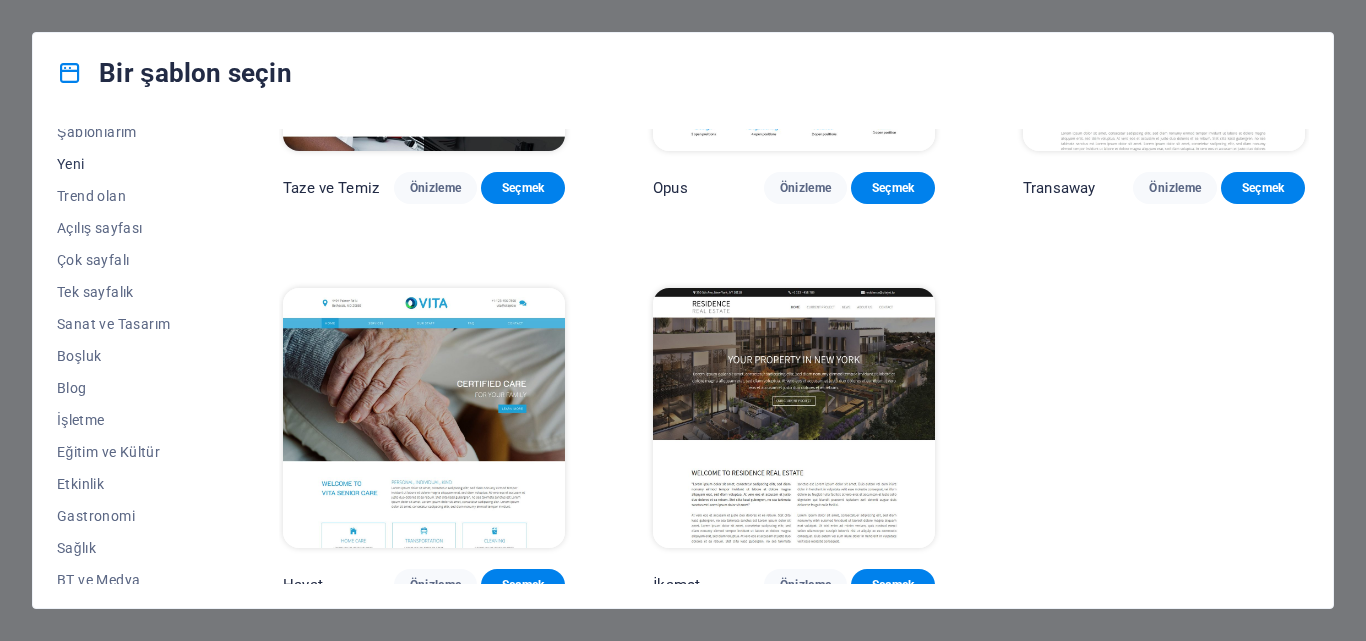 click on "Yeni" at bounding box center (126, 164) 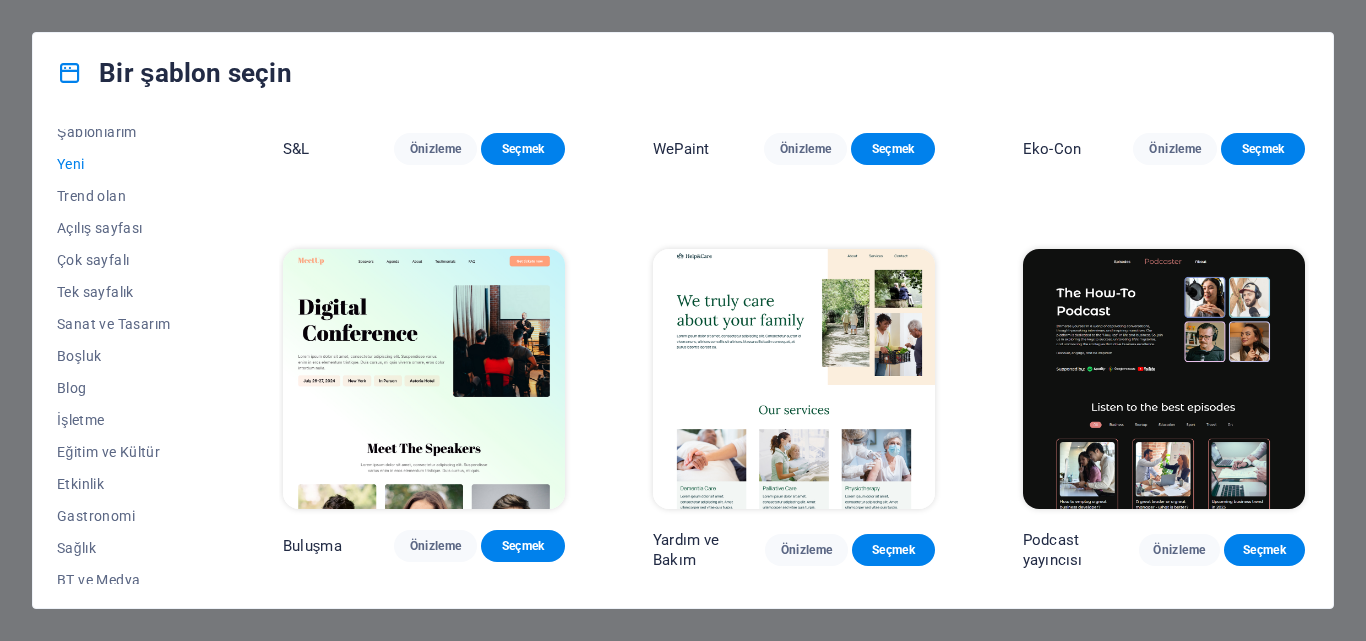 scroll, scrollTop: 1052, scrollLeft: 0, axis: vertical 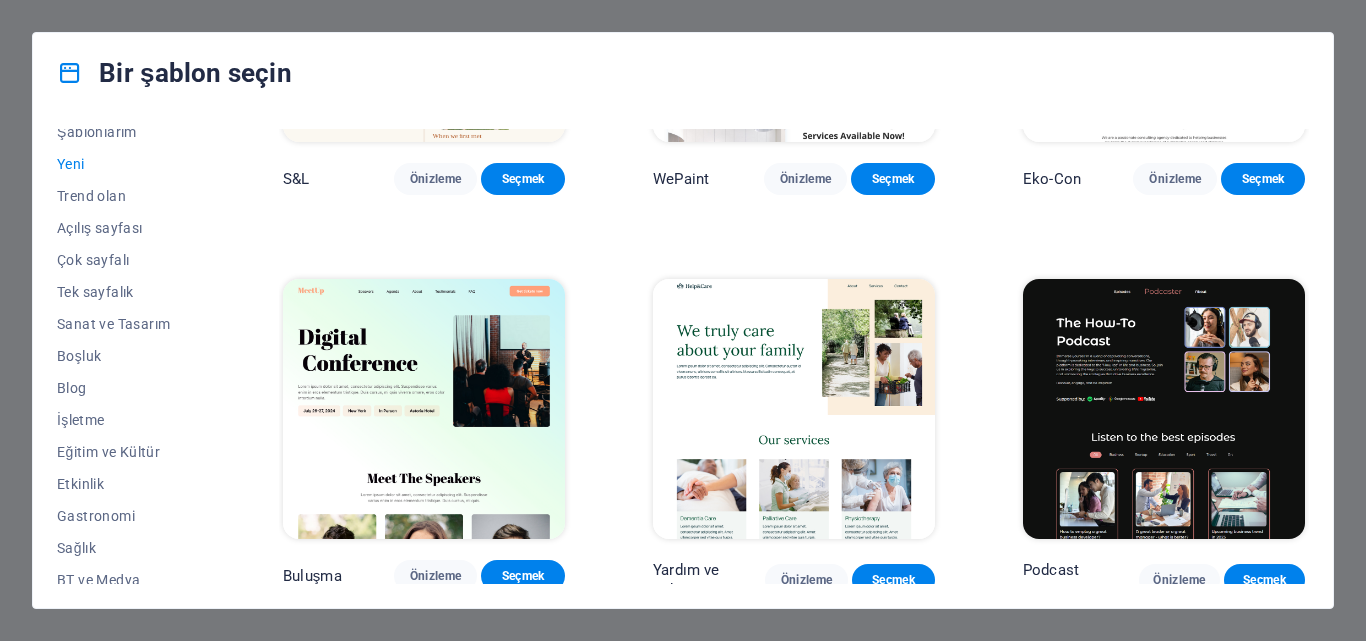 click on "Tüm Şablonlar Şablonlarım Yeni Trend olan Açılış sayfası Çok sayfalı Tek sayfalık Sanat ve Tasarım Boşluk Blog İşletme Eğitim ve Kültür Etkinlik Gastronomi Sağlık BT ve Medya Hukuk ve Finans Kâr Amacı Gütmeyen Performans Portföy Hizmetler Spor ve Güzellik Ticaret Seyahat Tel çerçeve Şeker Hamuru Önizleme Seçmek RepairIT Önizleme Seçmek Peoneera Önizleme Seçmek Sanat Müzesi Önizleme Seçmek Harika Planlayıcı Önizleme Seçmek Taşınabilir Önizleme Seçmek S&L Önizleme Seçmek WePaint Önizleme Seçmek Eko-Con Önizleme Seçmek Buluşma Önizleme Seçmek Yardım ve Bakım Önizleme Seçmek Podcast yayıncısı Önizleme Seçmek Academix Önizleme Seçmek" at bounding box center [683, 360] 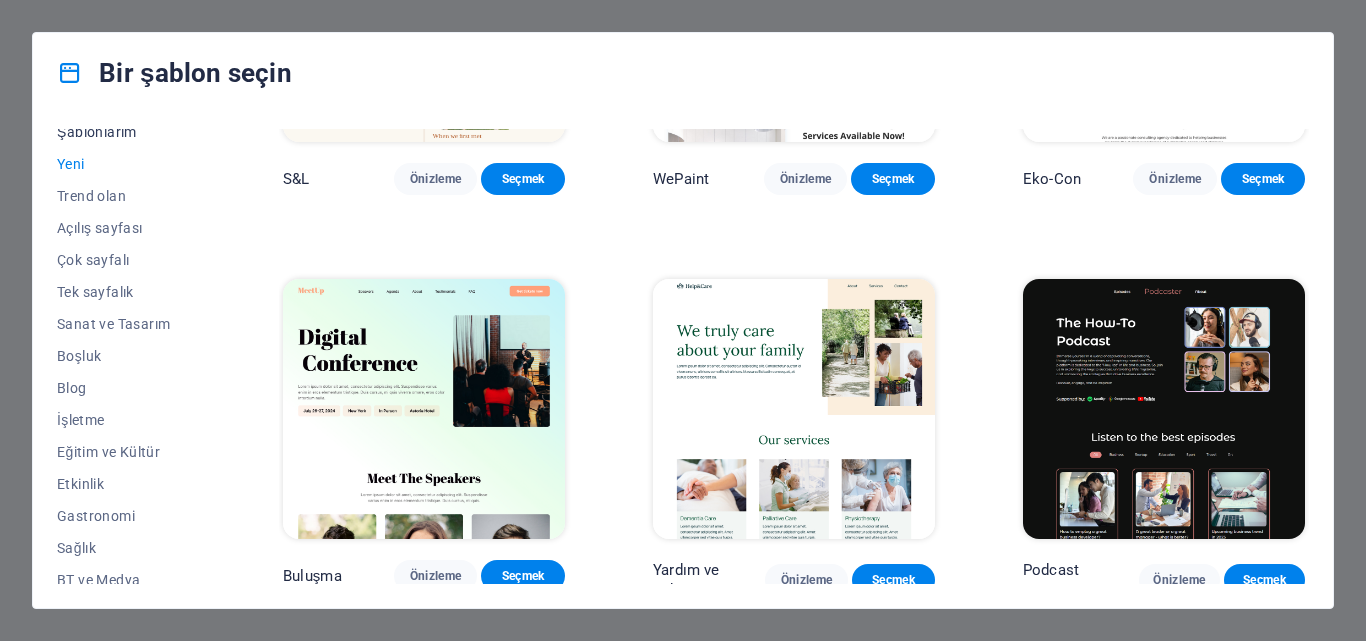 click on "Şablonlarım" at bounding box center [97, 132] 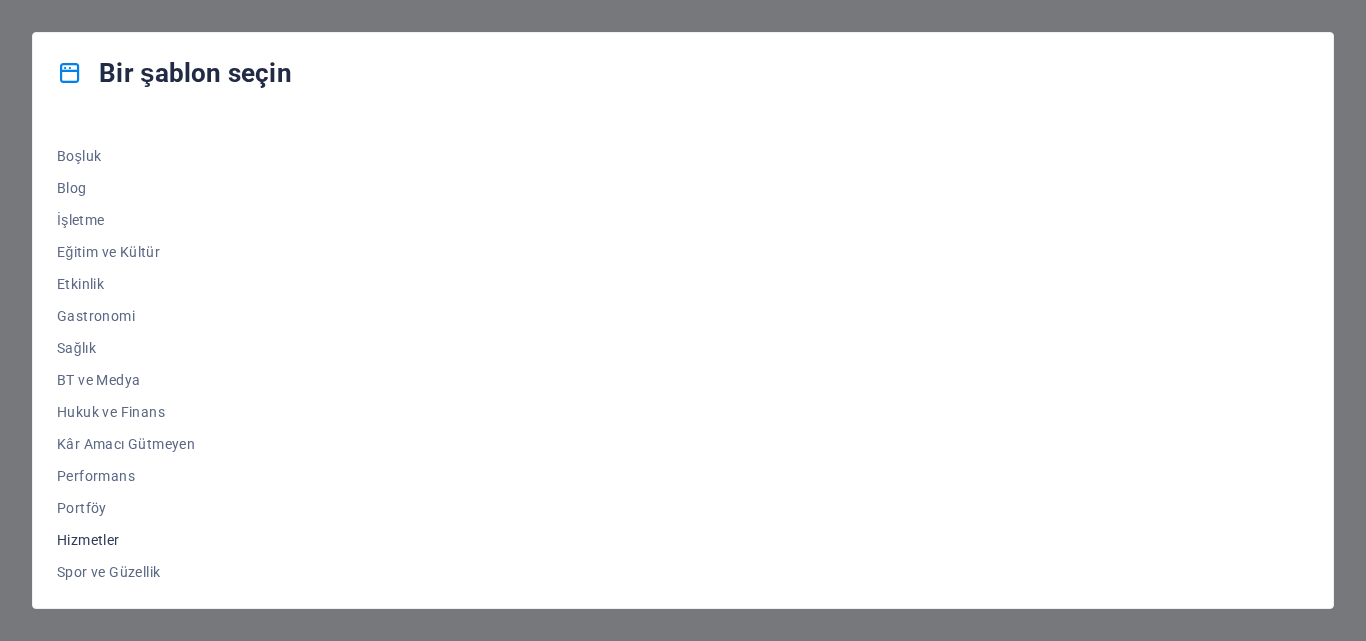 scroll, scrollTop: 345, scrollLeft: 0, axis: vertical 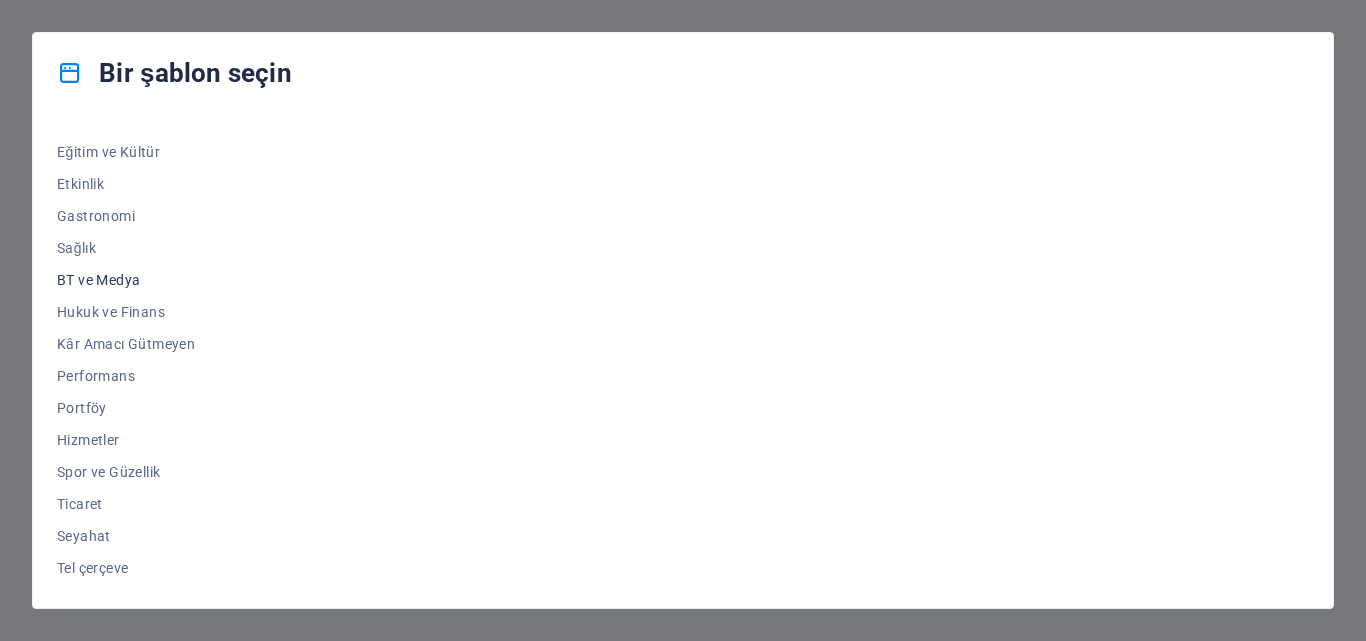 click on "BT ve Medya" at bounding box center [98, 280] 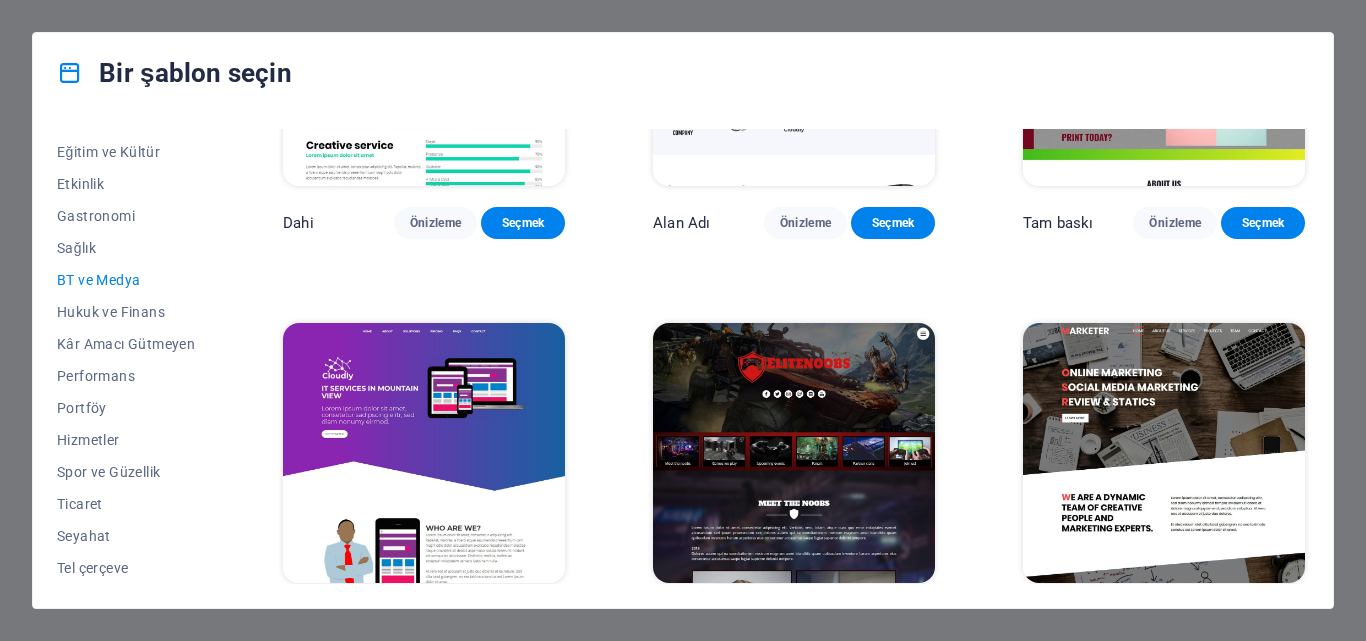 scroll, scrollTop: 1042, scrollLeft: 0, axis: vertical 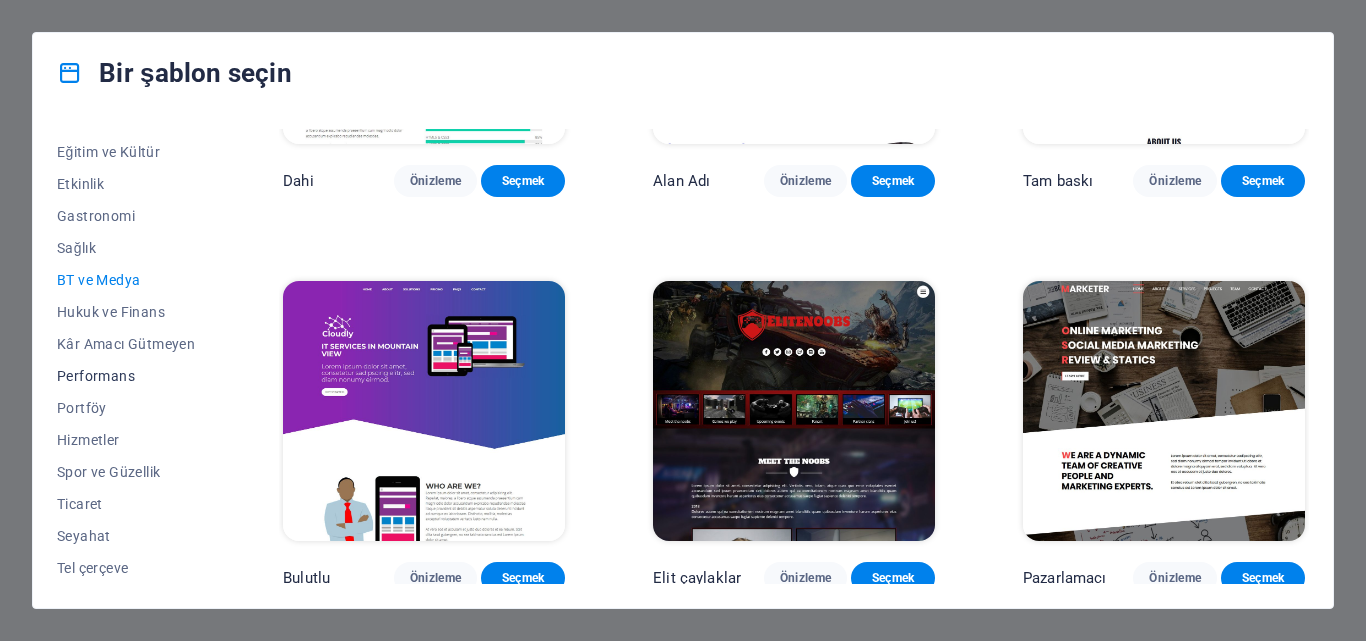 click on "Performans" at bounding box center (96, 376) 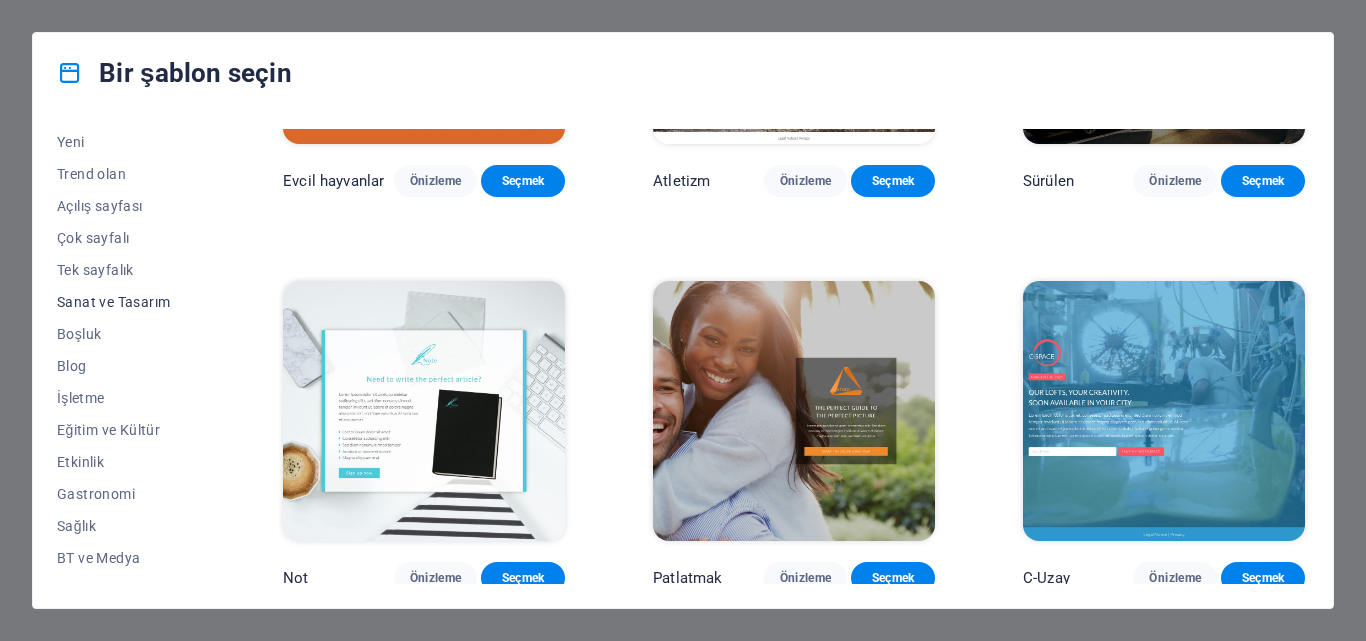 scroll, scrollTop: 0, scrollLeft: 0, axis: both 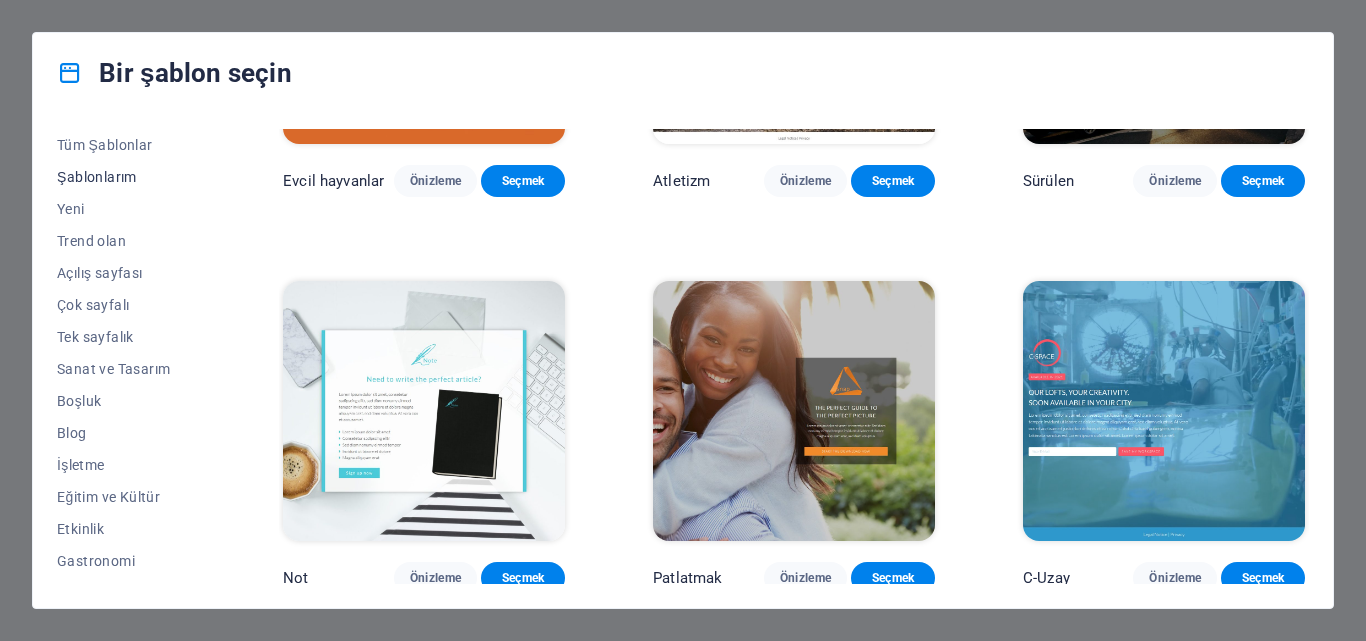 click on "Şablonlarım" at bounding box center [97, 177] 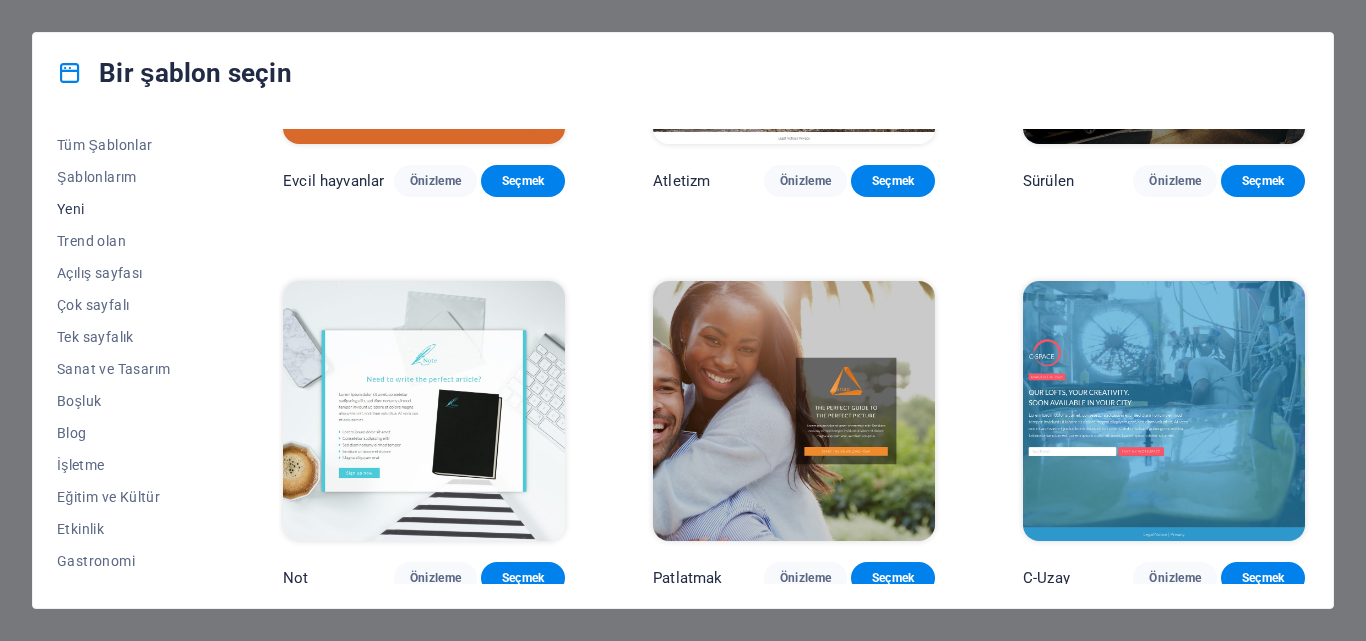 scroll, scrollTop: 0, scrollLeft: 0, axis: both 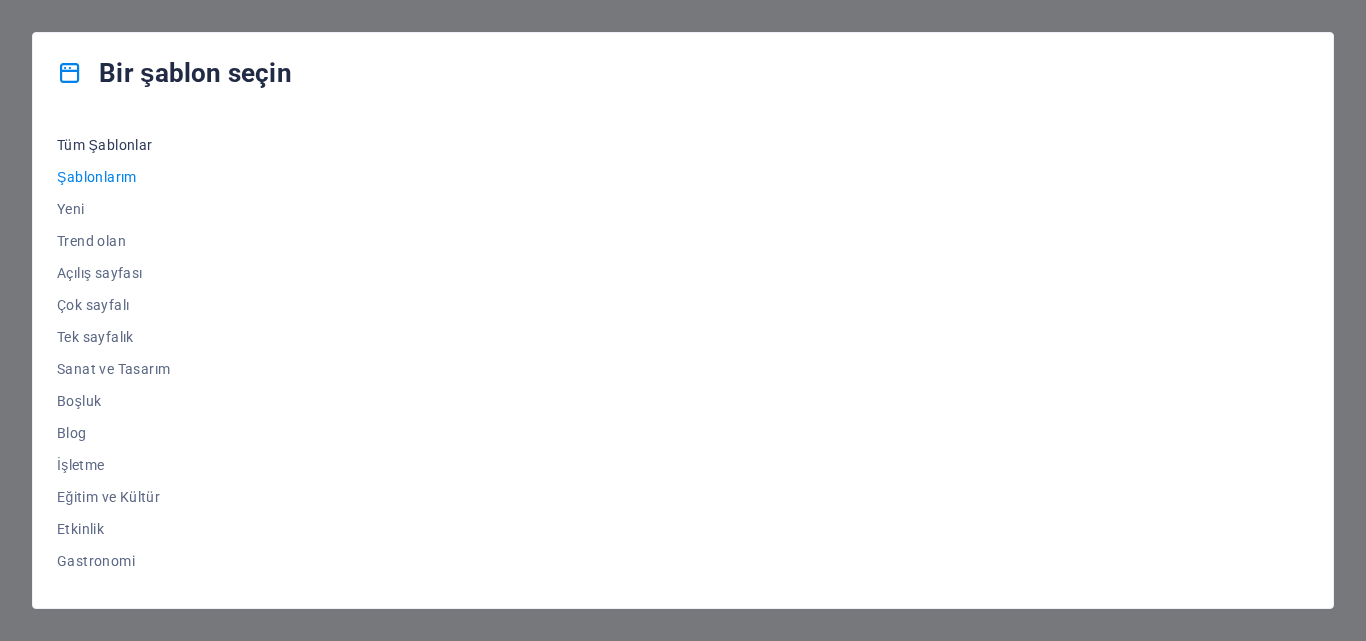 click on "Tüm Şablonlar" at bounding box center (105, 145) 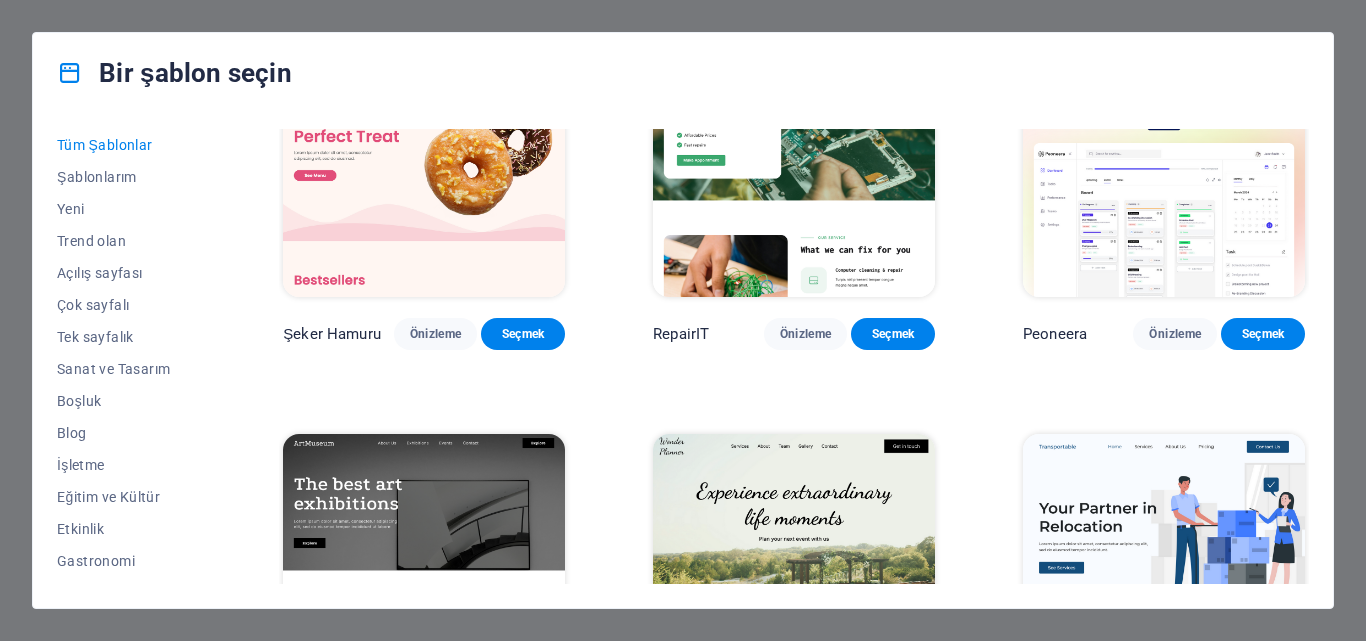 scroll, scrollTop: 0, scrollLeft: 0, axis: both 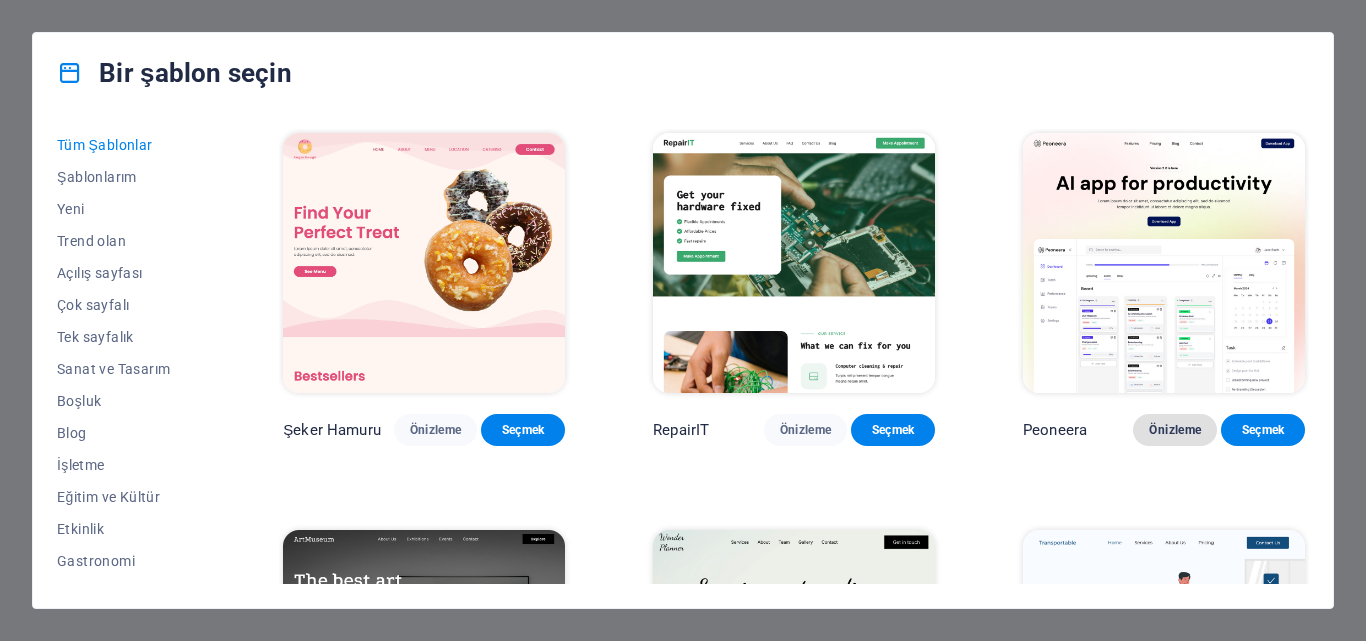 click on "Önizleme" at bounding box center [1175, 430] 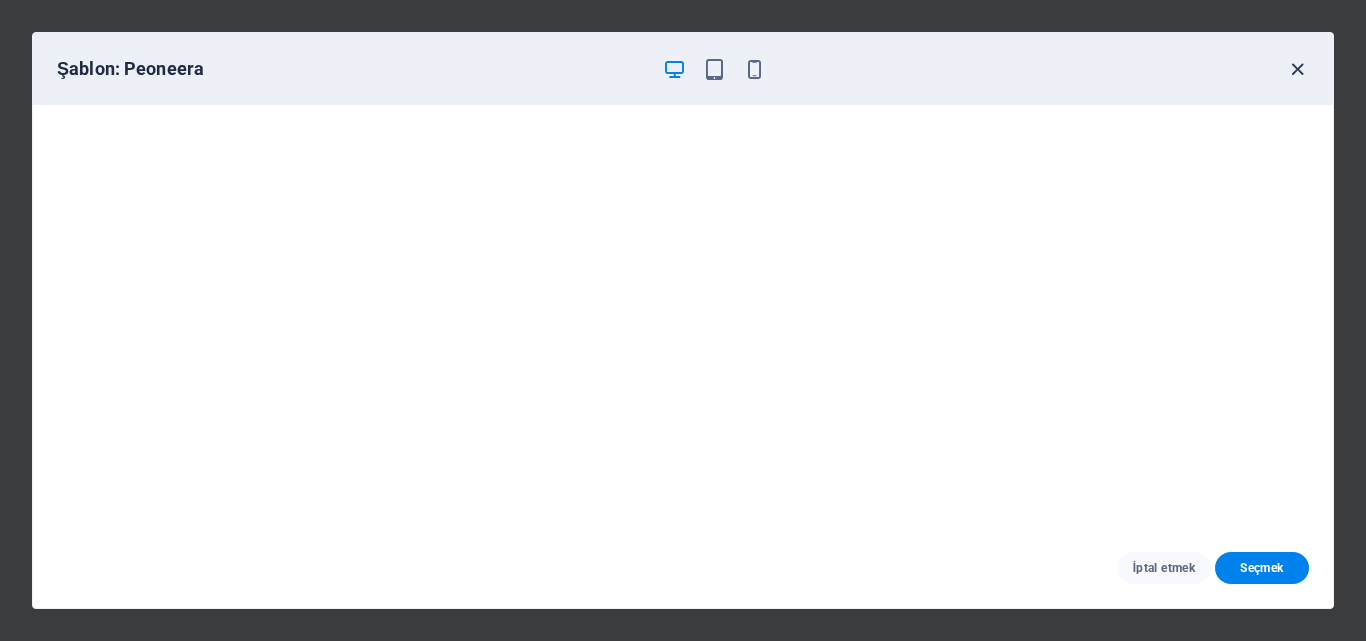 click at bounding box center (1297, 69) 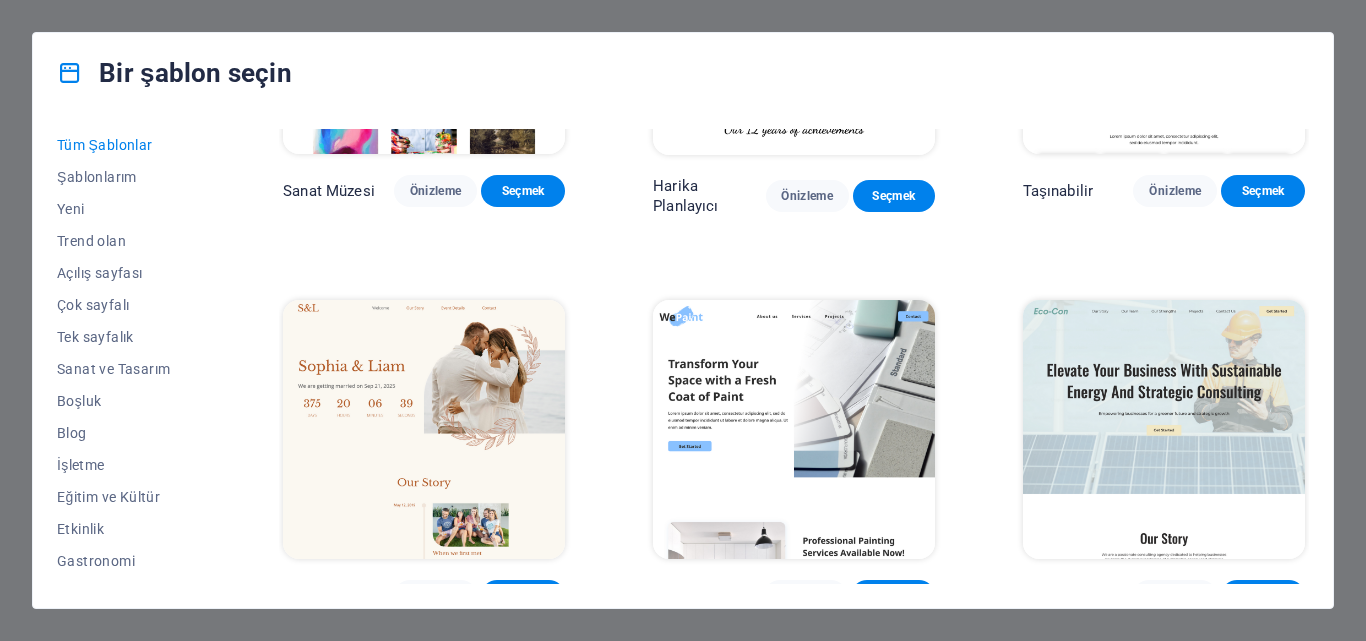 scroll, scrollTop: 700, scrollLeft: 0, axis: vertical 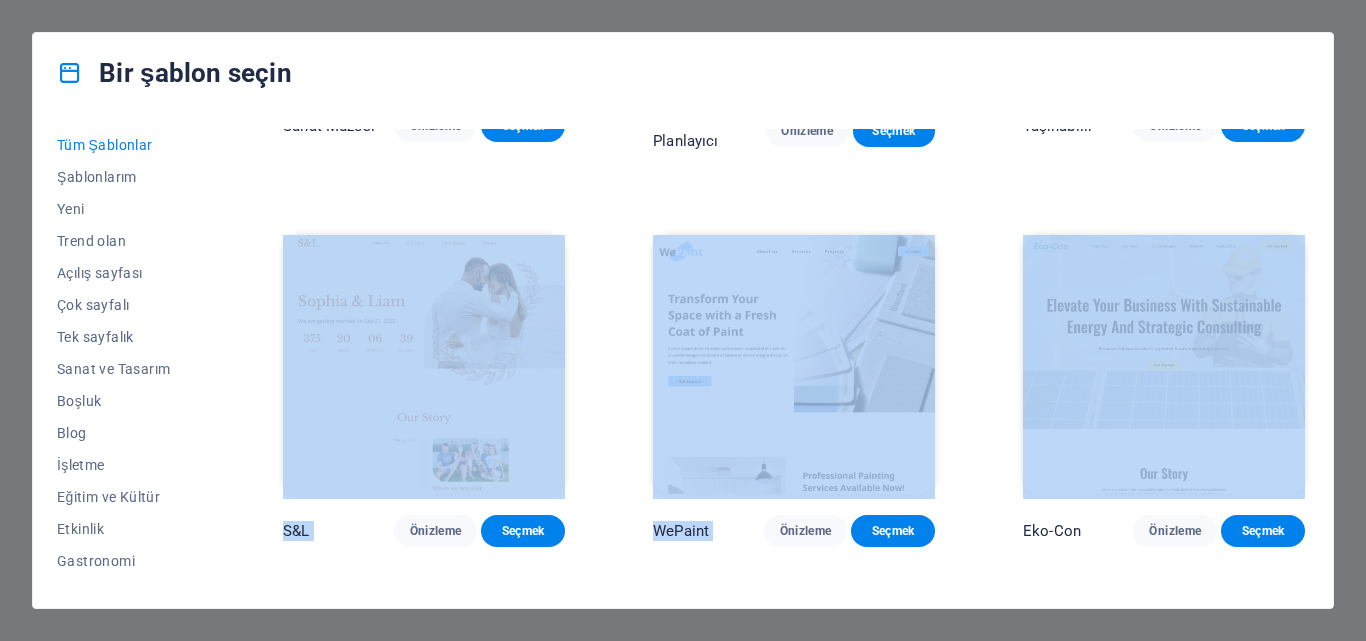drag, startPoint x: 1304, startPoint y: 153, endPoint x: 1316, endPoint y: 350, distance: 197.36514 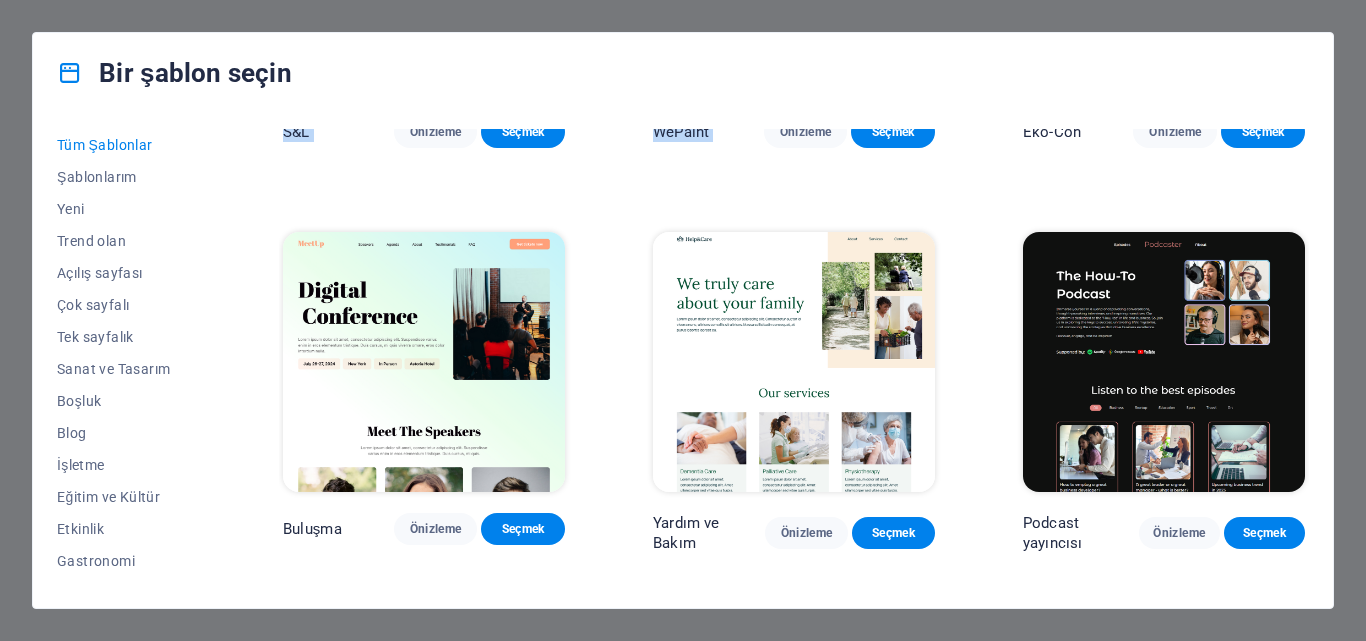 scroll, scrollTop: 1497, scrollLeft: 0, axis: vertical 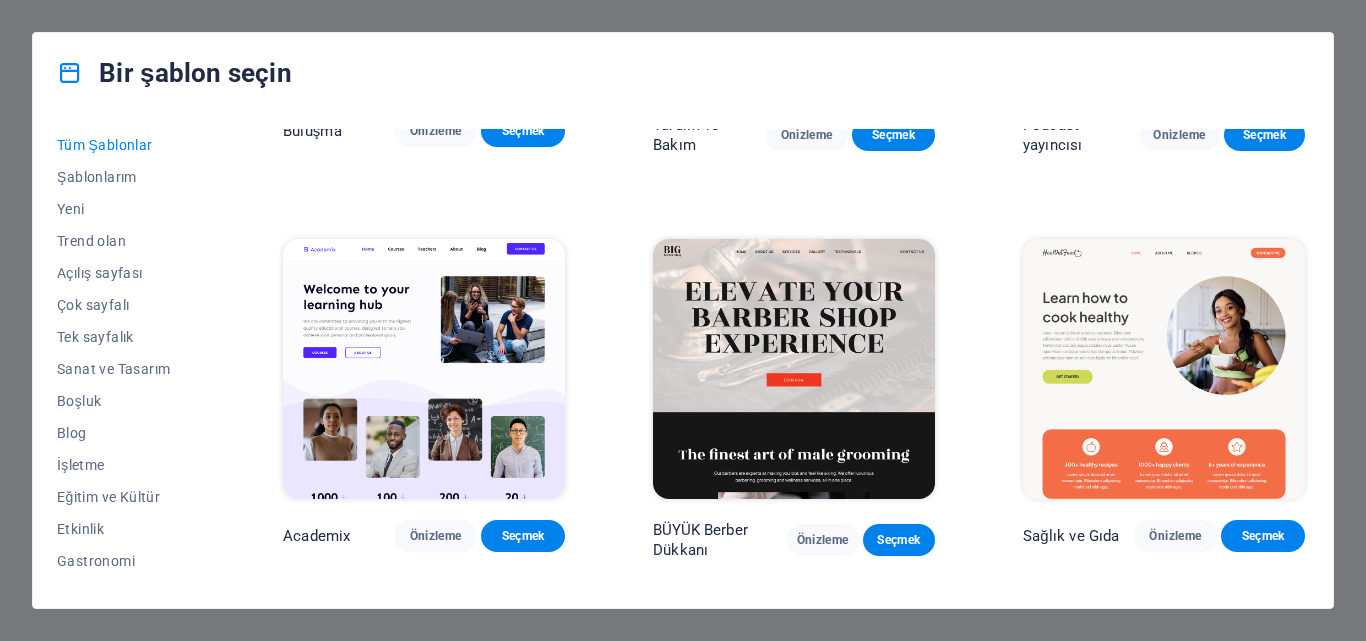 click on "Tüm Şablonlar Şablonlarım Yeni Trend olan Açılış sayfası Çok sayfalı Tek sayfalık Sanat ve Tasarım Boşluk Blog İşletme Eğitim ve Kültür Etkinlik Gastronomi Sağlık BT ve Medya Hukuk ve Finans Kâr Amacı Gütmeyen Performans Portföy Hizmetler Spor ve Güzellik Ticaret Seyahat Tel çerçeve Şeker Hamuru Önizleme Seçmek RepairIT Önizleme Seçmek Peoneera Önizleme Seçmek Sanat Müzesi Önizleme Seçmek Harika Planlayıcı Önizleme Seçmek Taşınabilir Önizleme Seçmek S&L Önizleme Seçmek WePaint Önizleme Seçmek Eko-Con Önizleme Seçmek Buluşma Önizleme Seçmek Yardım ve Bakım Önizleme Seçmek Podcast yayıncısı Önizleme Seçmek Academix Önizleme Seçmek BÜYÜK Berber Dükkanı Önizleme Seçmek Sağlık ve Gıda Önizleme Seçmek UrbanNest İç Mekanlar Önizleme Seçmek Yeşil Değişim Önizleme Seçmek Güzellik Tapınağı Önizleme Seçmek WeTrain Önizleme Seçmek Temizleyici Önizleme Seçmek Johanna James Önizleme Seçmek Lezzetli Önizleme Seçmek Önizleme" at bounding box center [683, 360] 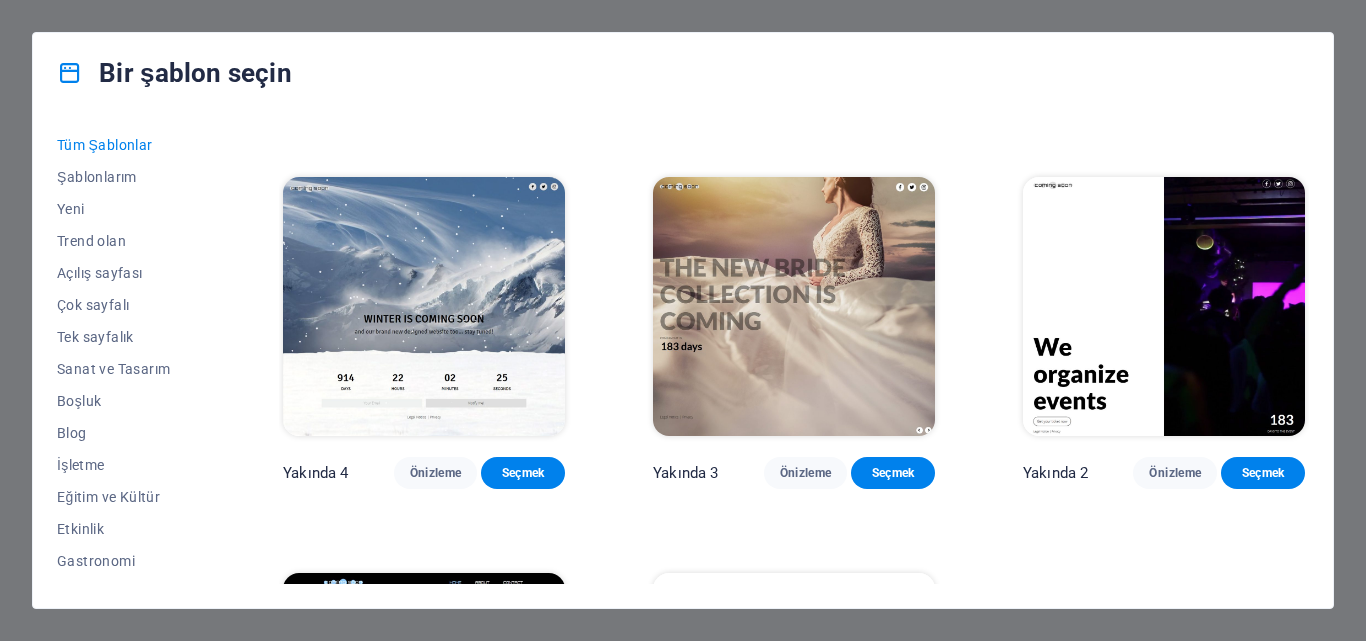 scroll, scrollTop: 21102, scrollLeft: 0, axis: vertical 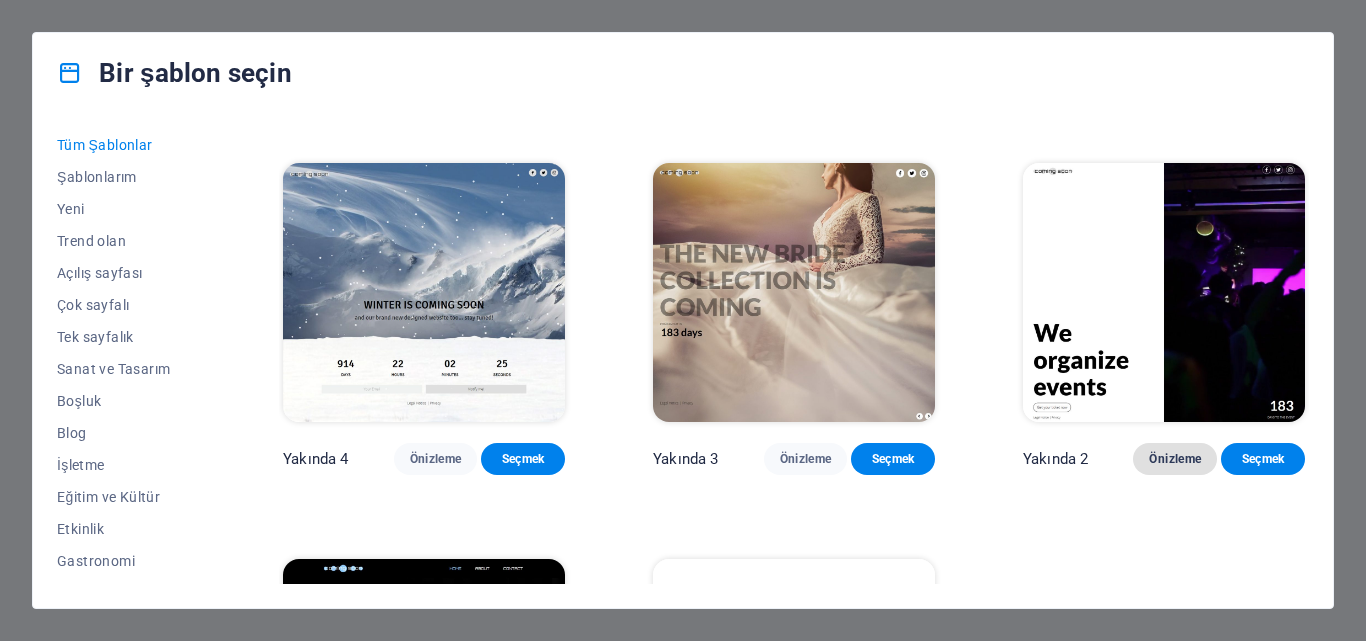 click on "Önizleme" at bounding box center (1175, 459) 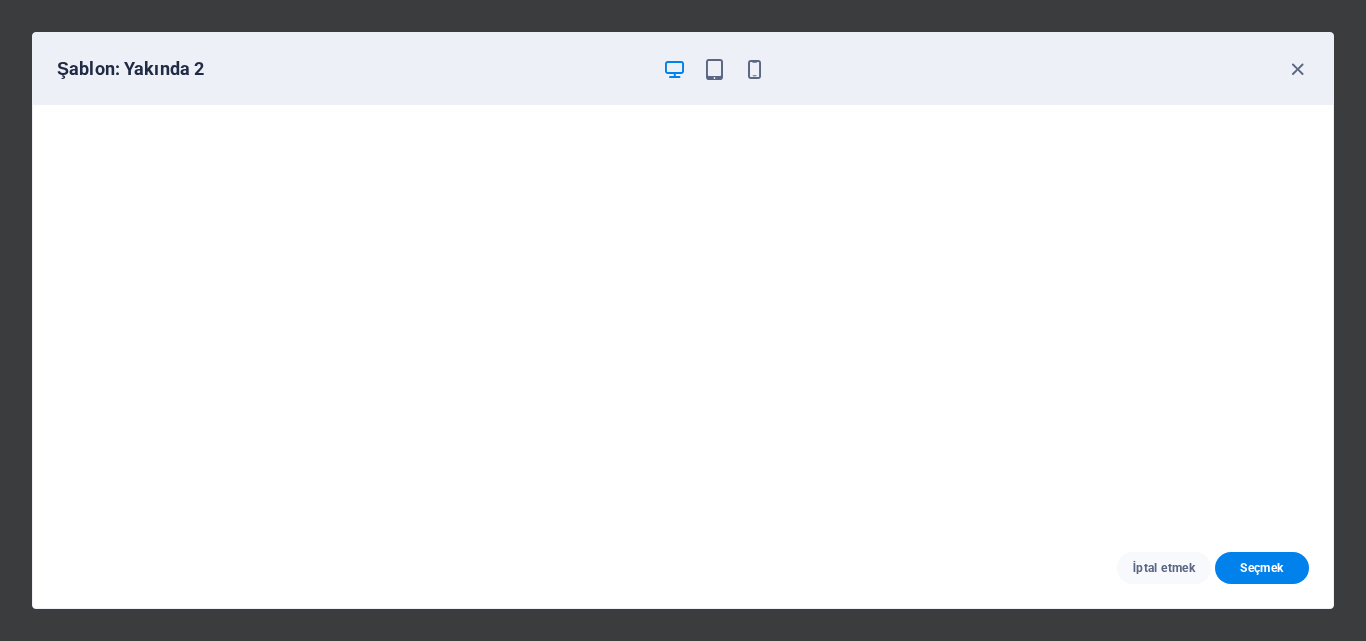 scroll, scrollTop: 0, scrollLeft: 0, axis: both 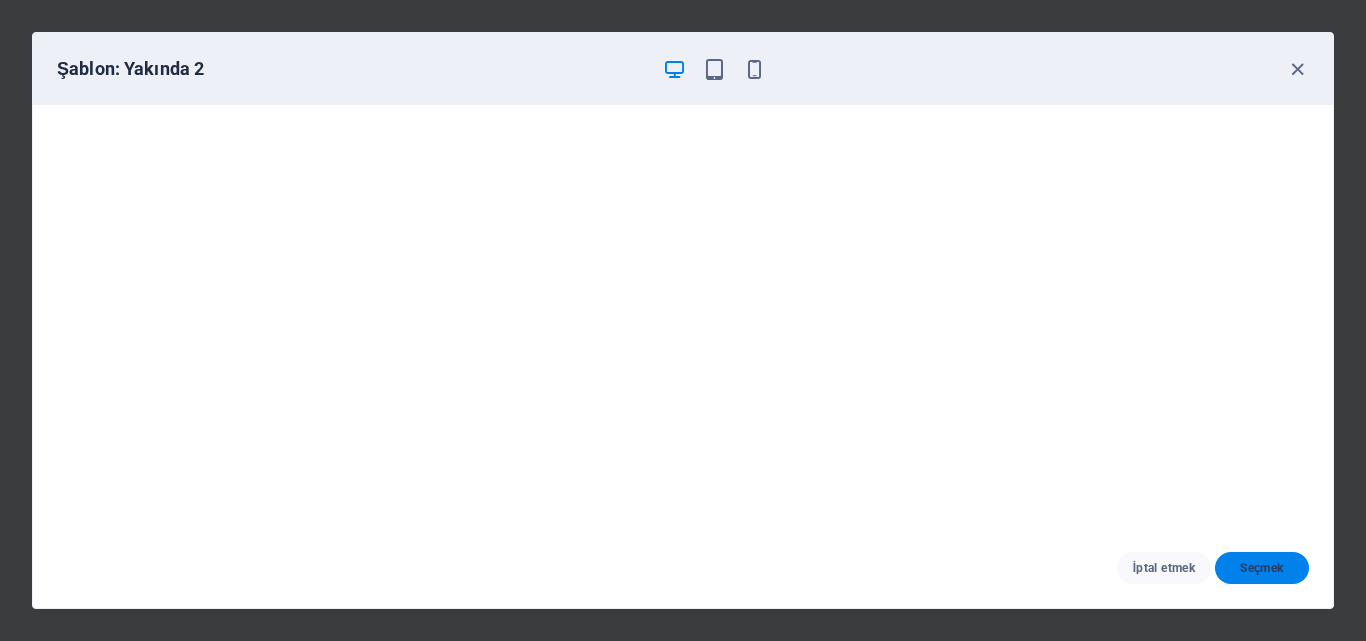 click on "Seçmek" at bounding box center [1261, 568] 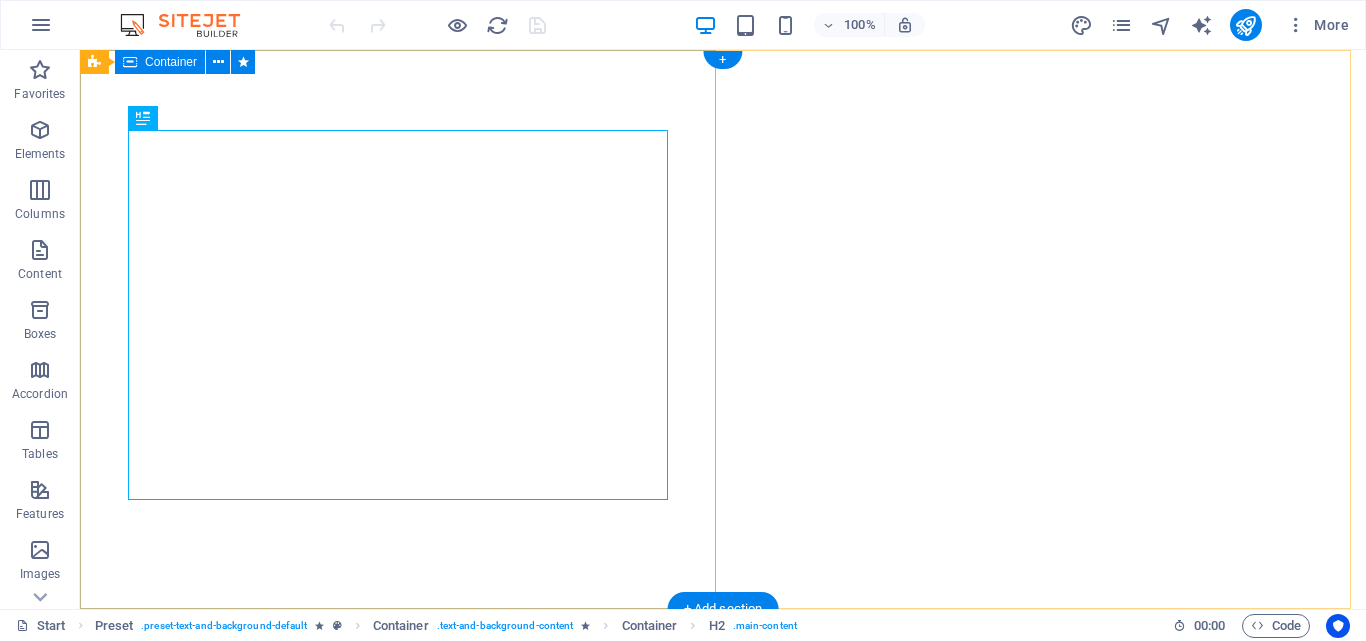scroll, scrollTop: 0, scrollLeft: 0, axis: both 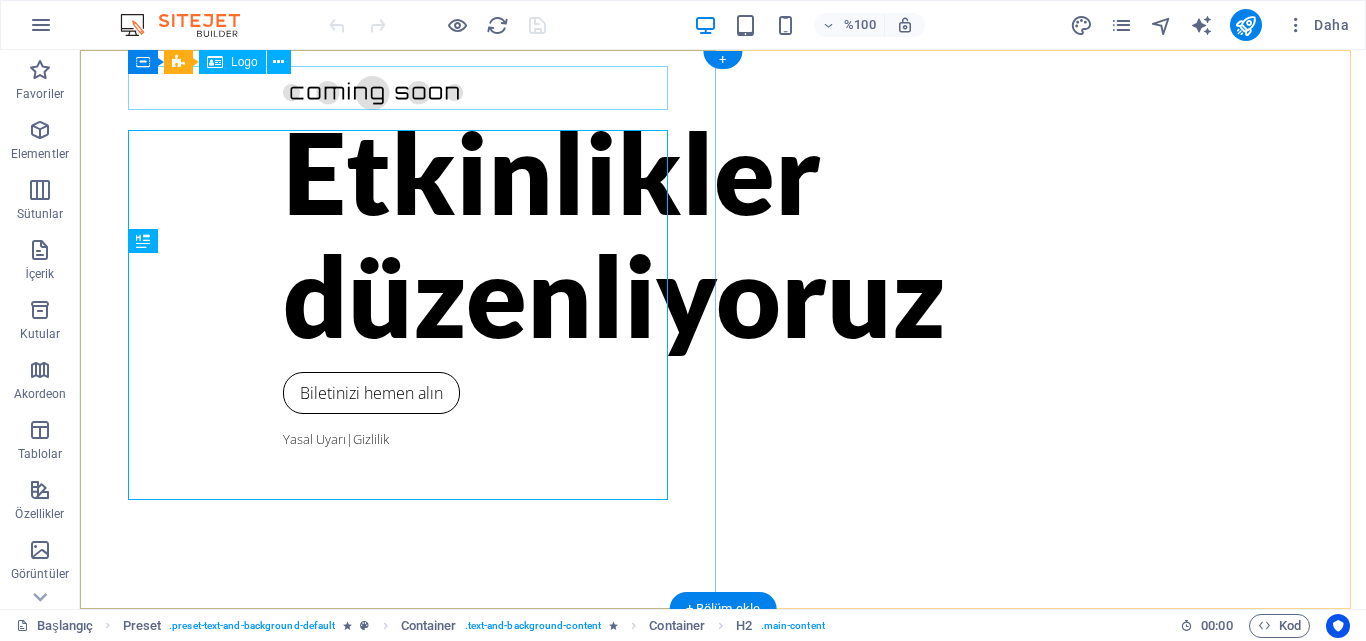 click at bounding box center [723, 88] 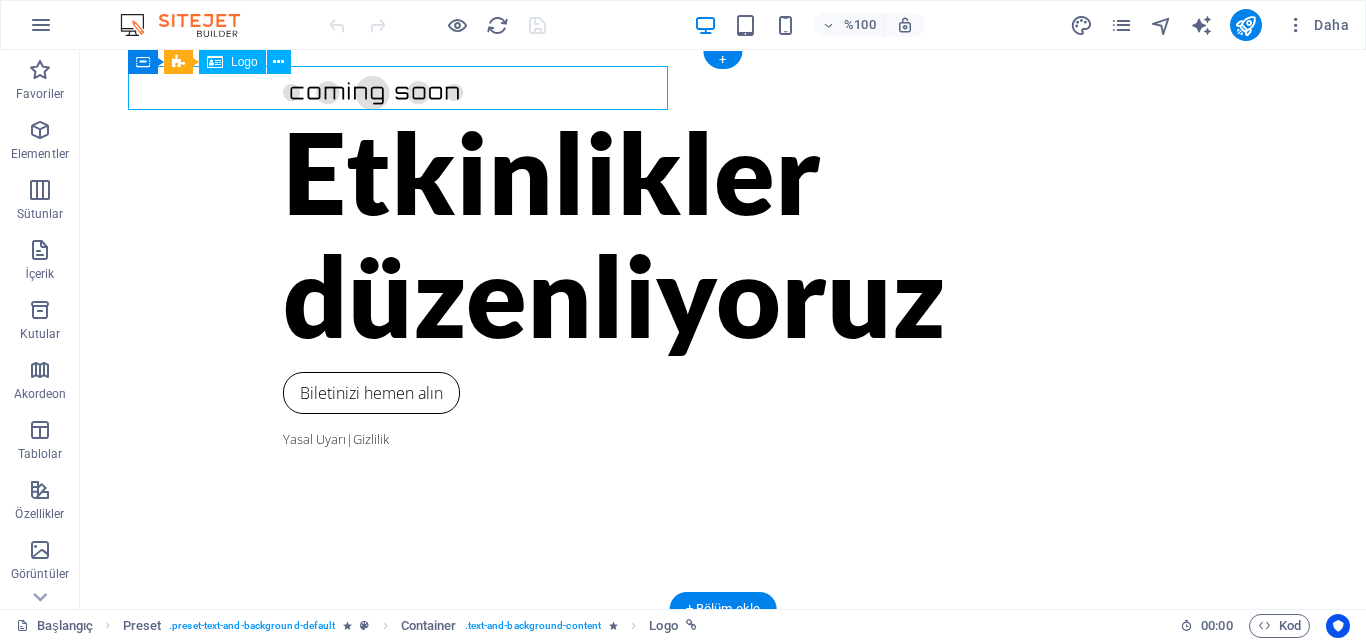 click at bounding box center [723, 88] 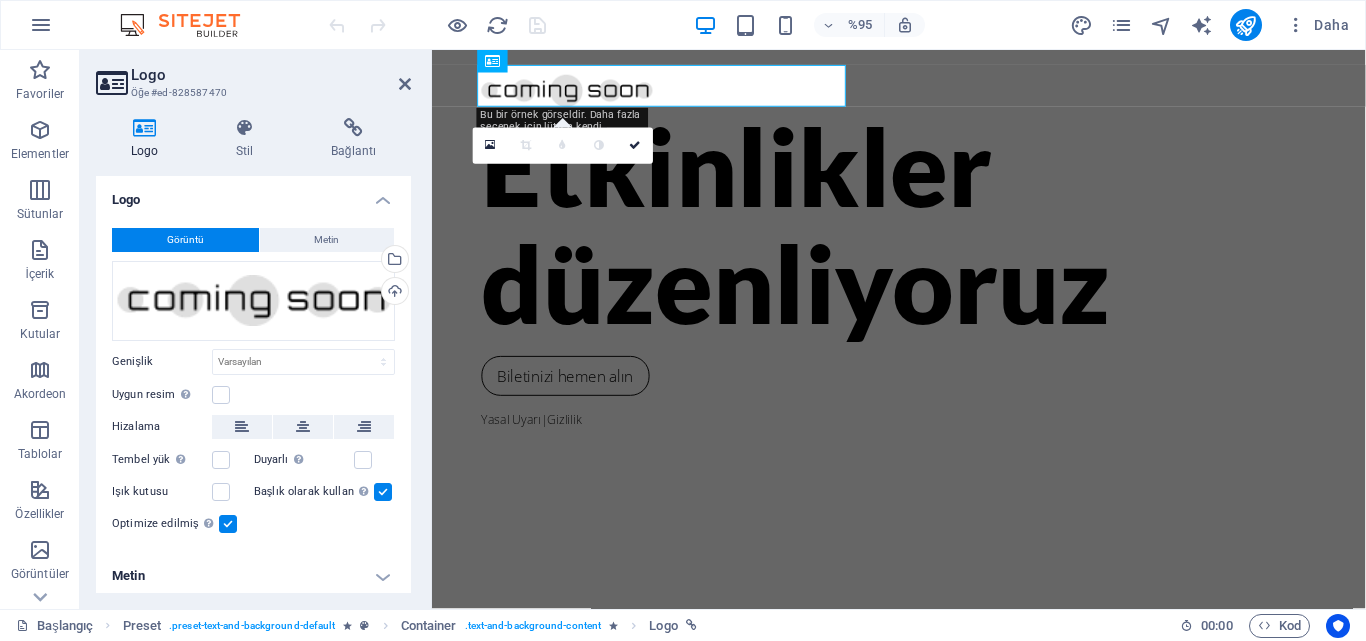 click on "Görüntü" at bounding box center [185, 240] 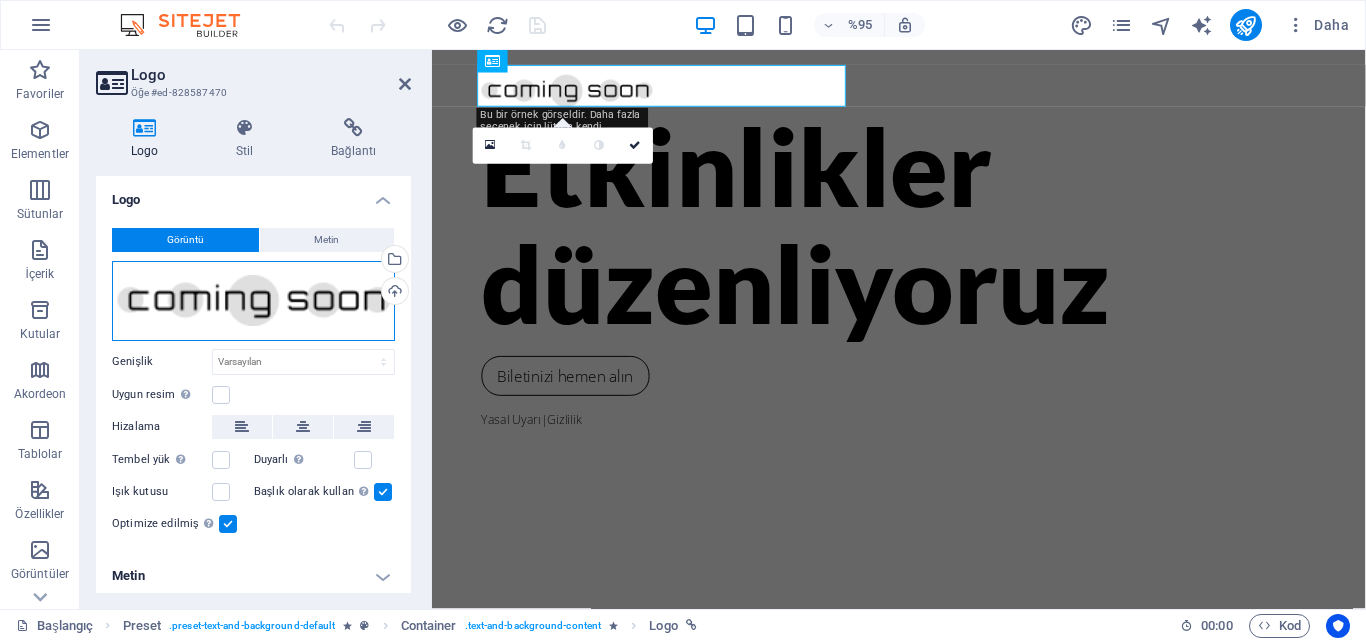 click on "Dosyaları buraya sürükleyin, dosyaları seçmek için tıklayın veya  Dosyalar'dan veya ücretsiz stok fotoğraf ve videolarımızdan dosyaları seçin" at bounding box center [253, 301] 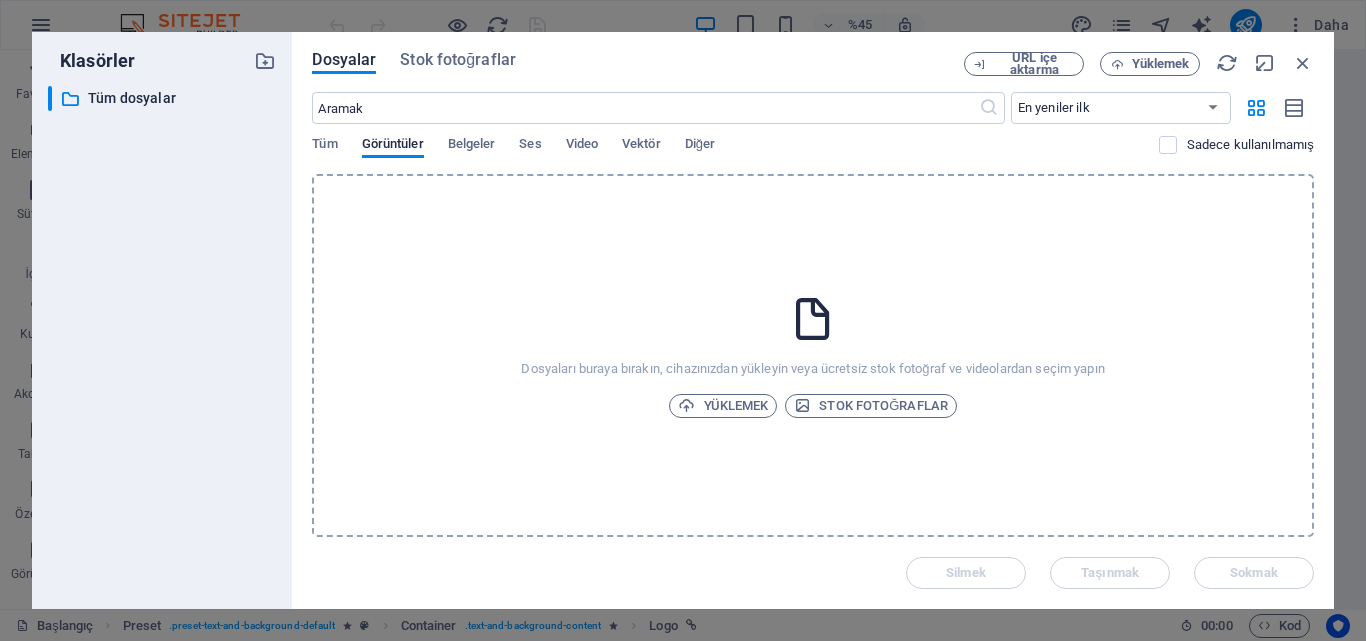 click on "Dosyaları buraya bırakın, cihazınızdan yükleyin veya ücretsiz stok fotoğraf ve videolardan seçim yapın Yüklemek Stok fotoğraflar" at bounding box center [813, 355] 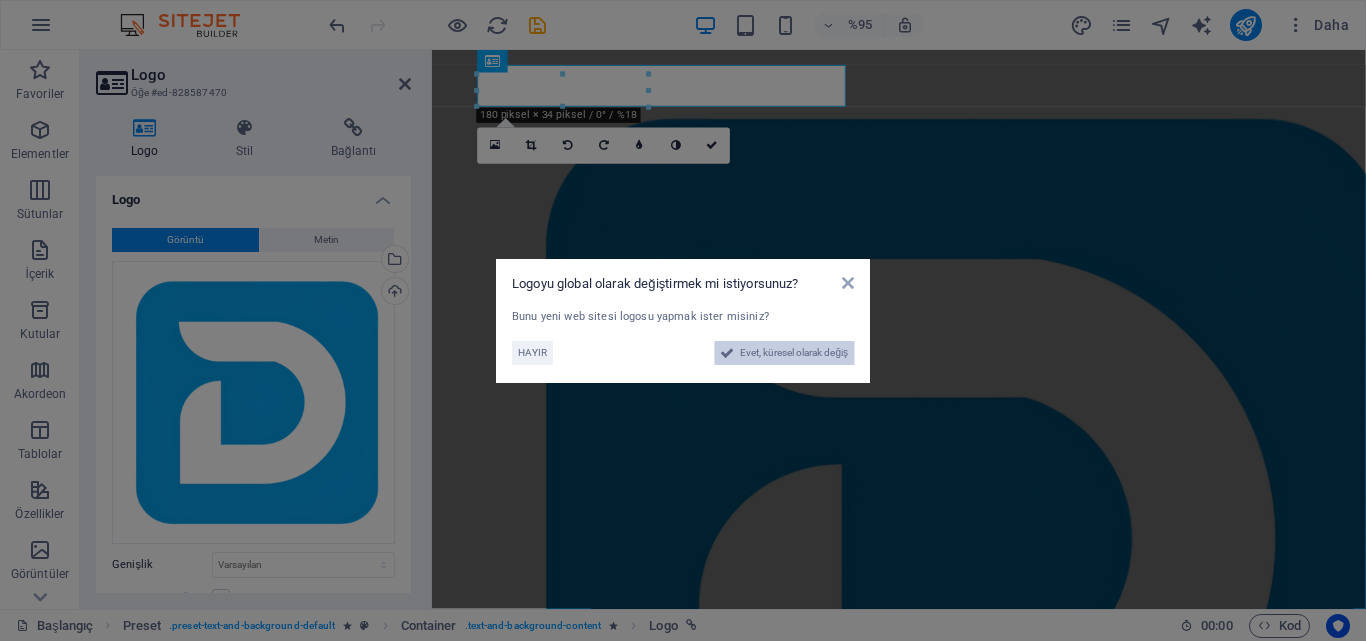 click on "Evet, küresel olarak değiş" at bounding box center [794, 353] 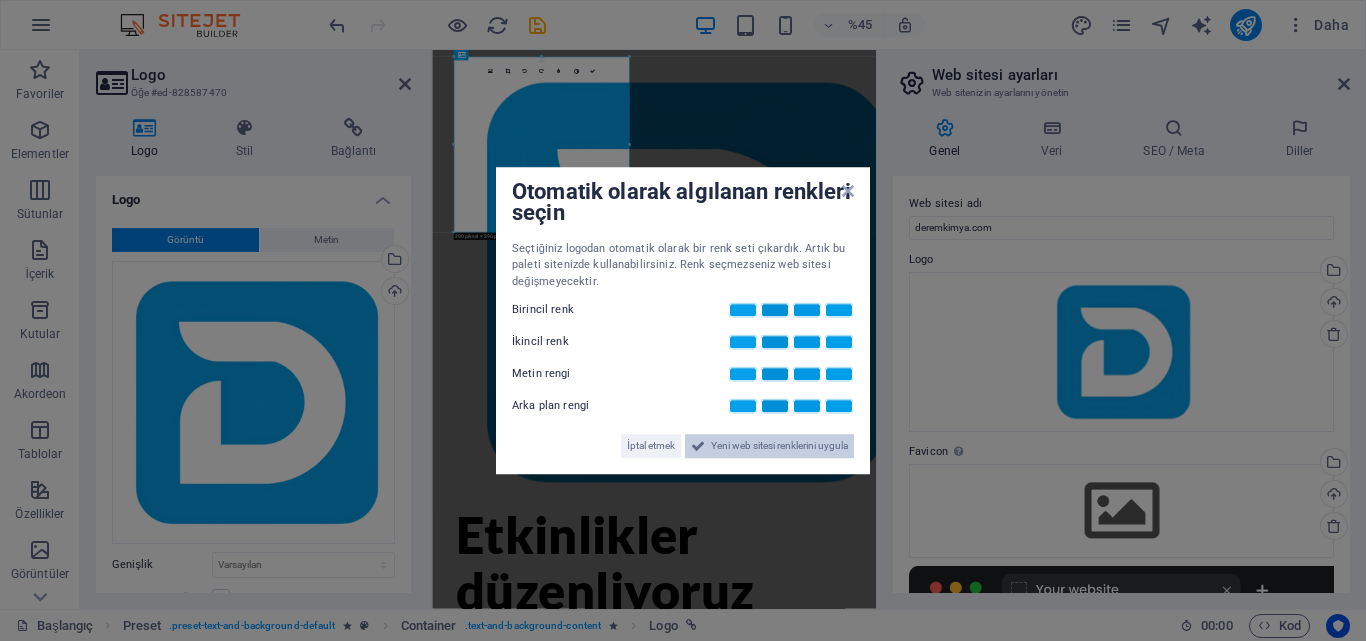 click on "Yeni web sitesi renklerini uygula" at bounding box center (779, 445) 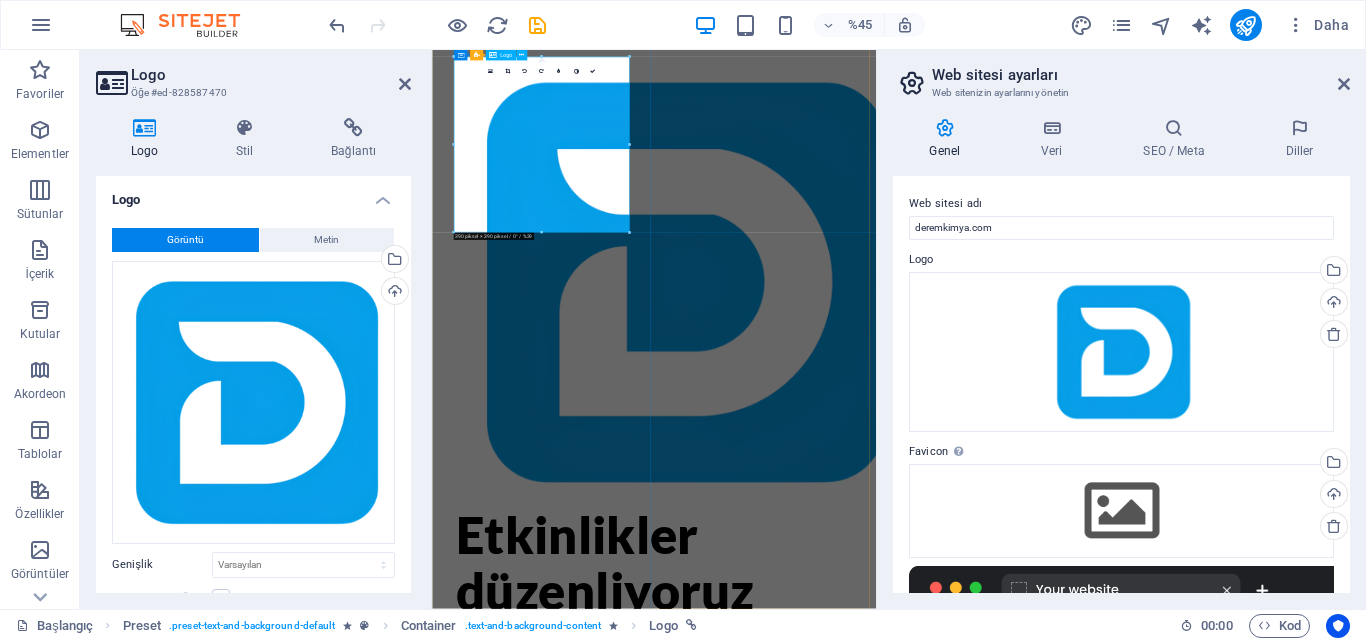 click at bounding box center [926, 566] 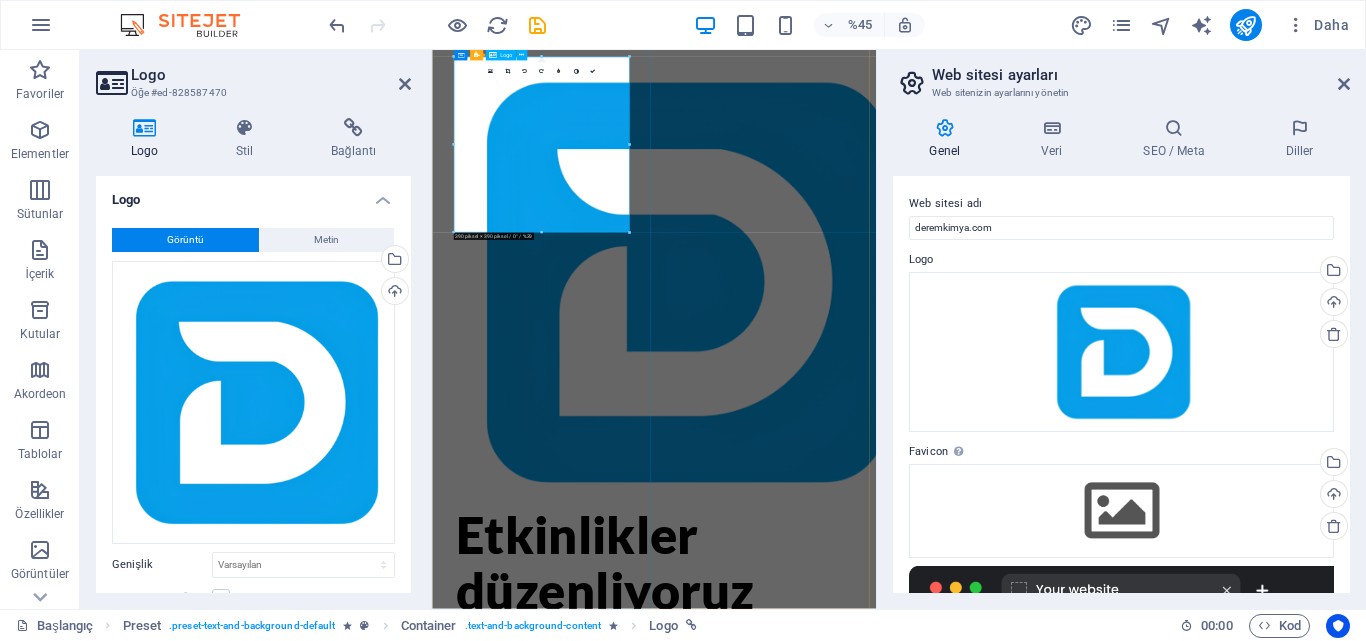 drag, startPoint x: 1061, startPoint y: 281, endPoint x: 851, endPoint y: 429, distance: 256.91245 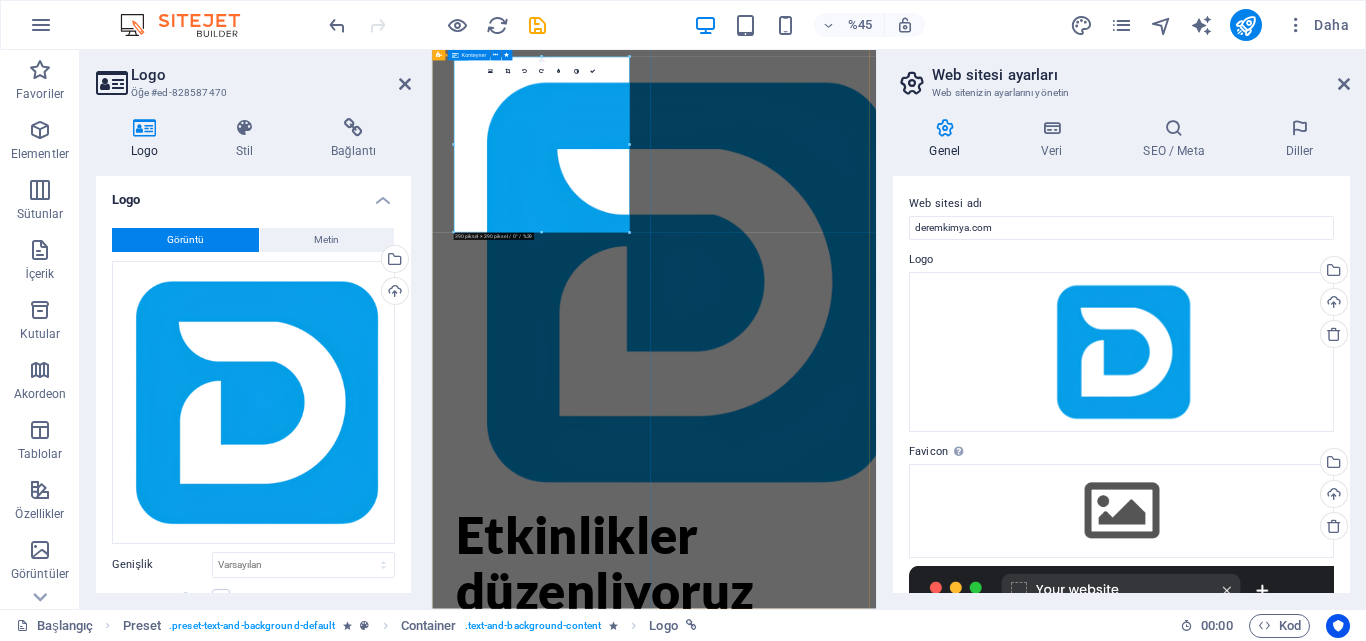 click on "Etkinlikler düzenliyoruz Biletinizi hemen alın Yasal Uyarı  |  Gizlilik" at bounding box center [925, 736] 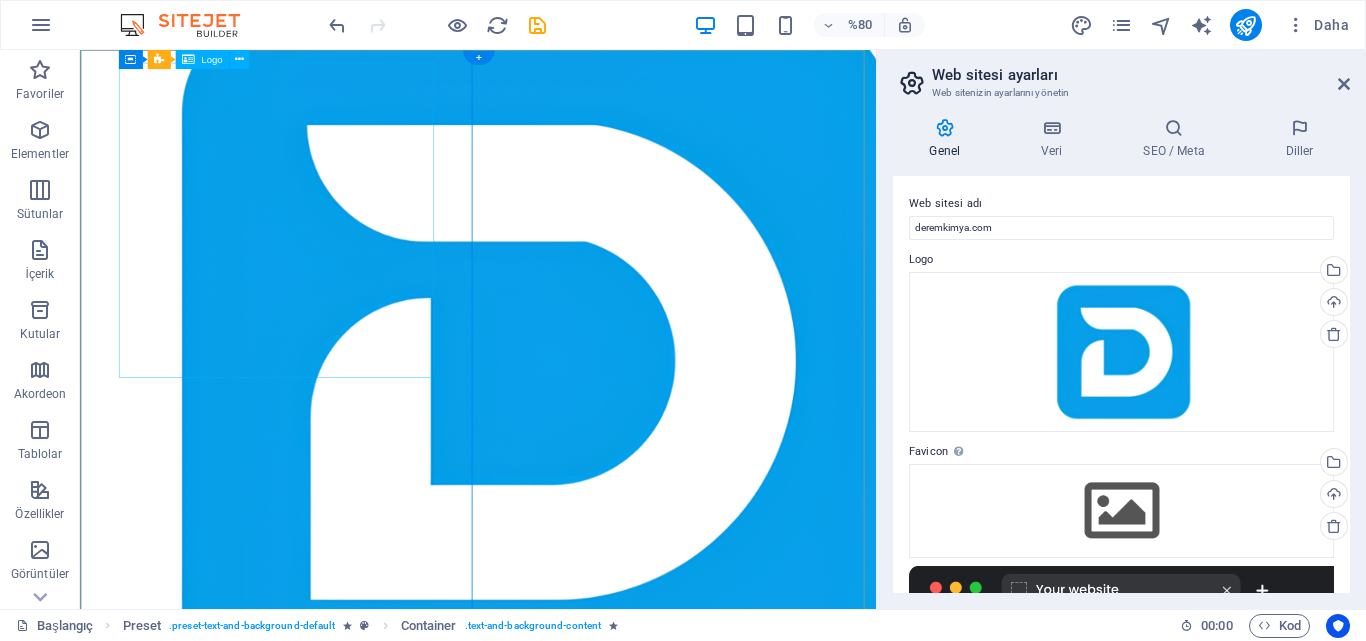 scroll, scrollTop: 0, scrollLeft: 0, axis: both 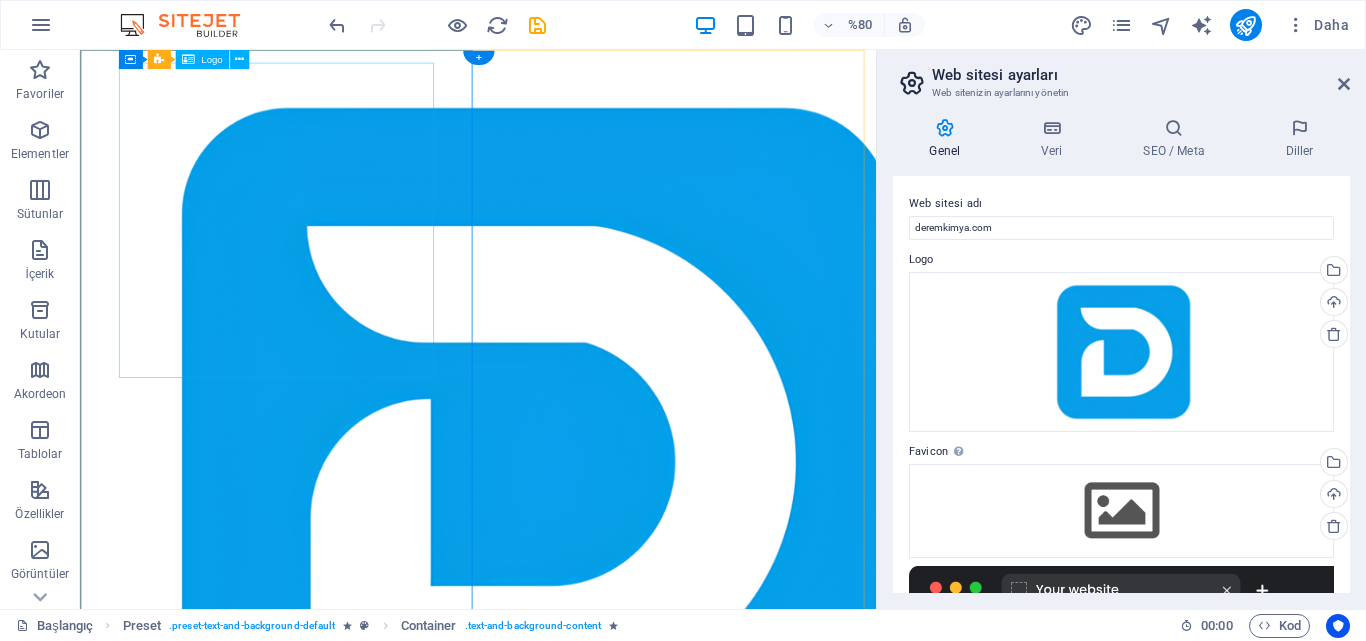 click at bounding box center [578, 566] 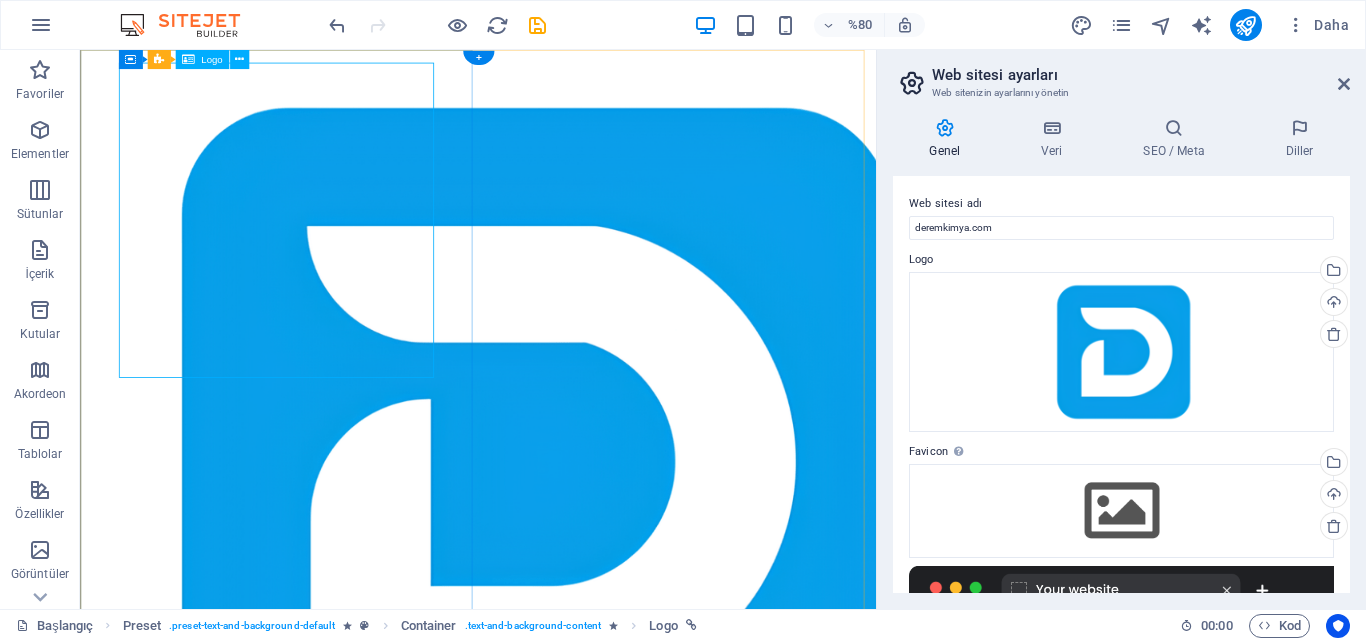 click at bounding box center [578, 566] 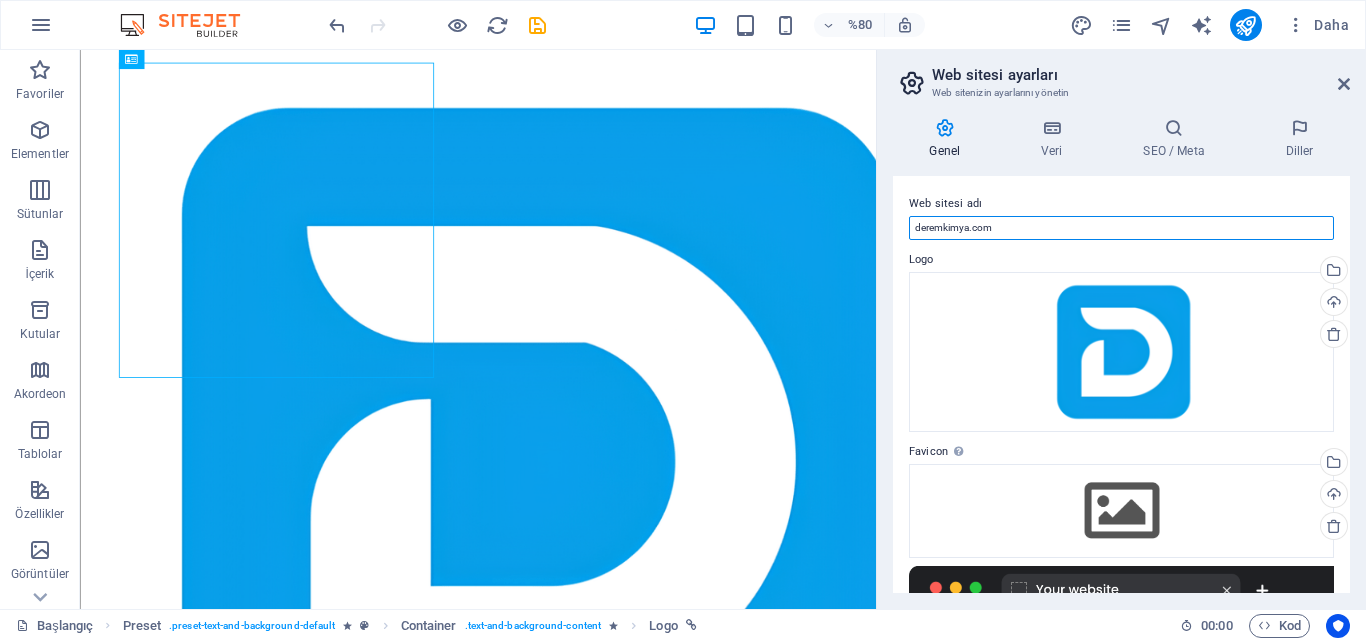 click on "deremkimya.com" at bounding box center (1121, 228) 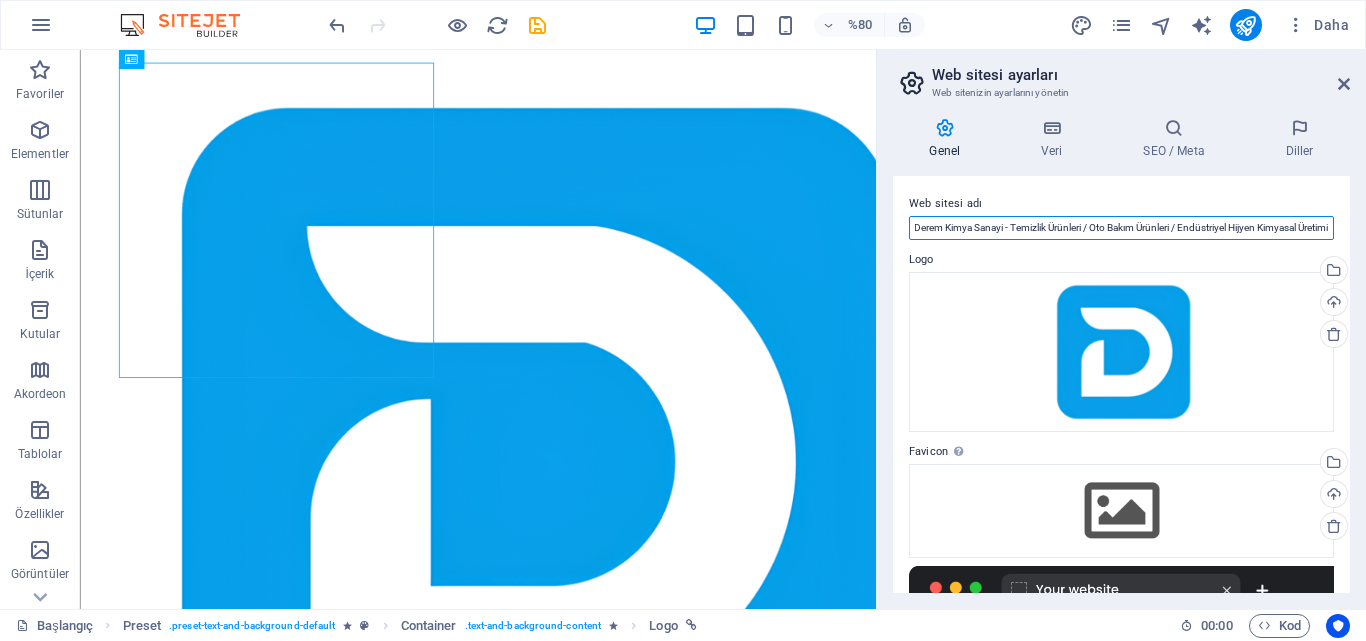scroll, scrollTop: 0, scrollLeft: 21, axis: horizontal 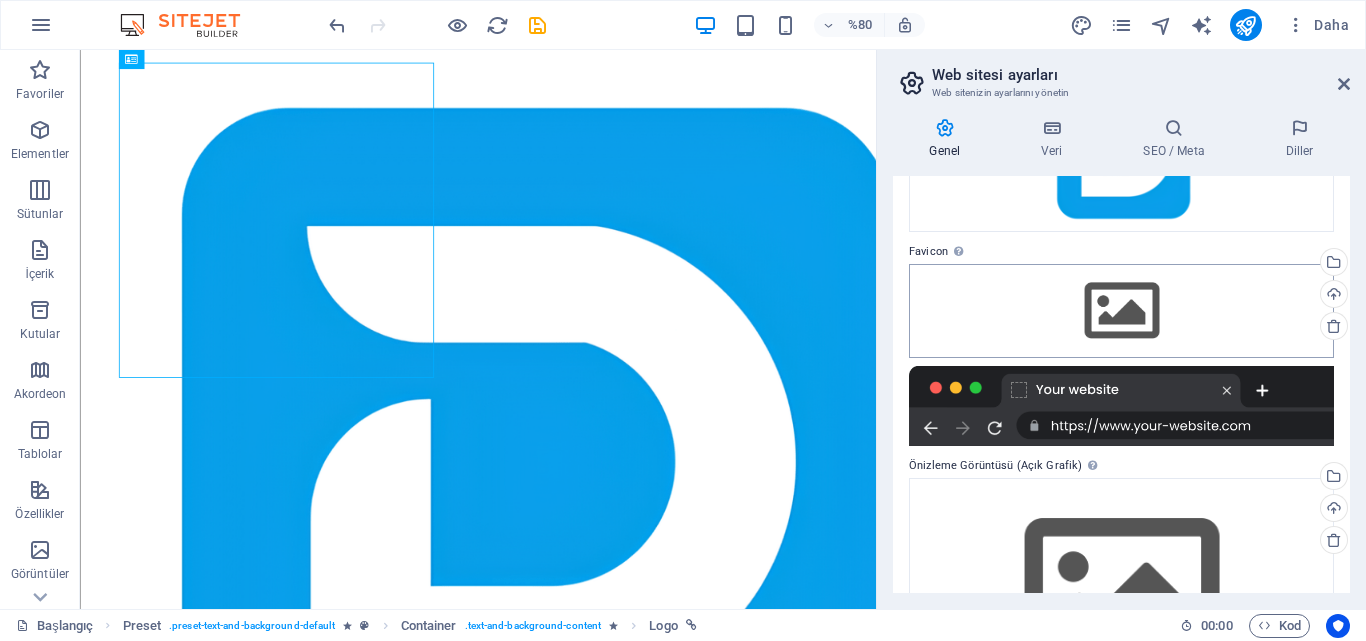 type on "Derem Kimya Sanayi - Temizlik Ürünleri / Oto Bakım Ürünleri / Endüstriyel Hijyen Kimyasal Üretimi" 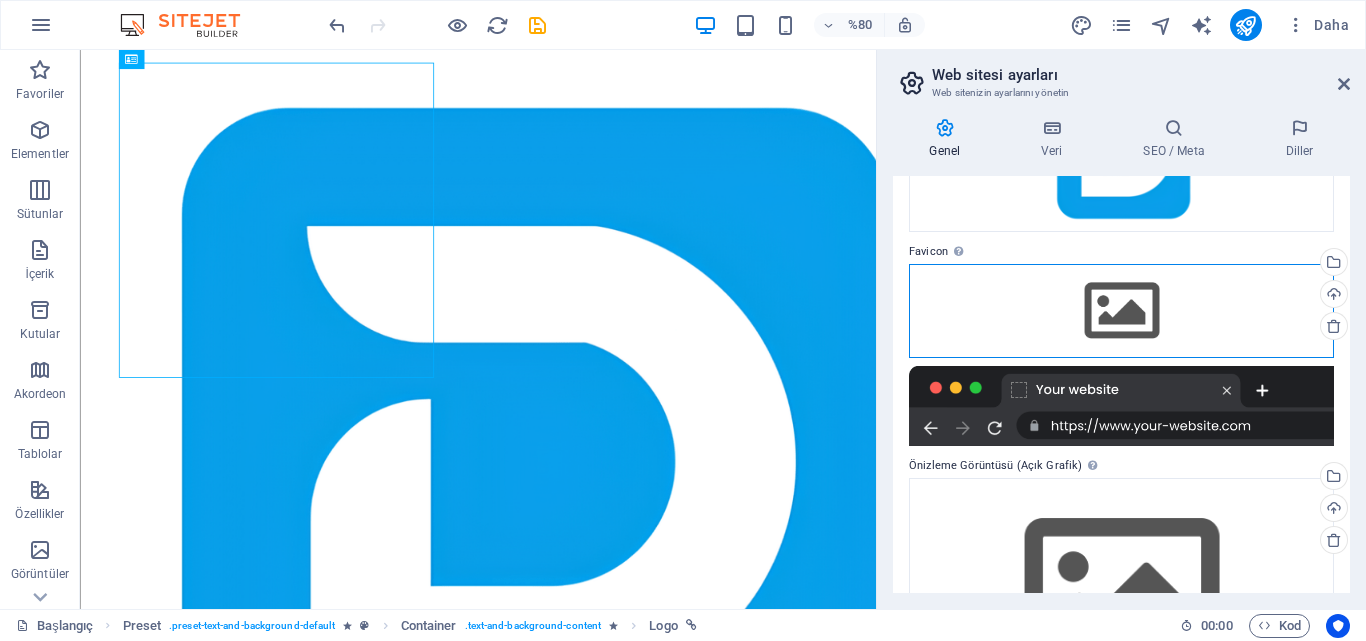 click on "Dosyaları buraya sürükleyin, dosyaları seçmek için tıklayın veya  Dosyalar'dan veya ücretsiz stok fotoğraf ve videolarımızdan dosyaları seçin" at bounding box center [1121, 311] 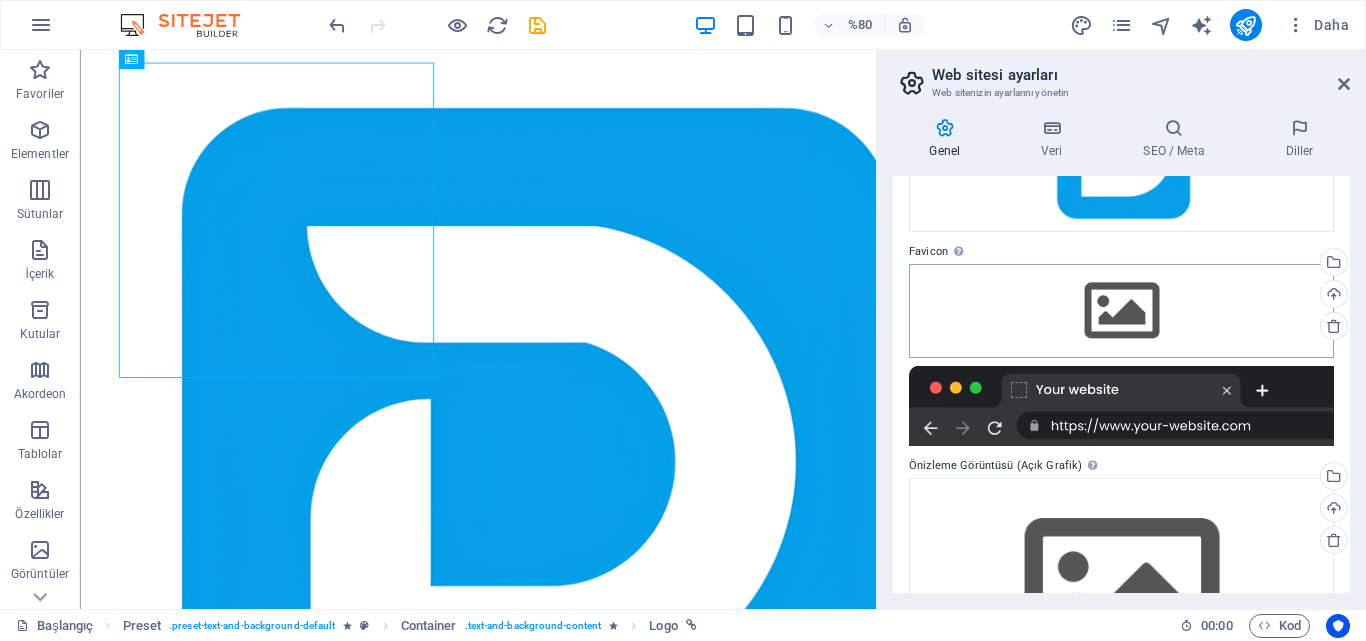 scroll, scrollTop: 0, scrollLeft: 0, axis: both 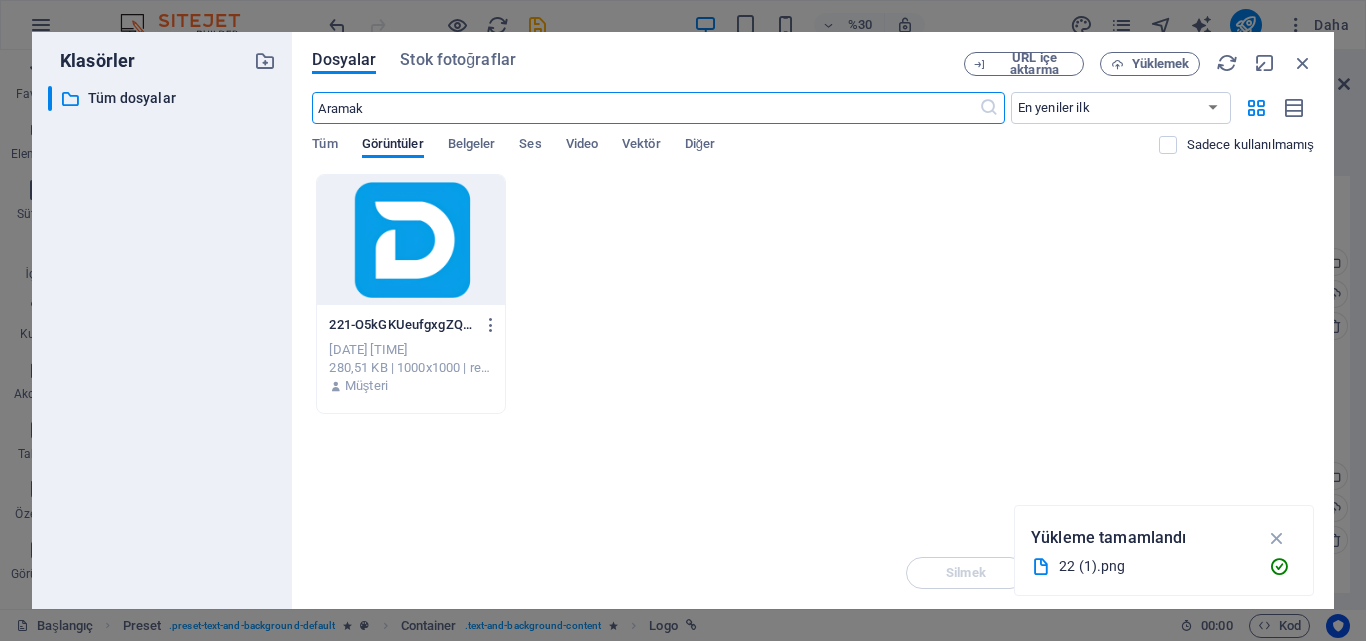 click at bounding box center (410, 240) 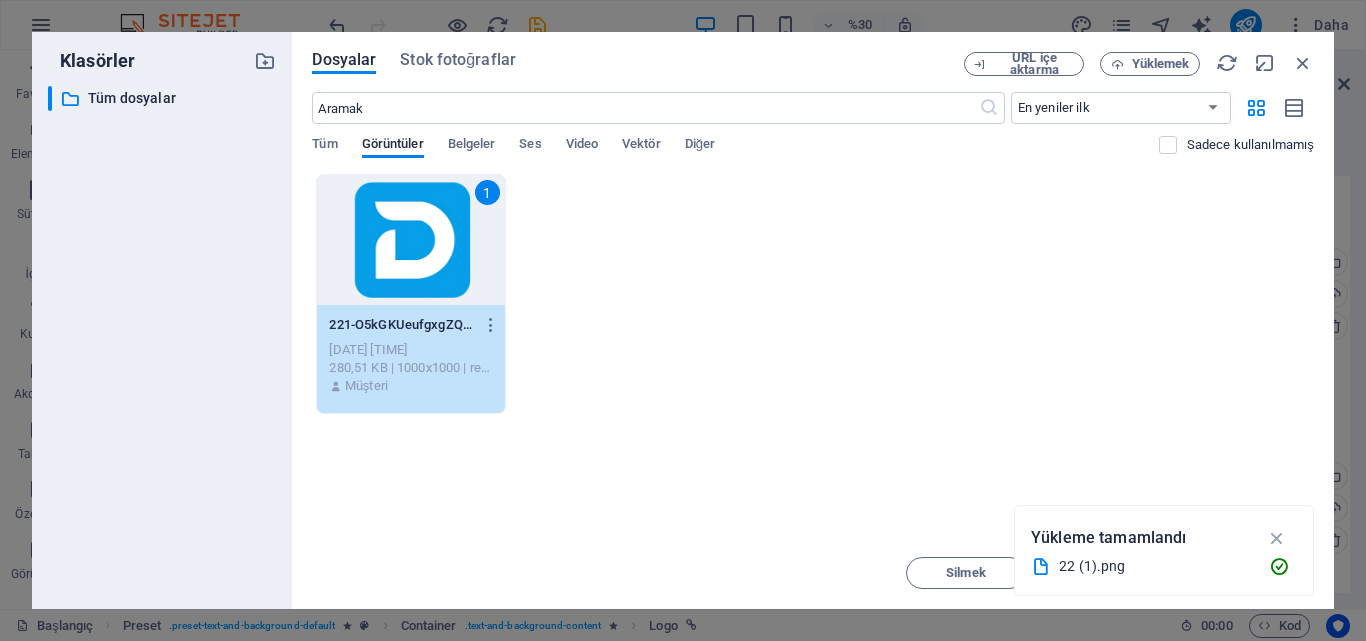 click on "1" at bounding box center [410, 240] 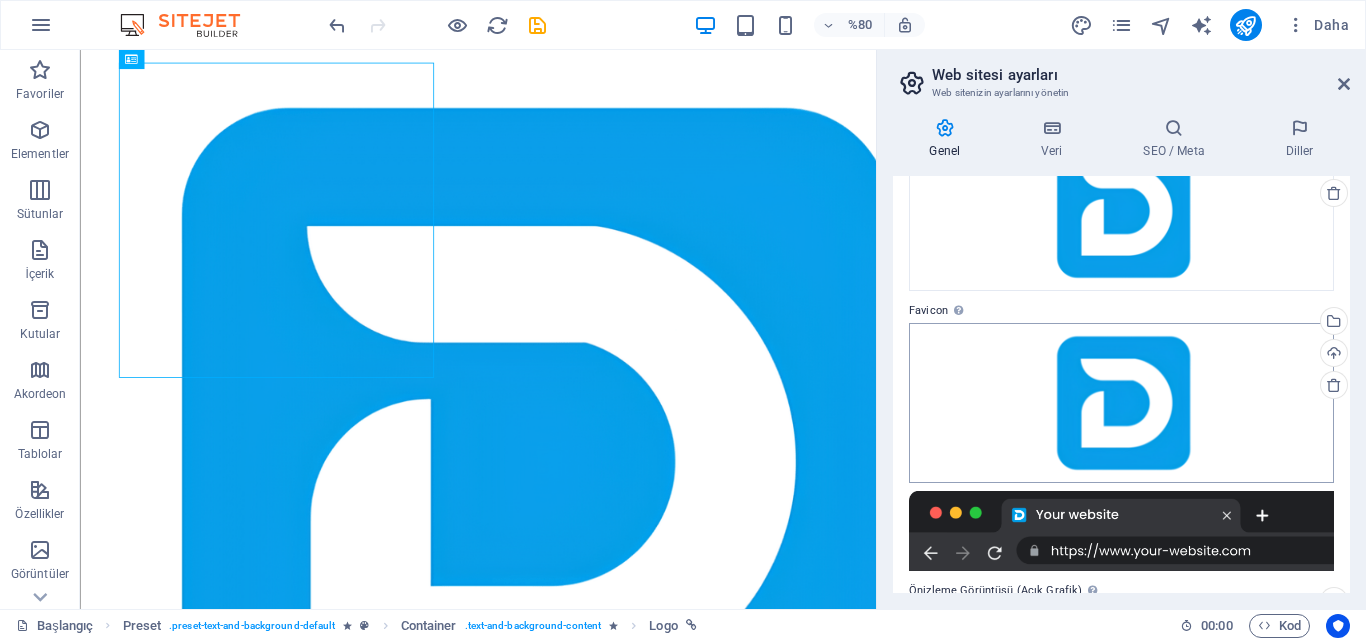 scroll, scrollTop: 300, scrollLeft: 0, axis: vertical 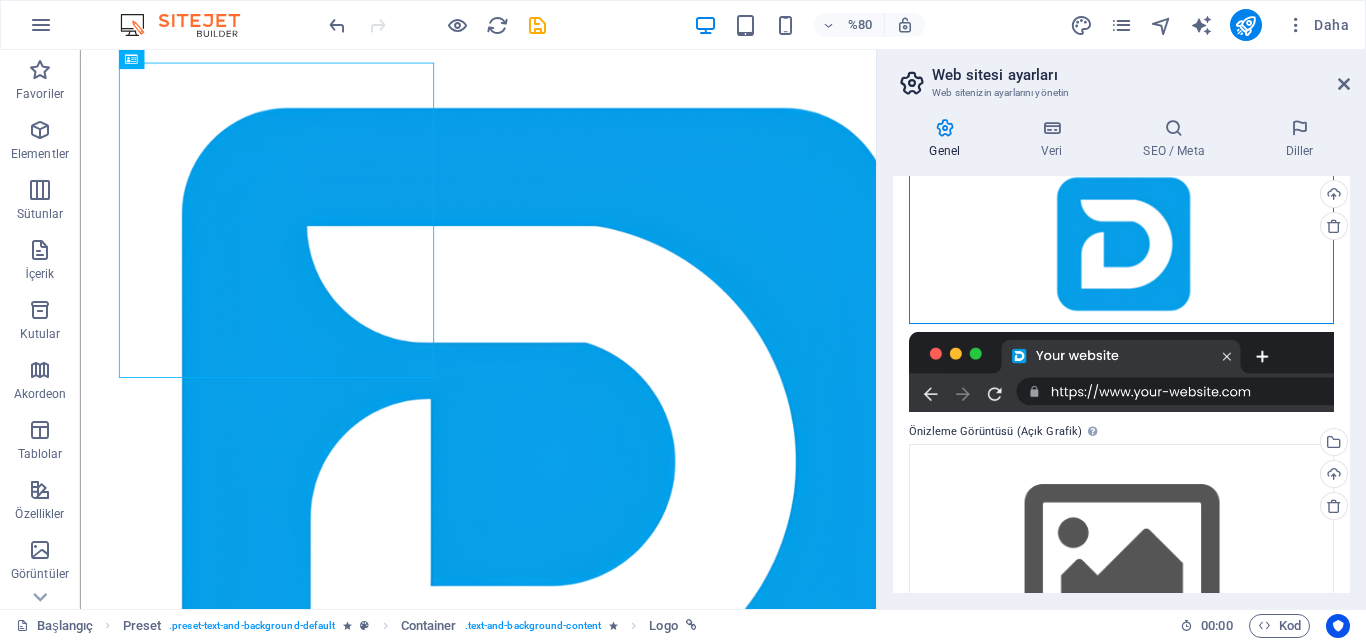 click on "Dosyaları buraya sürükleyin, dosyaları seçmek için tıklayın veya  Dosyalar'dan veya ücretsiz stok fotoğraf ve videolarımızdan dosyaları seçin" at bounding box center (1121, 244) 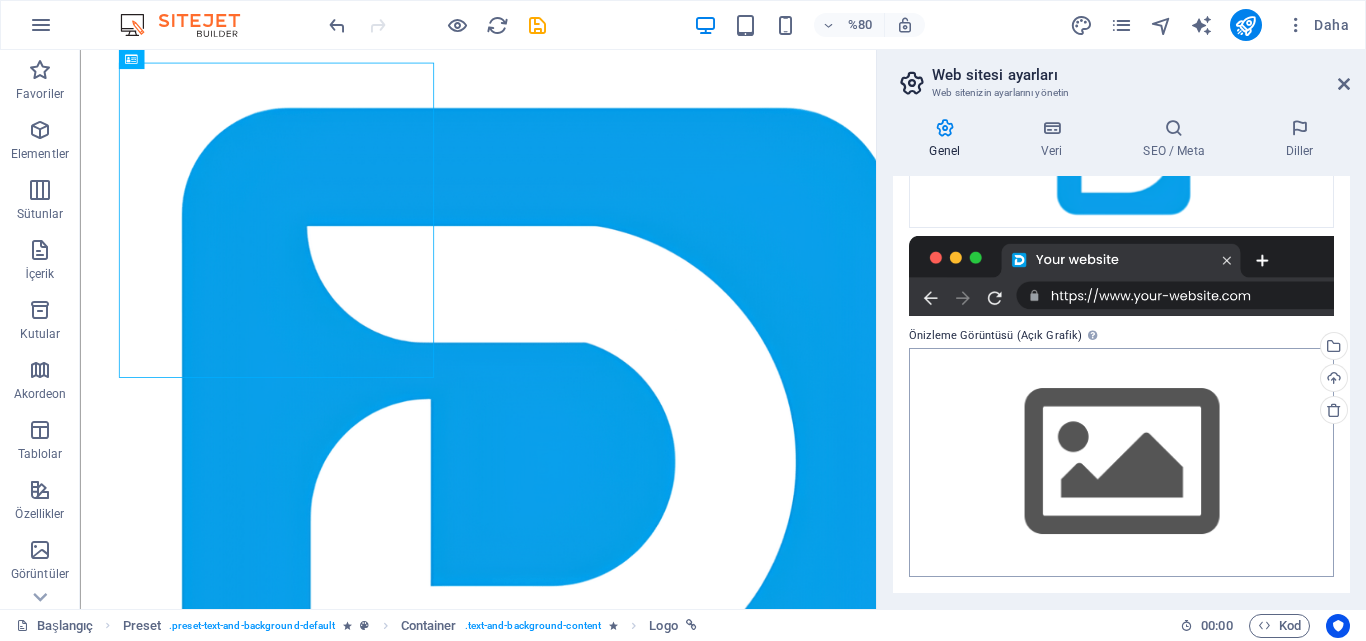 scroll, scrollTop: 0, scrollLeft: 0, axis: both 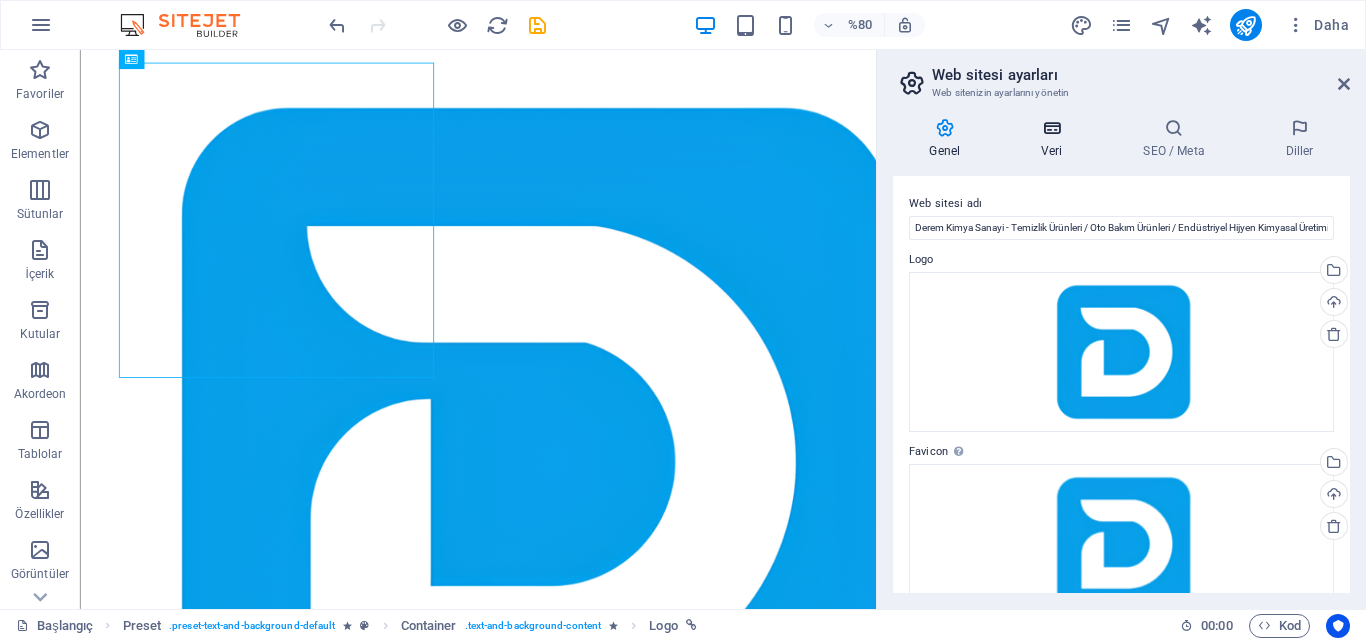 click at bounding box center (1052, 128) 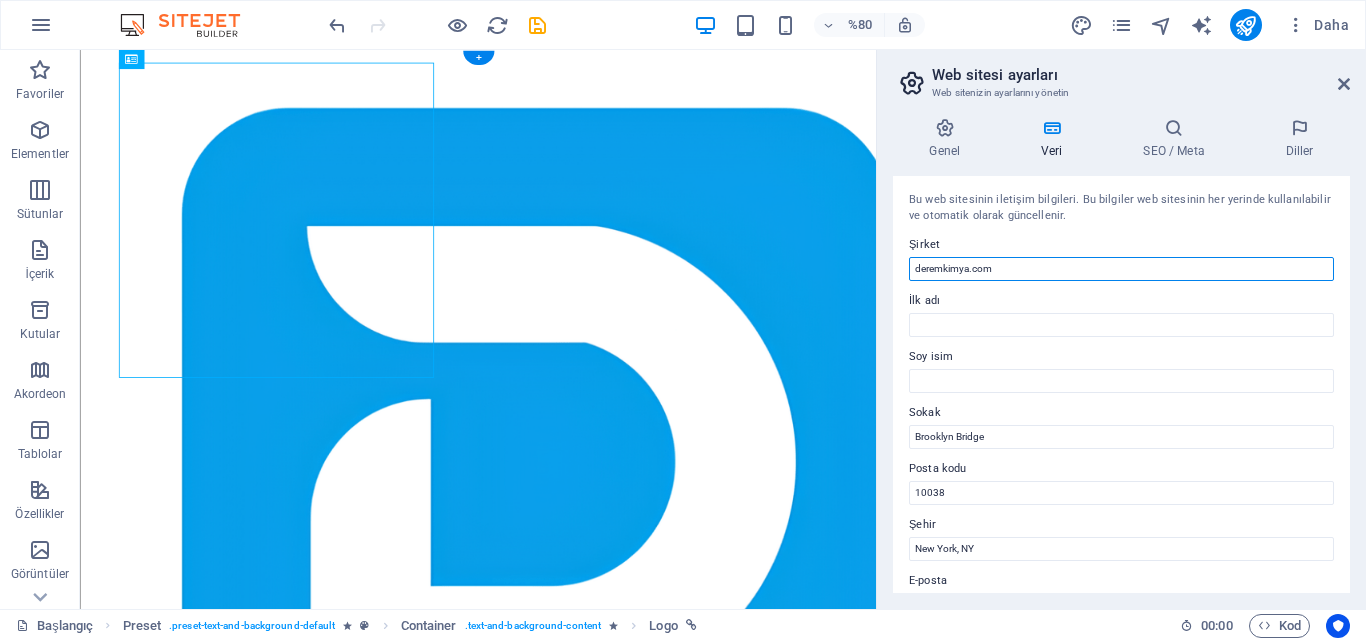drag, startPoint x: 1110, startPoint y: 325, endPoint x: 872, endPoint y: 326, distance: 238.0021 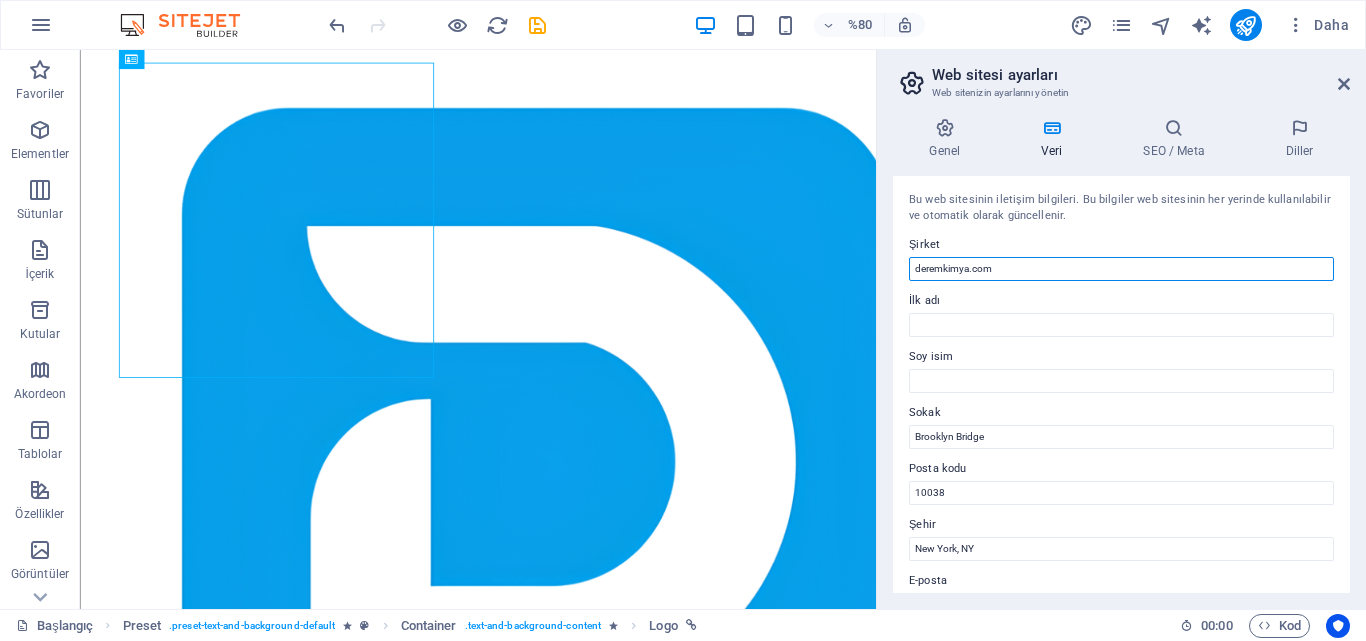 click on "deremkimya.com" at bounding box center (1121, 269) 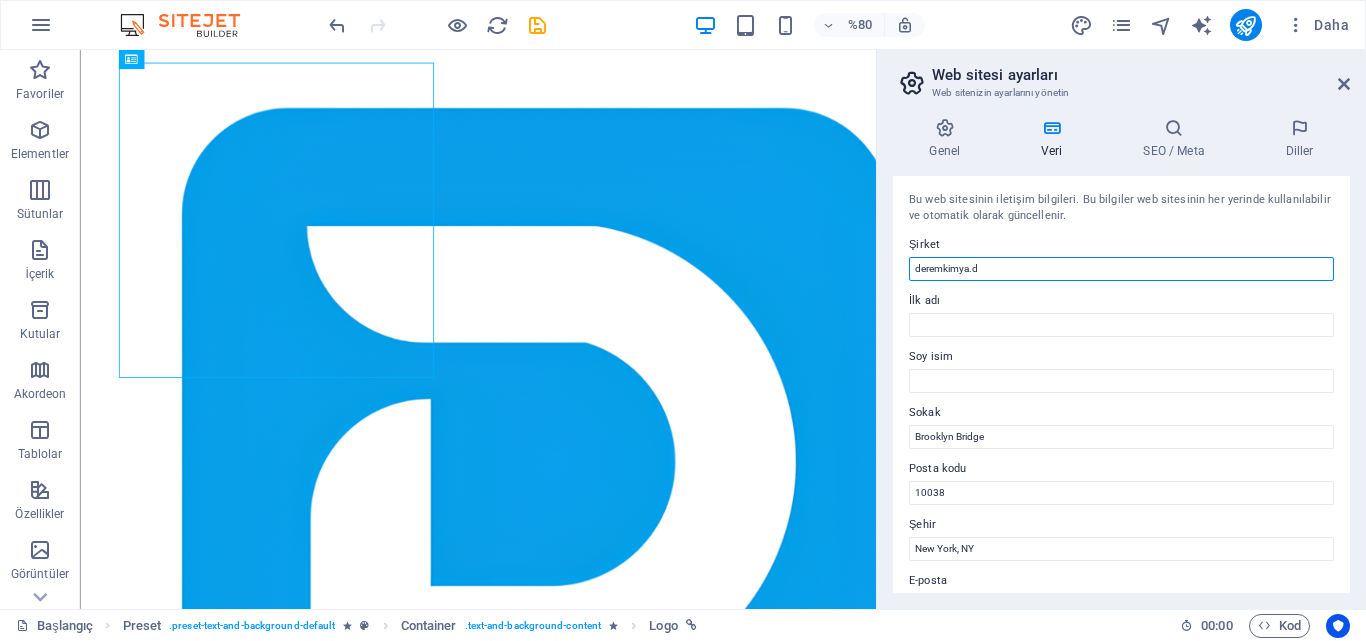 drag, startPoint x: 1095, startPoint y: 323, endPoint x: 1032, endPoint y: 318, distance: 63.1981 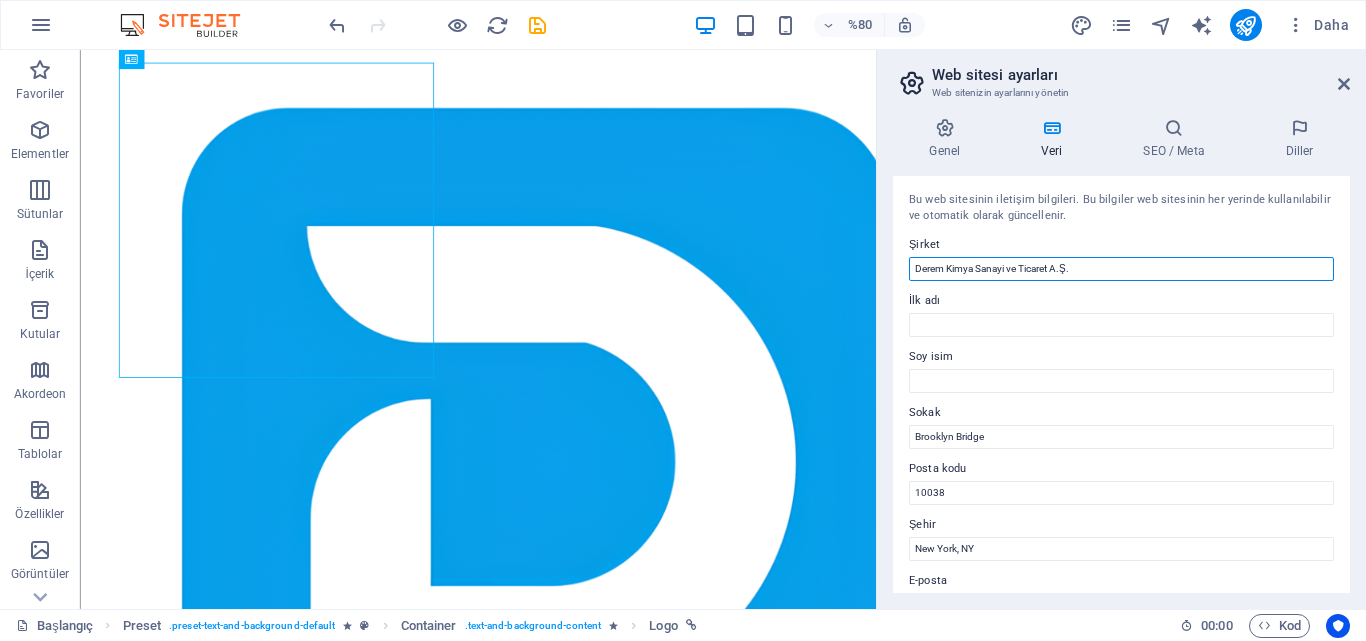 type on "Derem Kimya Sanayi ve Ticaret A.Ş." 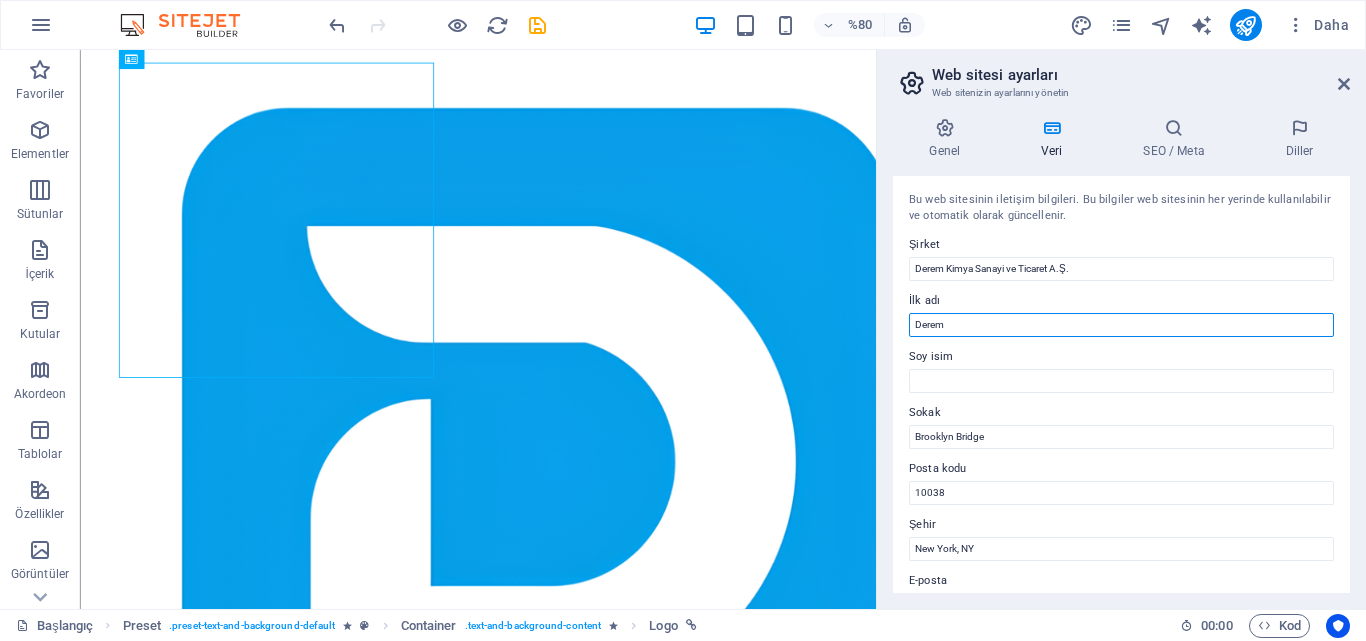 type on "Derem" 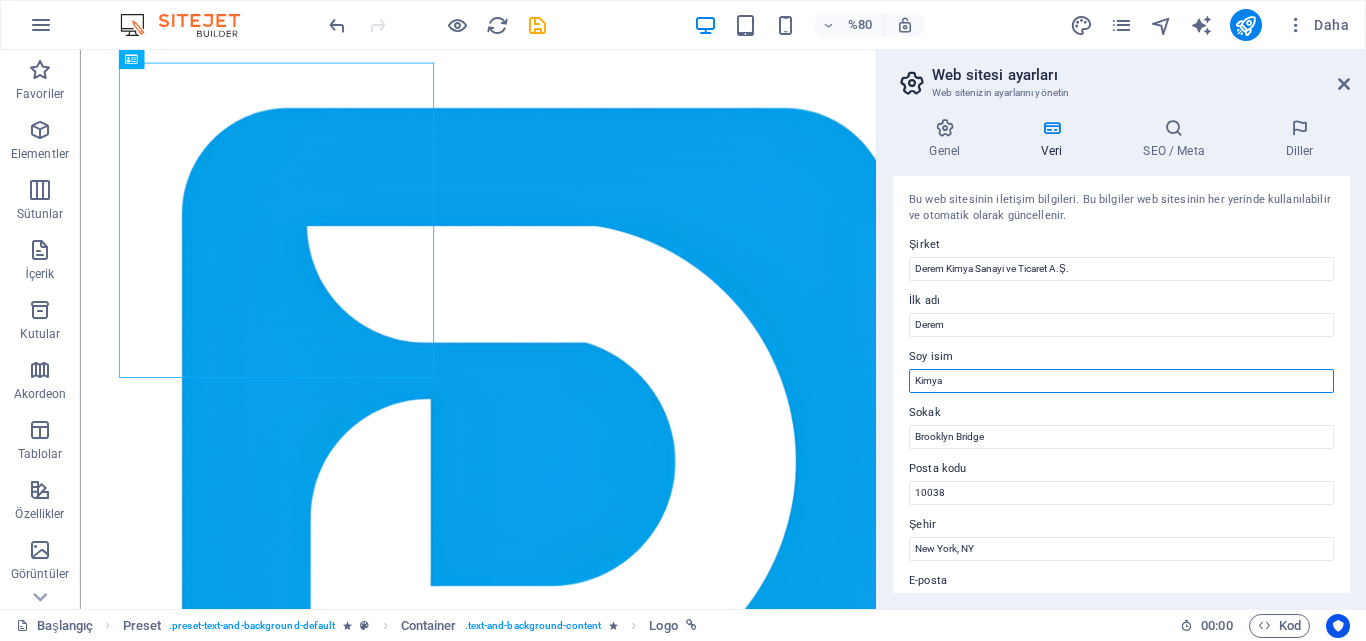 type on "Kimya" 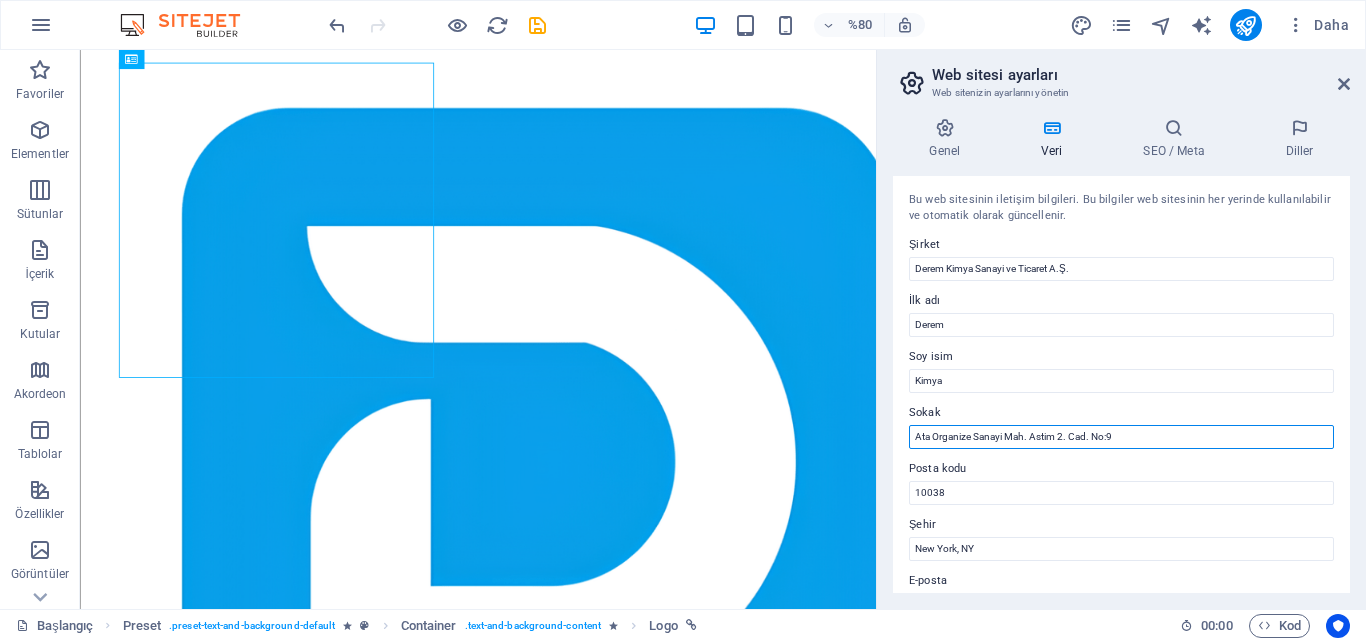 type on "Ata Organize Sanayi Mah. Astim 2. Cad. No:9" 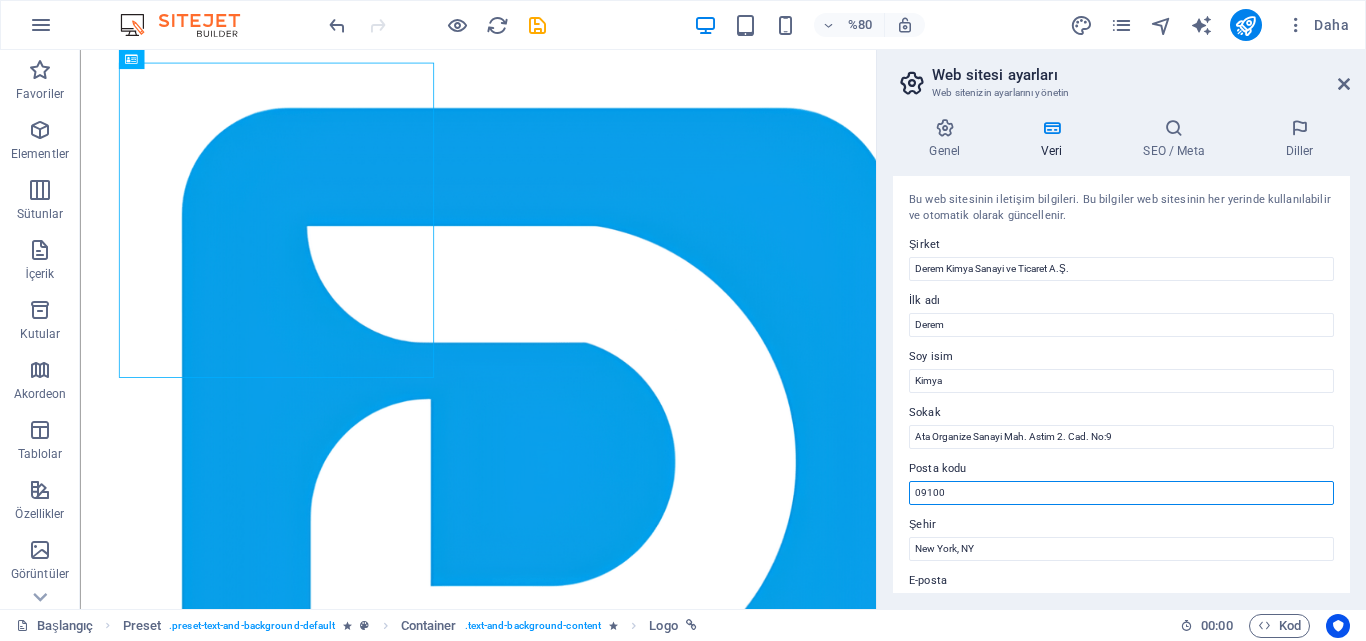 type on "09100" 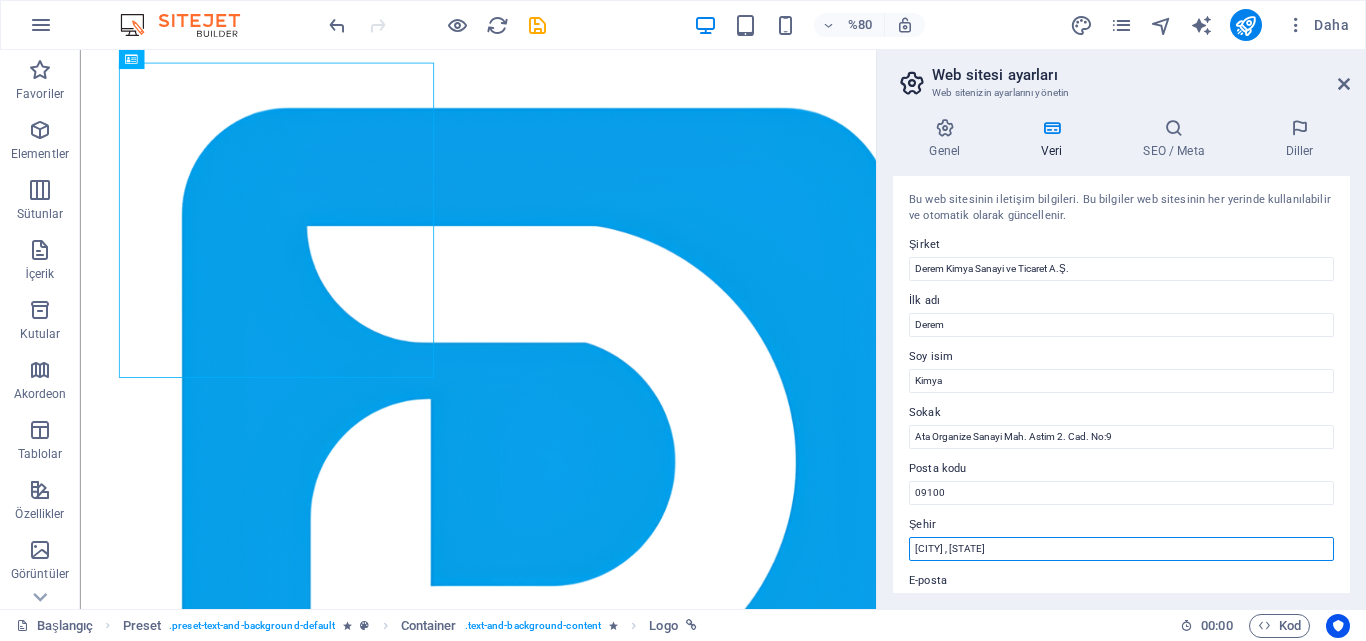 type on "[CITY] , [STATE]" 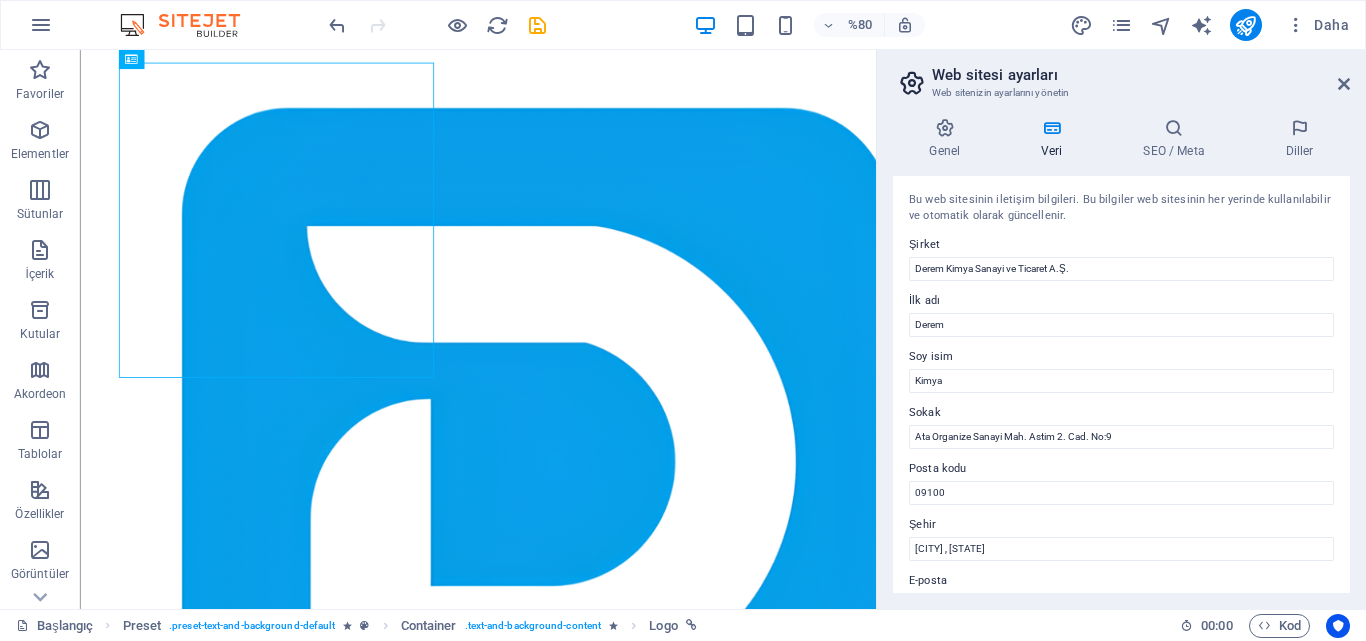 scroll, scrollTop: 24, scrollLeft: 0, axis: vertical 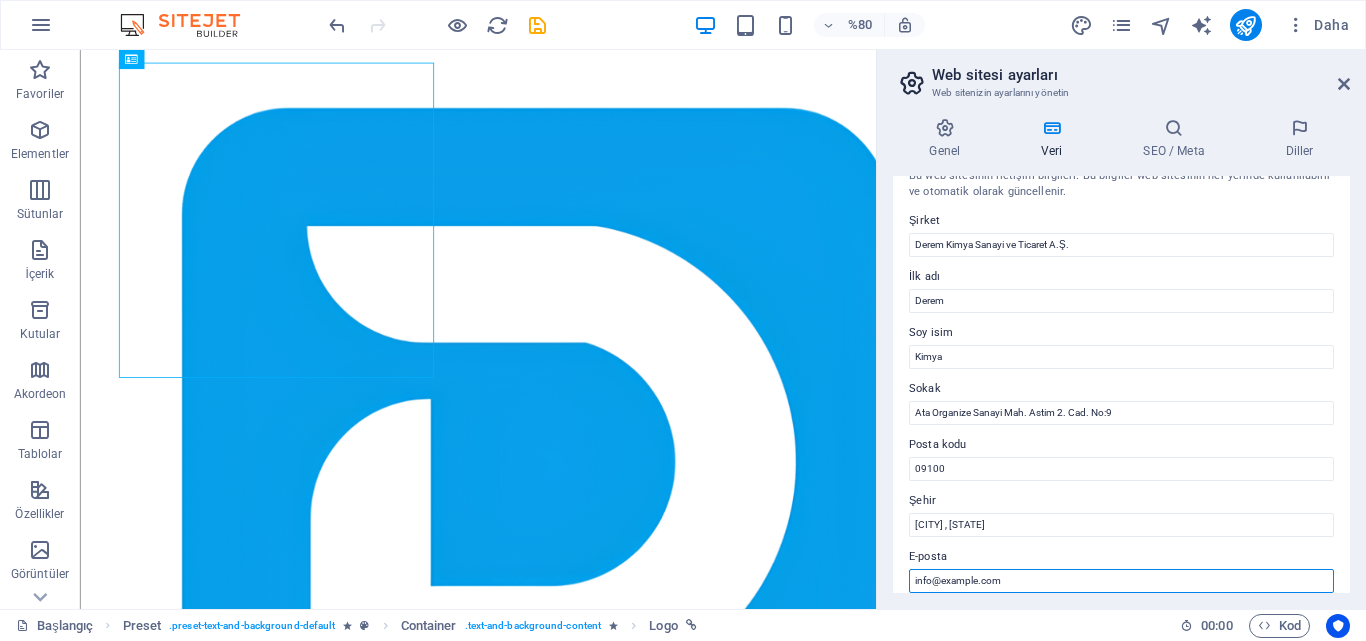 type on "info@example.com" 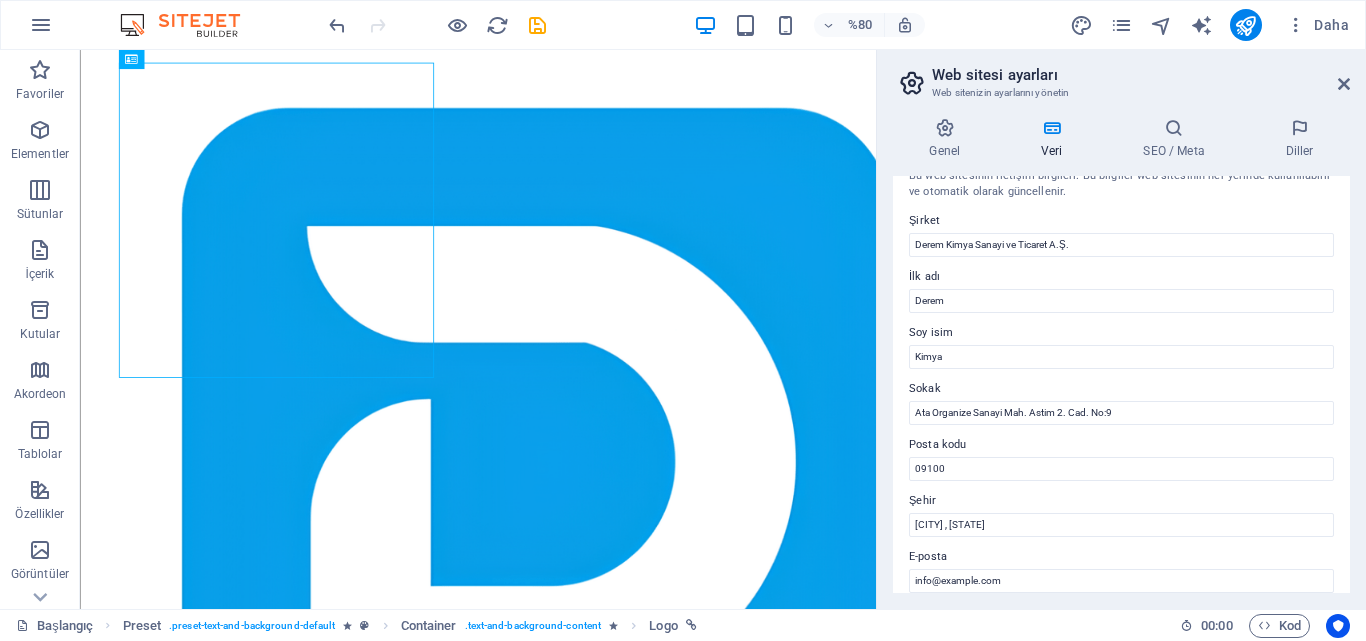 scroll, scrollTop: 276, scrollLeft: 0, axis: vertical 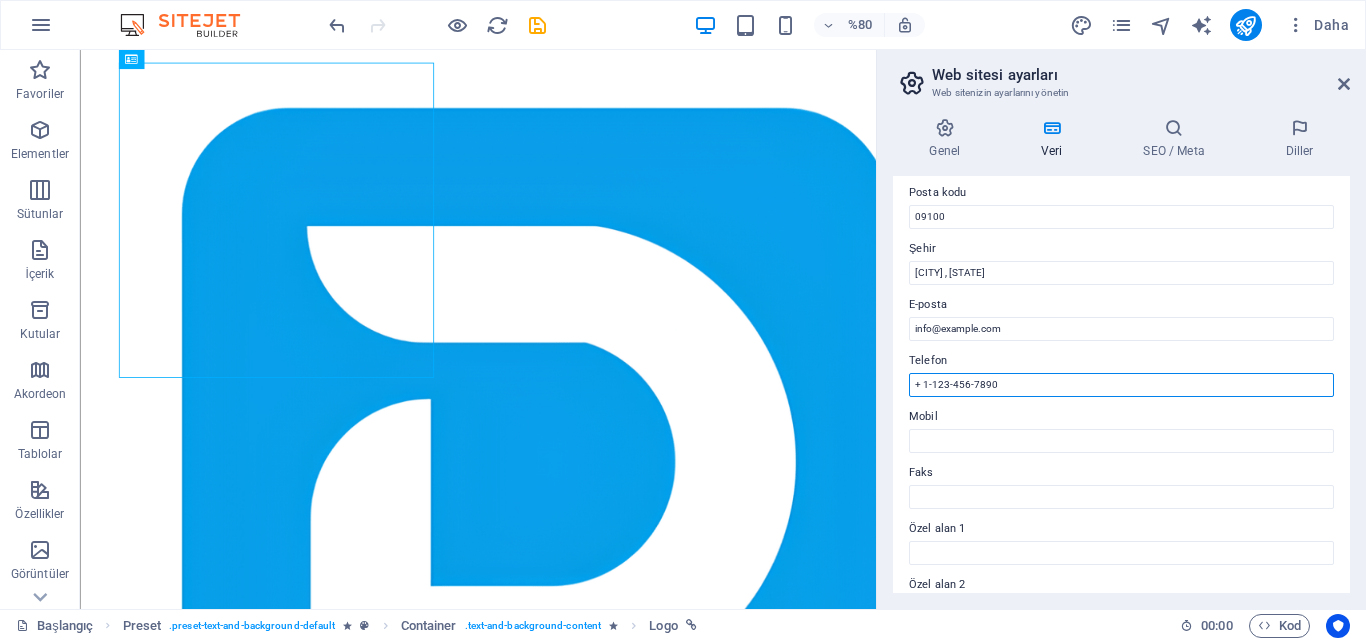 type on "+" 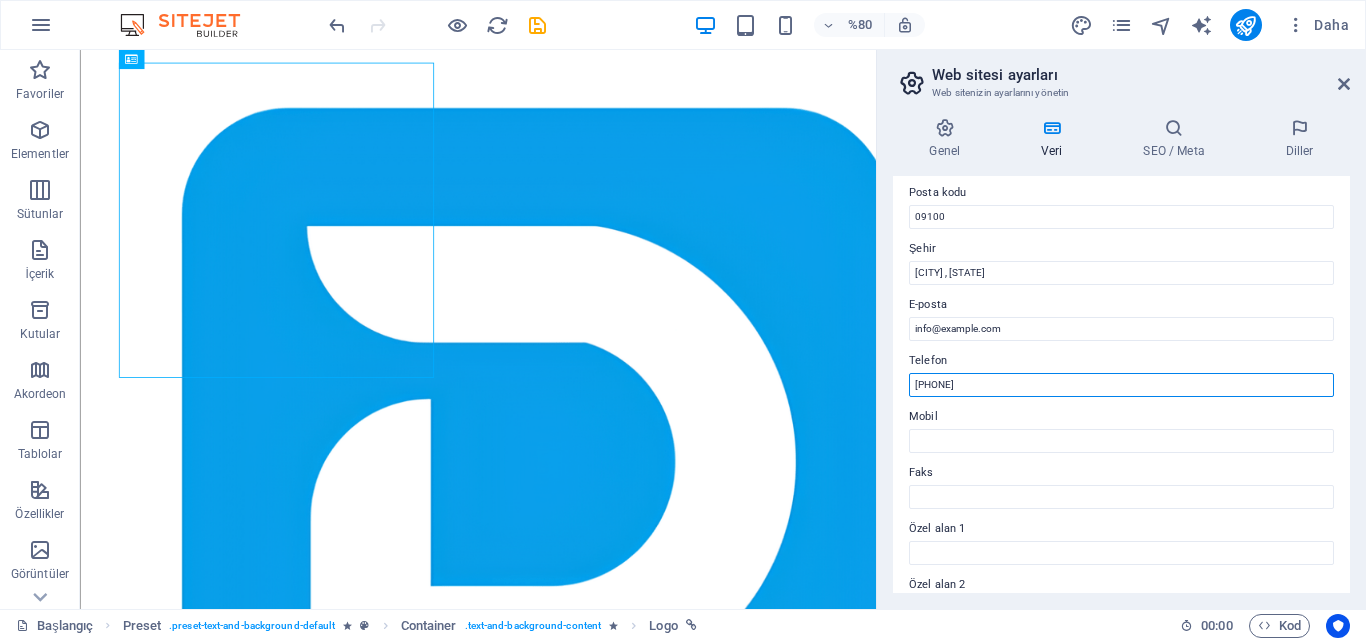 type on "[PHONE]" 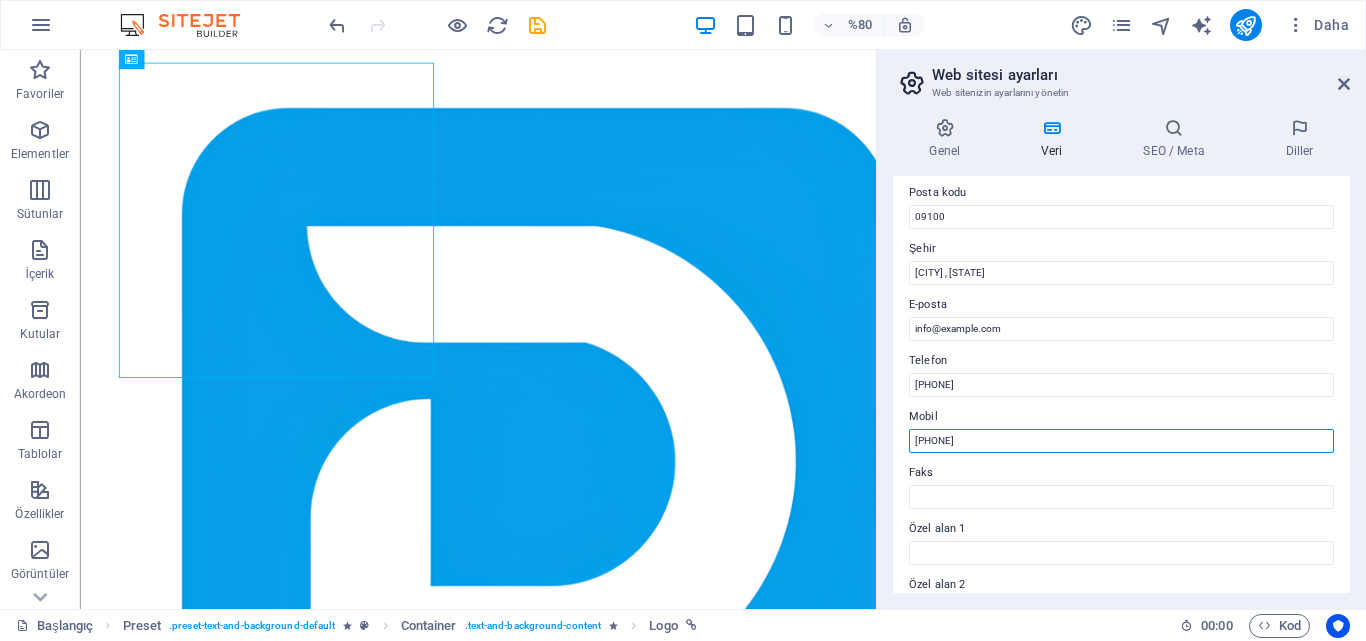 type on "[PHONE]" 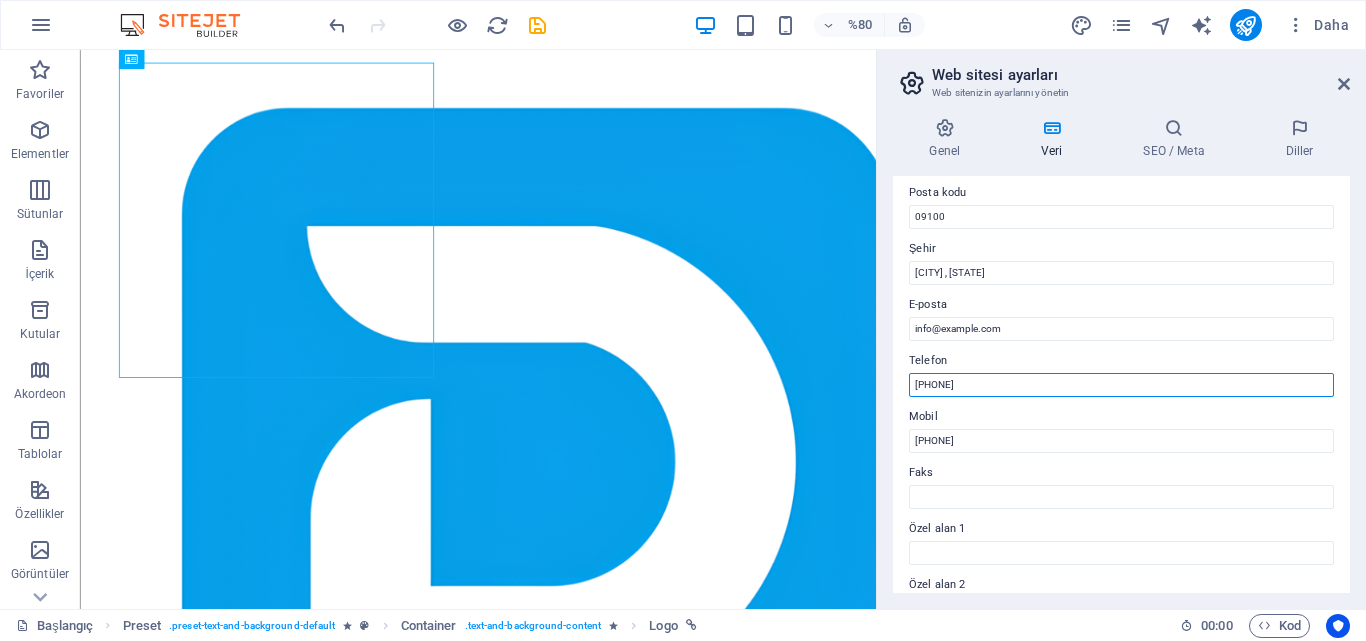 click on "[PHONE]" at bounding box center (1121, 385) 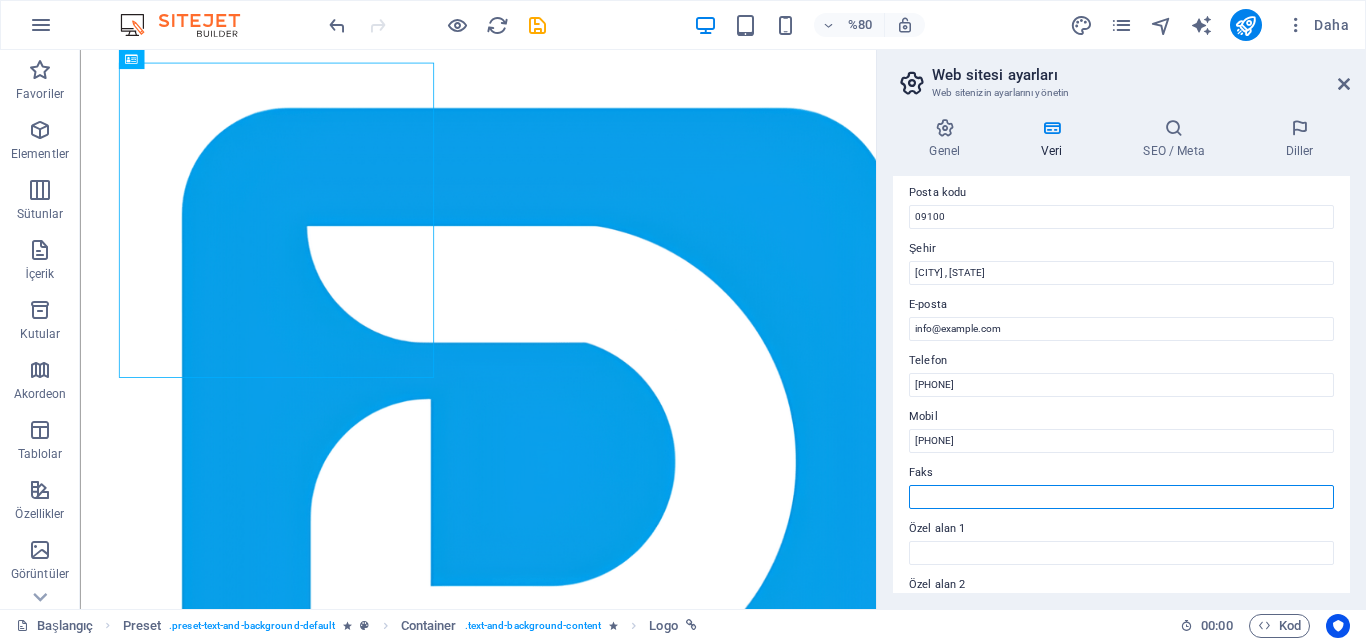 click on "Faks" at bounding box center [1121, 497] 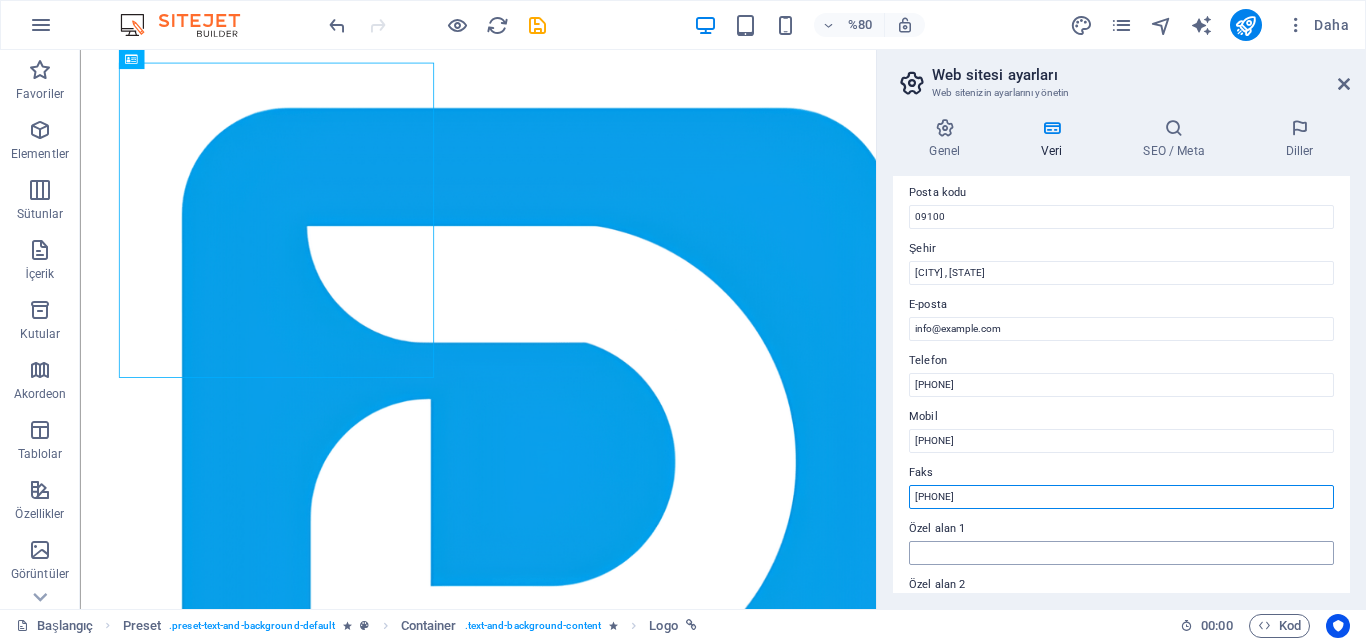 type on "[PHONE]" 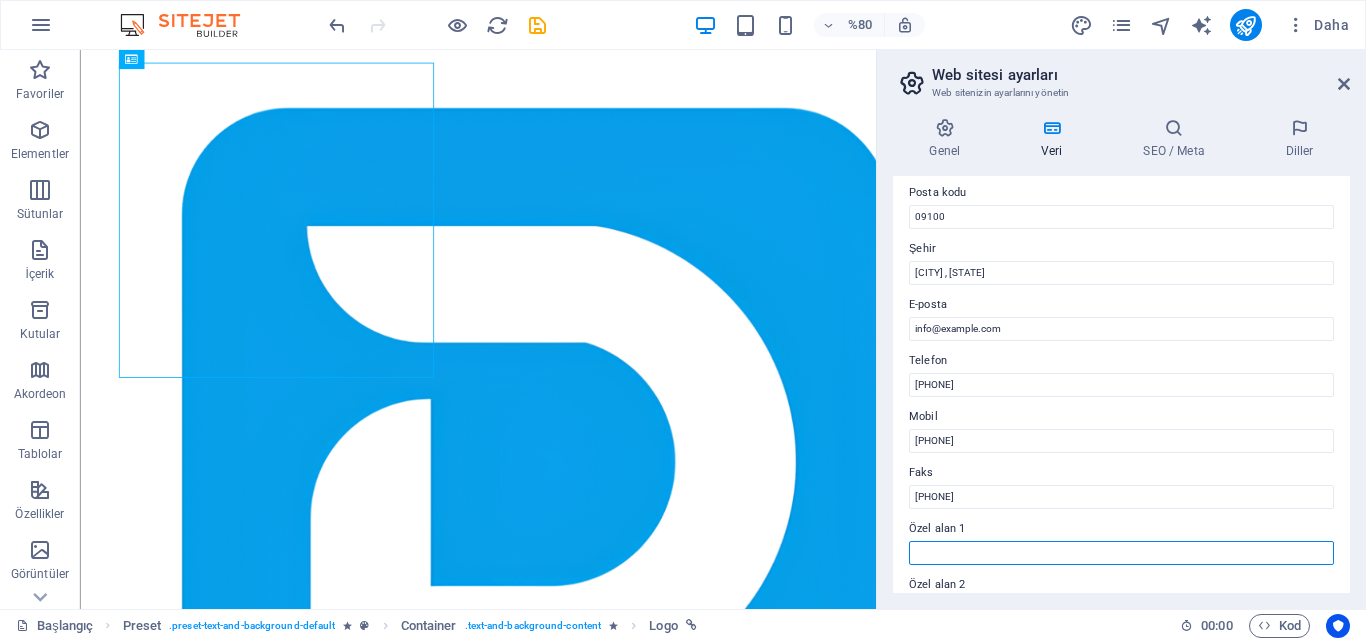 click on "Özel alan 1" at bounding box center [1121, 553] 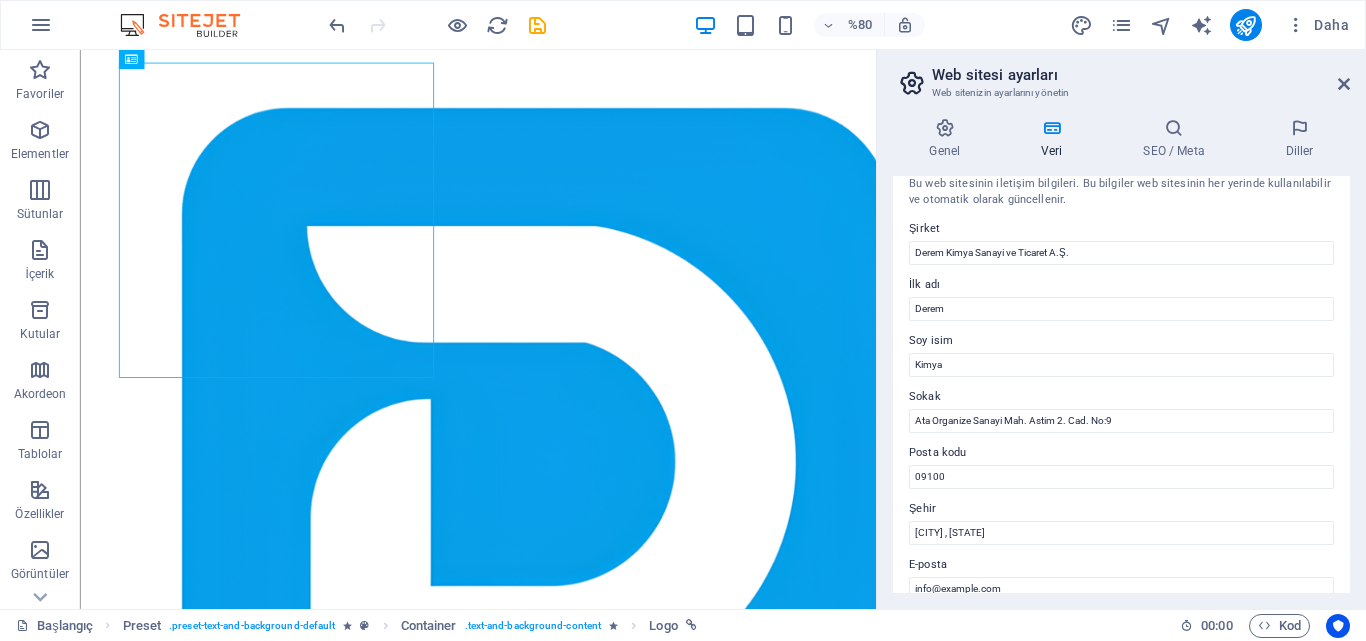 scroll, scrollTop: 0, scrollLeft: 0, axis: both 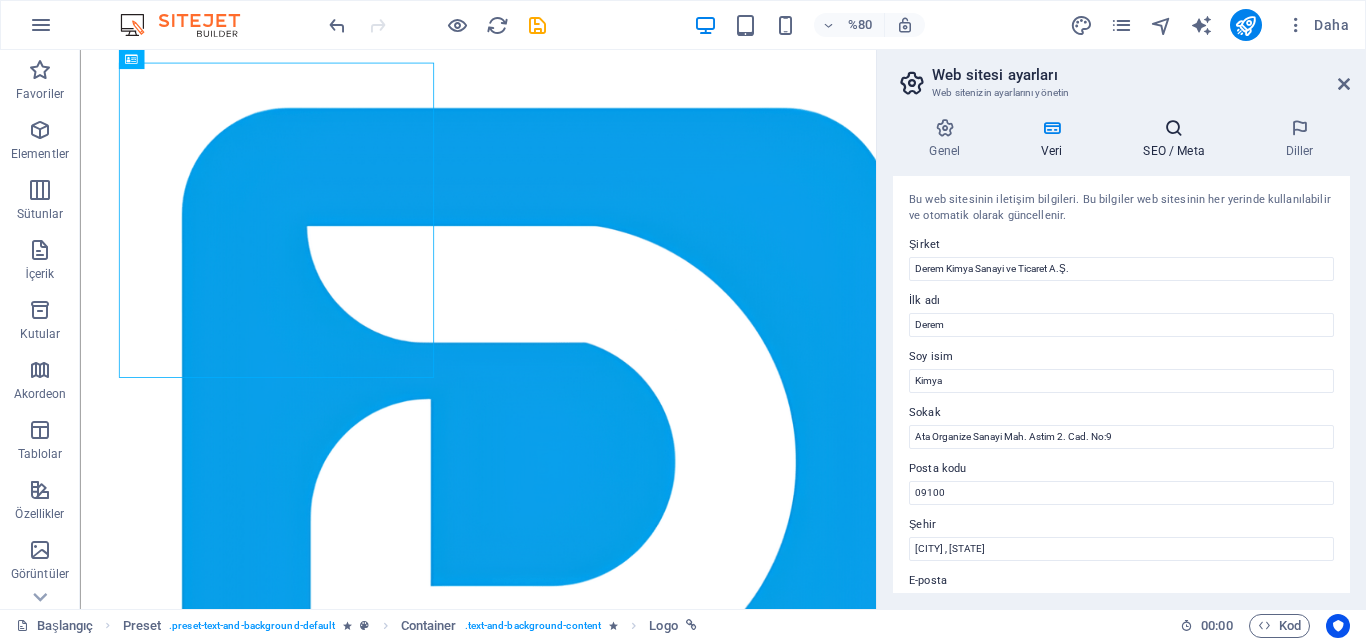 click on "SEO / Meta" at bounding box center (1178, 139) 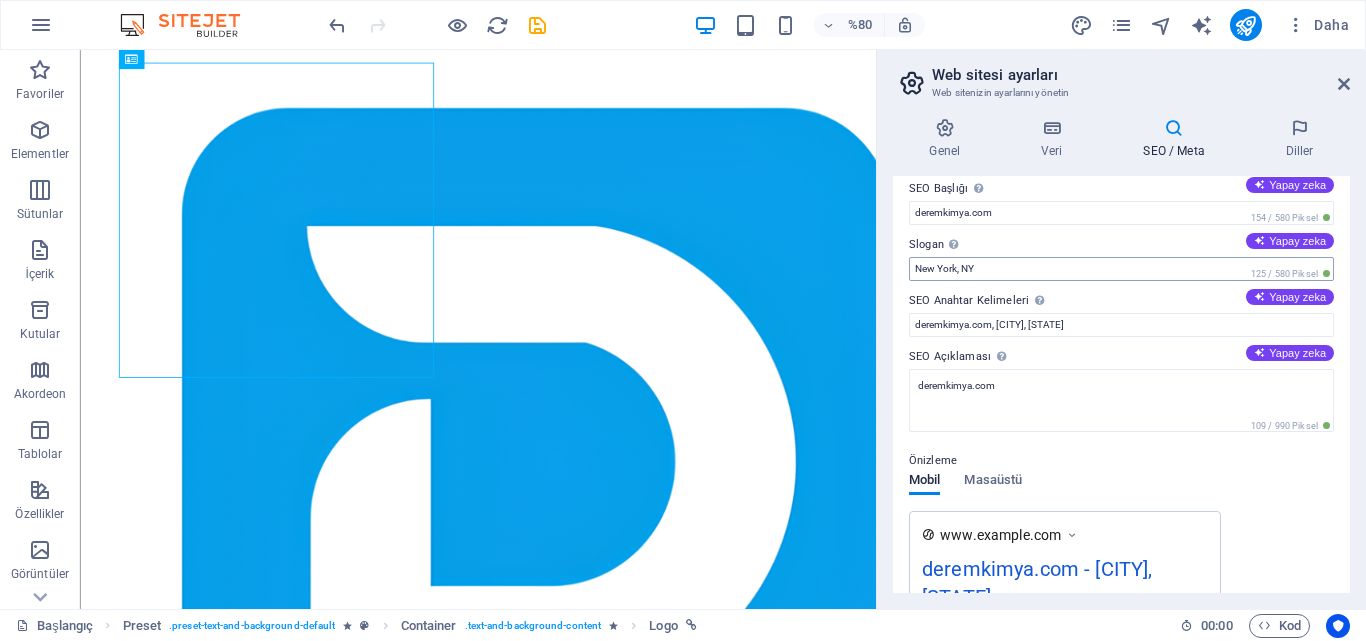 scroll, scrollTop: 0, scrollLeft: 0, axis: both 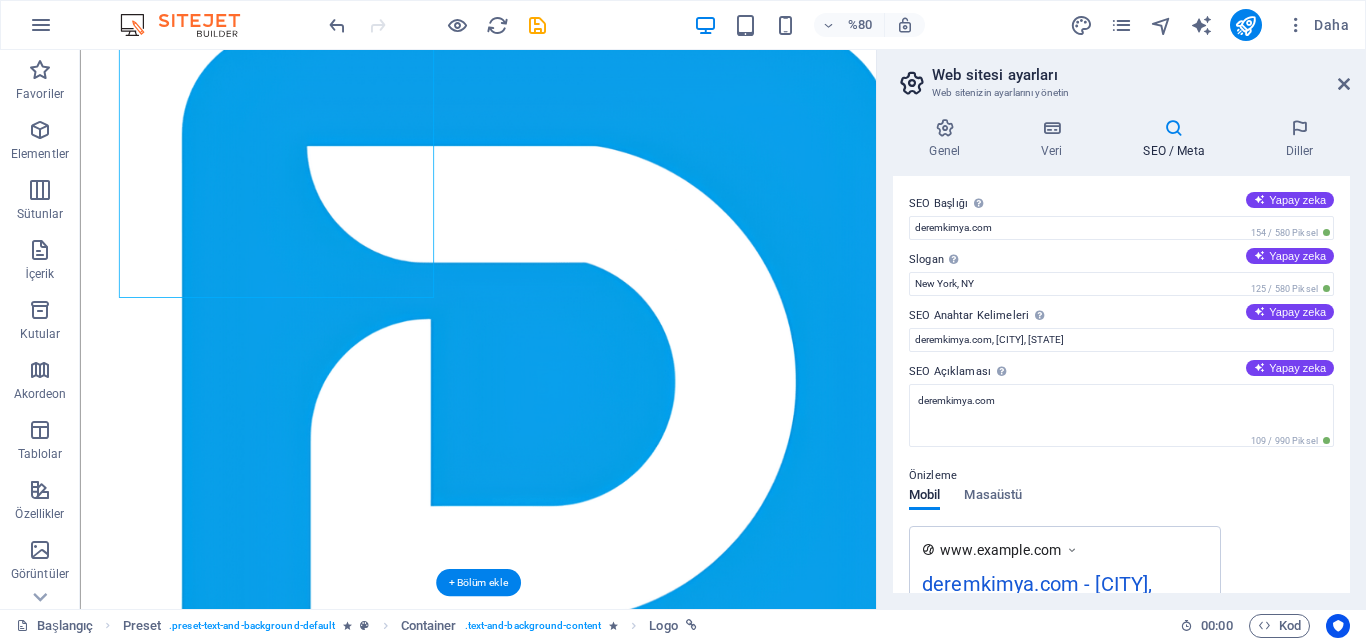 click at bounding box center [577, 1705] 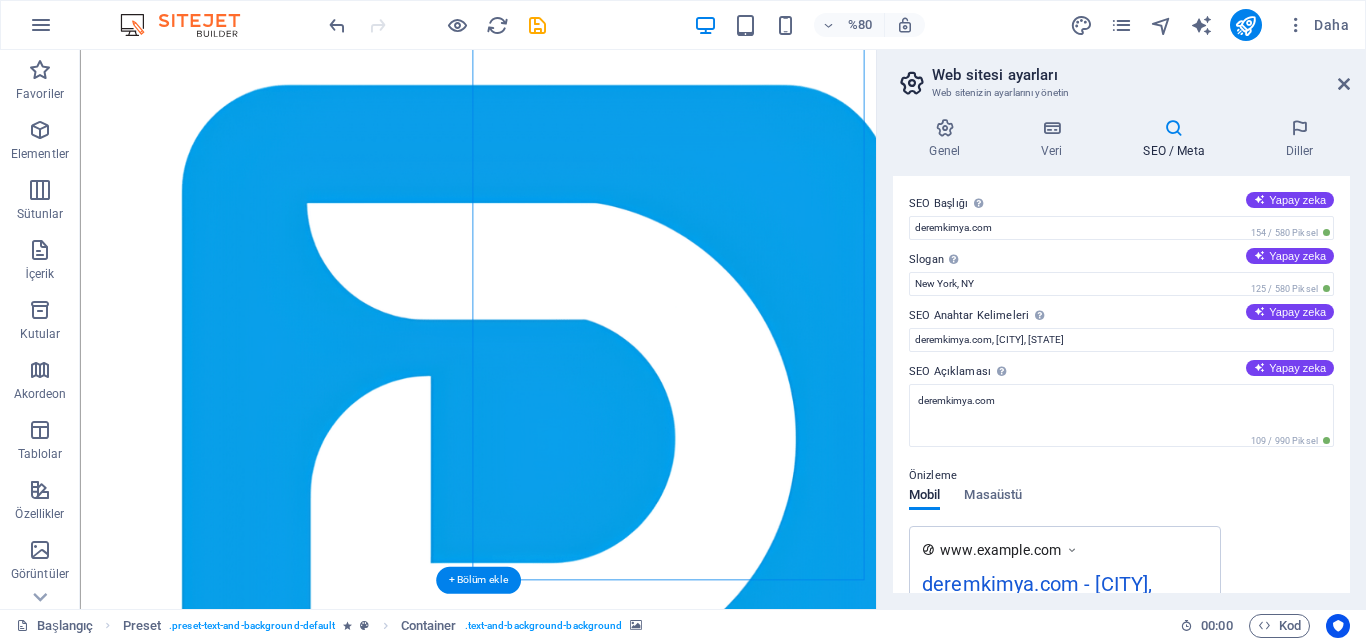 scroll, scrollTop: 0, scrollLeft: 0, axis: both 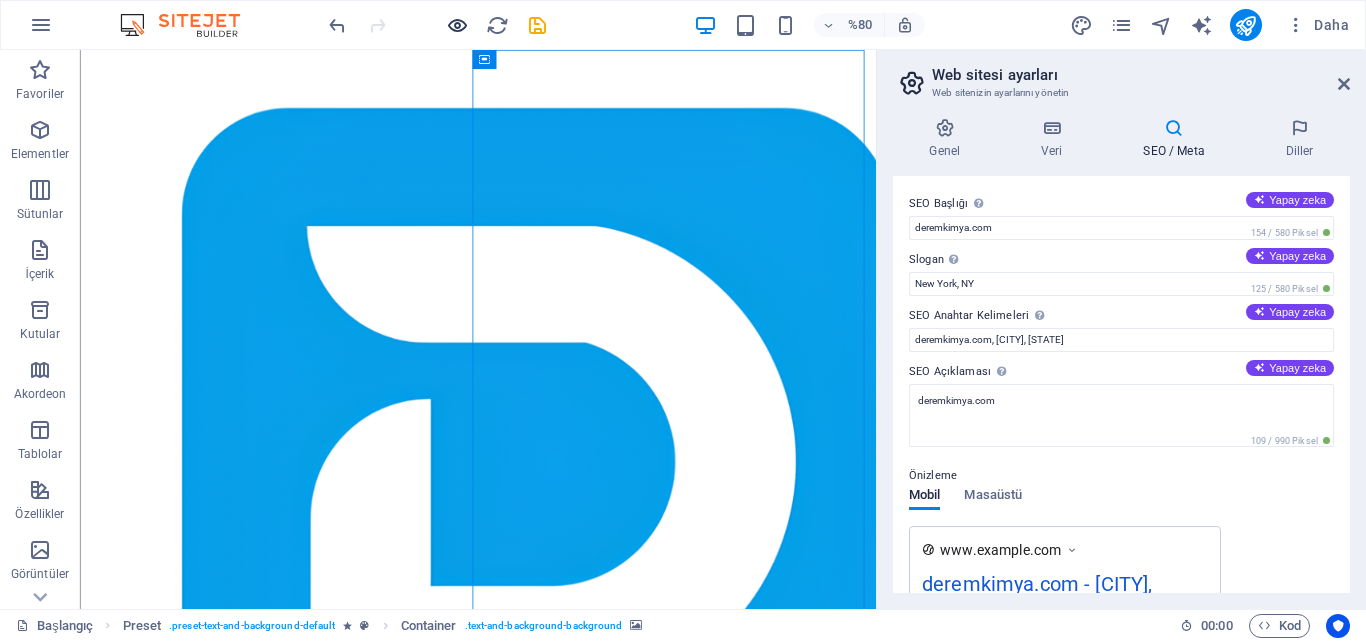 click at bounding box center [457, 25] 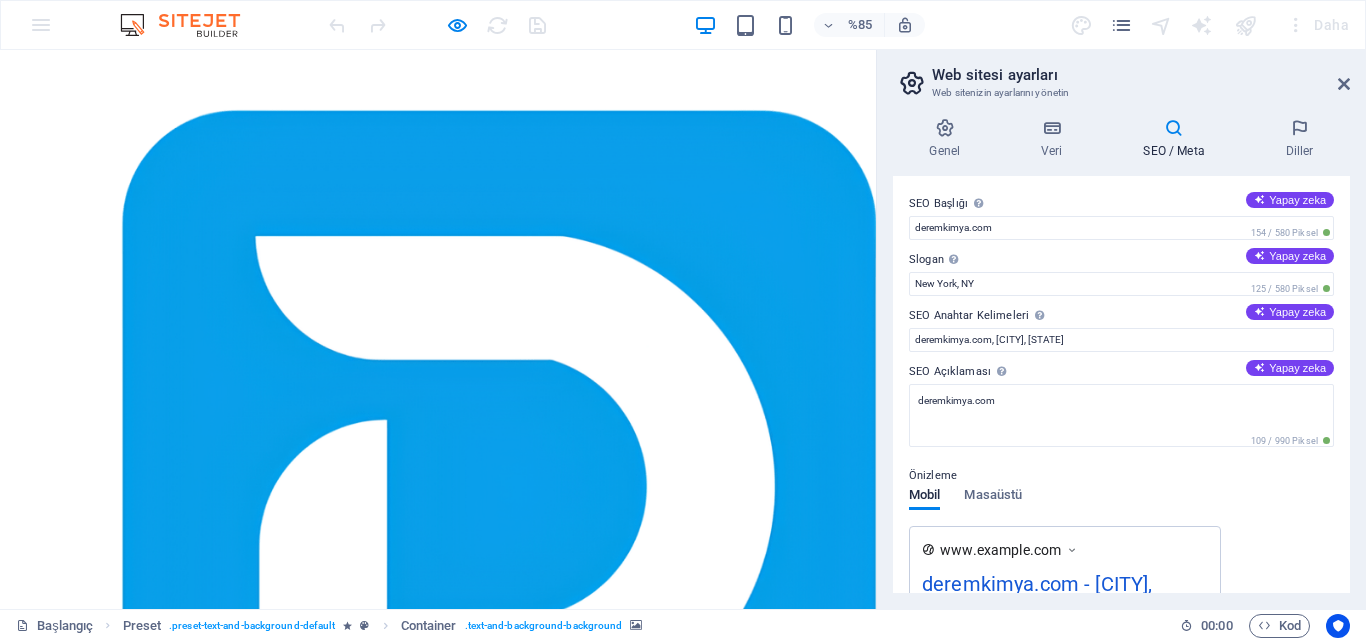 scroll, scrollTop: 0, scrollLeft: 0, axis: both 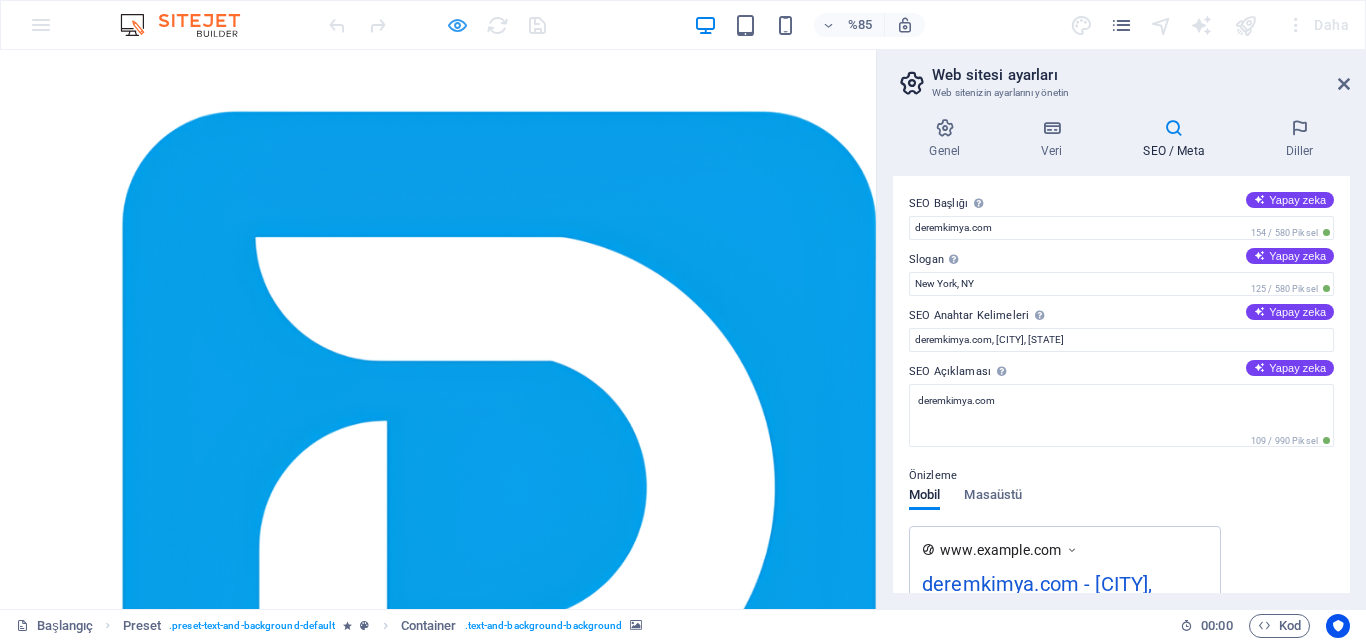 click at bounding box center [457, 25] 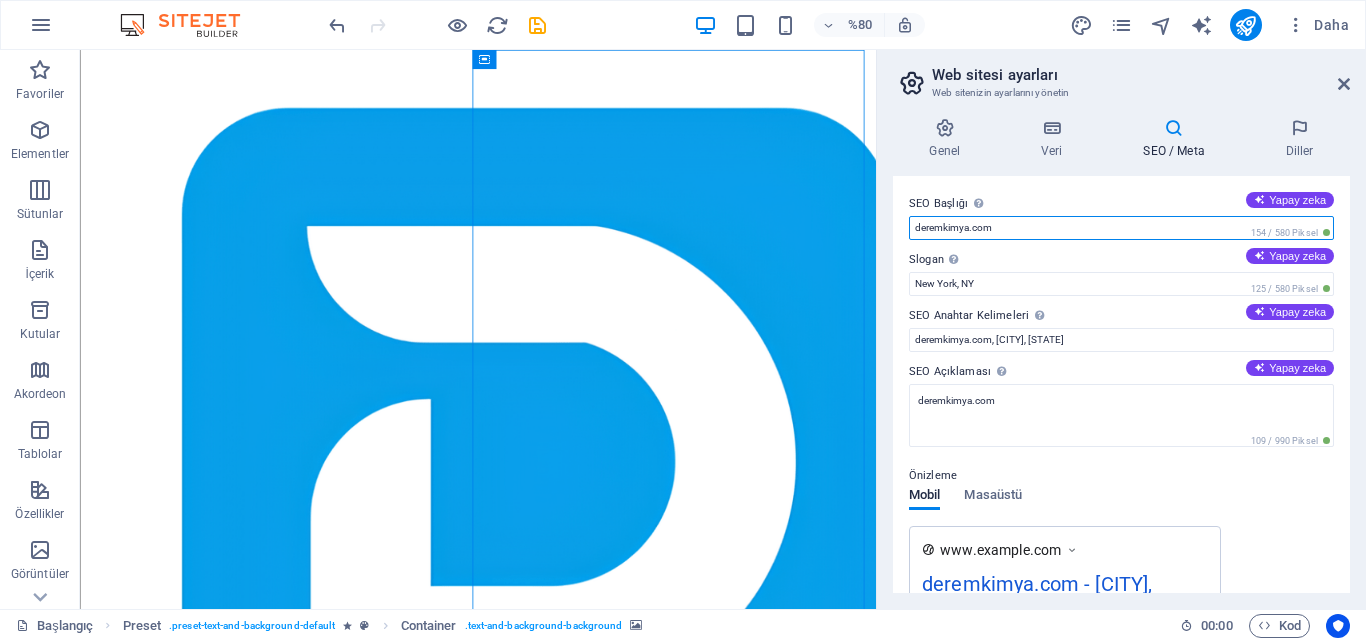 drag, startPoint x: 1129, startPoint y: 284, endPoint x: 957, endPoint y: 250, distance: 175.32826 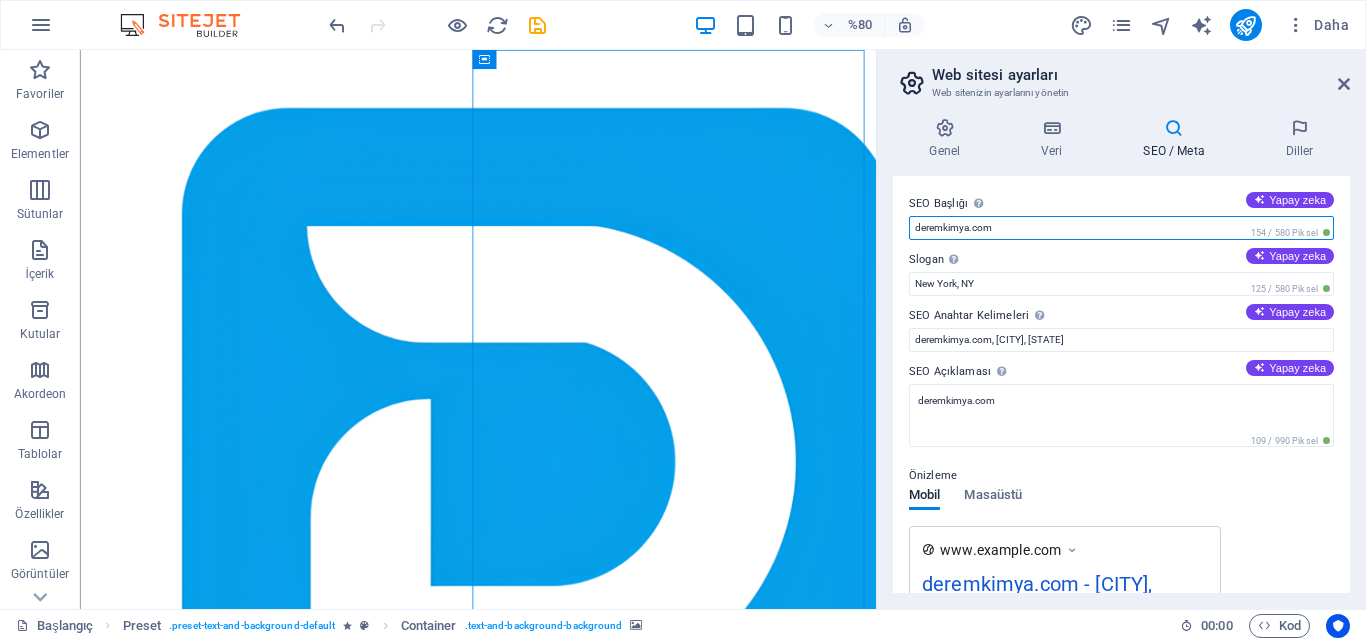 click on "deremkimya.com" at bounding box center [1121, 228] 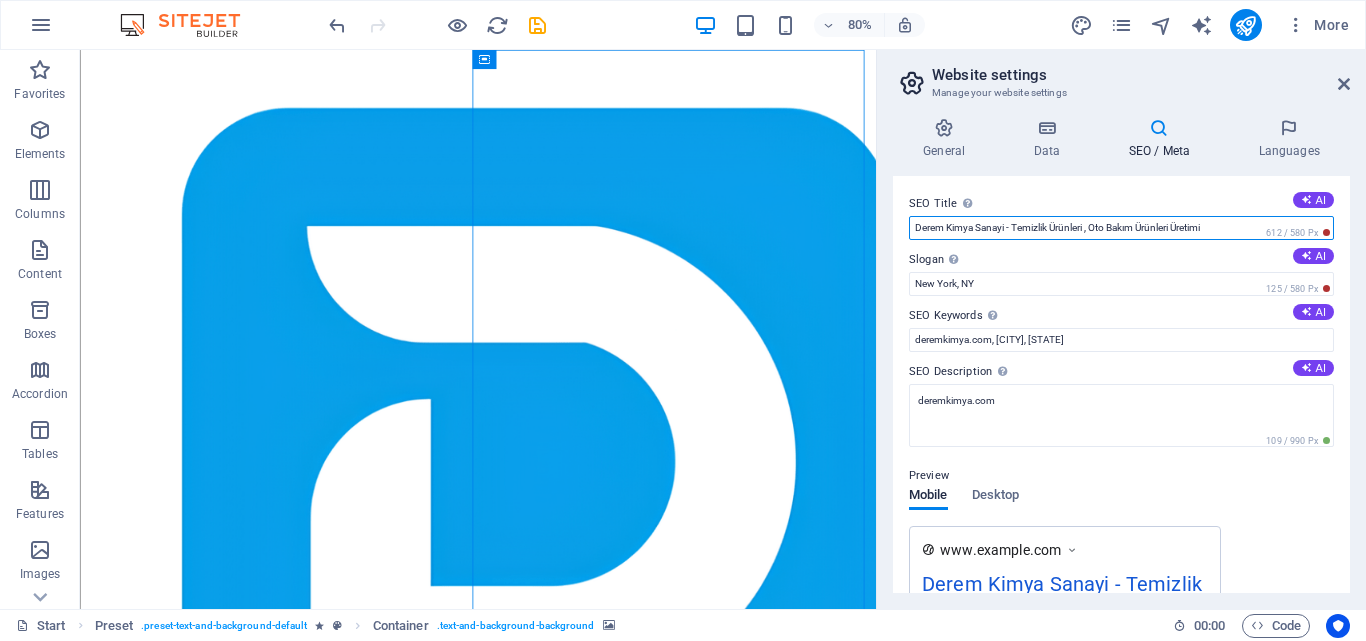 type on "Derem Kimya Sanayi - Temizlik Ürünleri , Oto Bakım Ürünleri Üretimi" 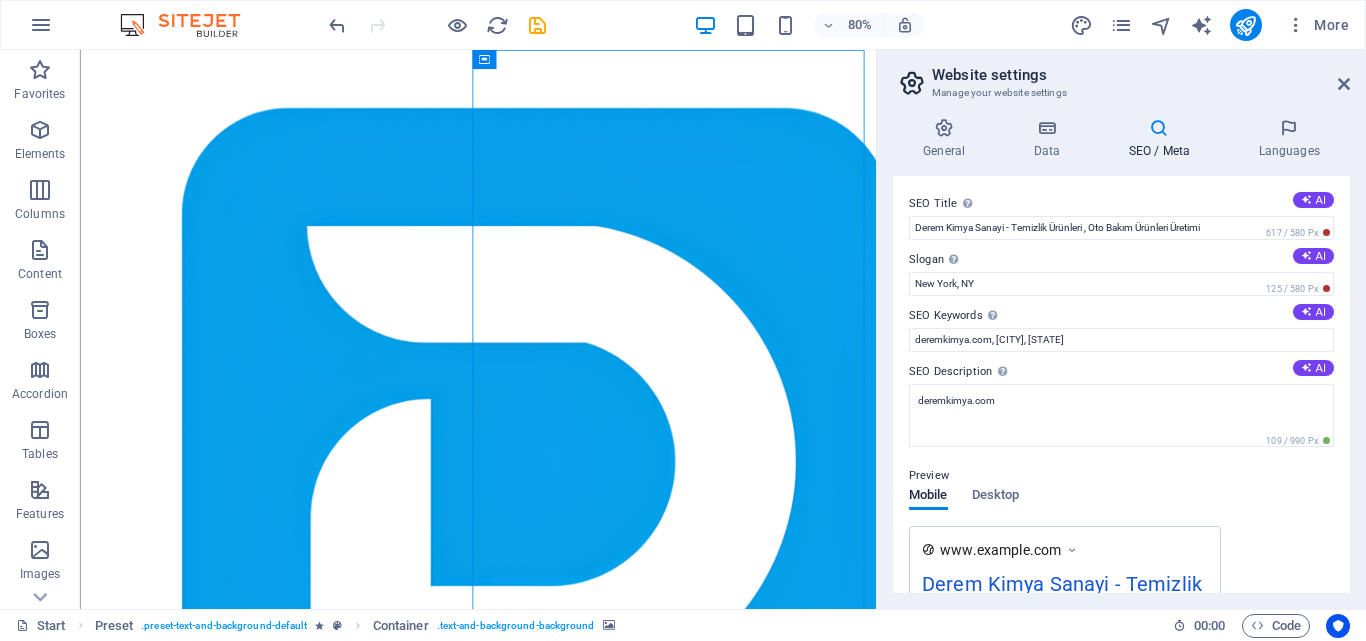 type 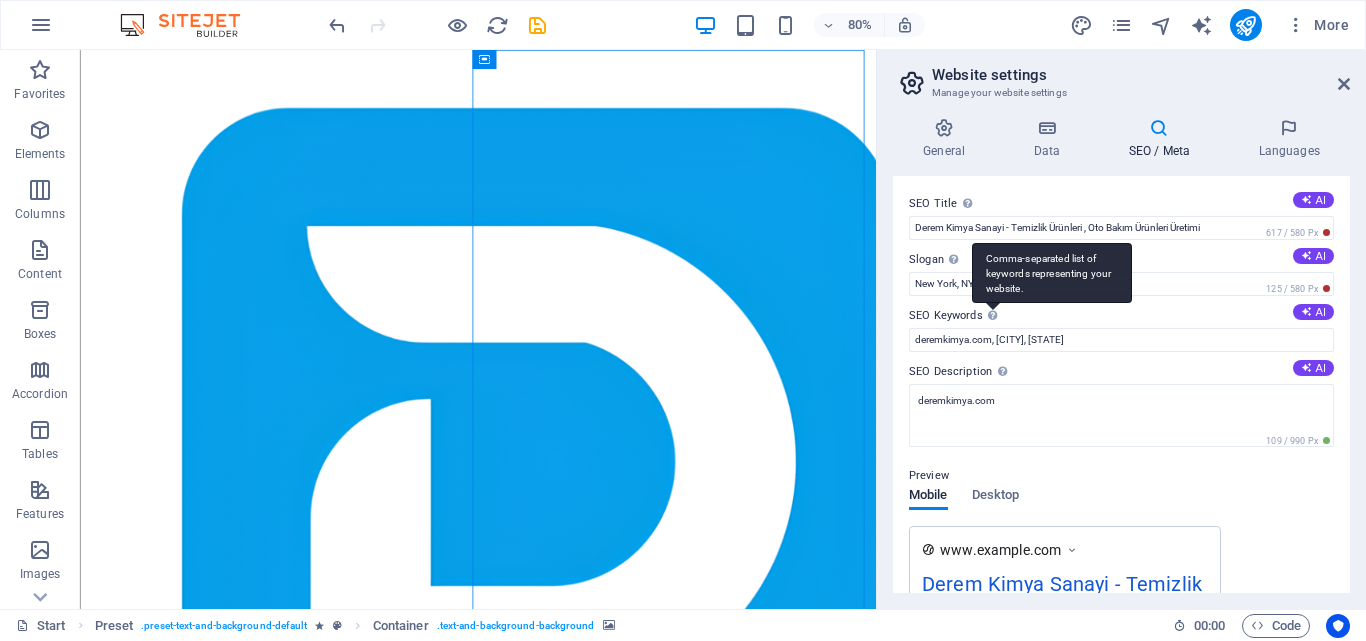 click on "Comma-separated list of keywords representing your website." at bounding box center [1052, 273] 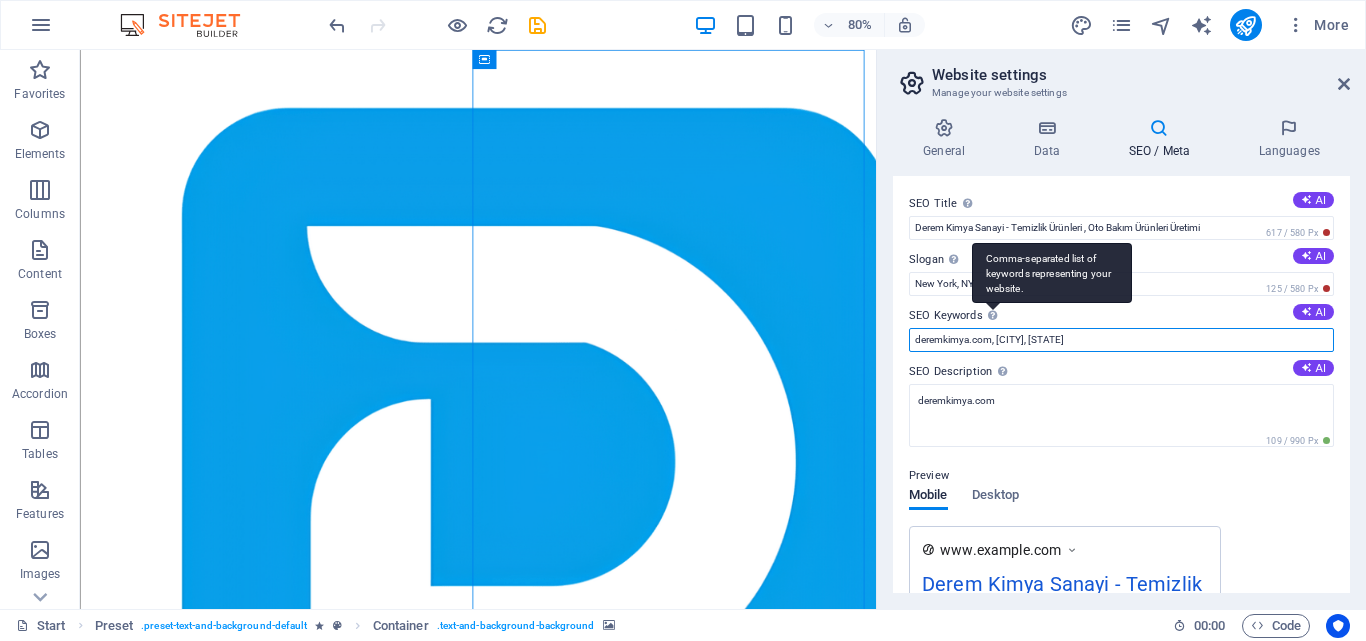 click on "deremkimya.com, [CITY], [STATE]" at bounding box center (1121, 340) 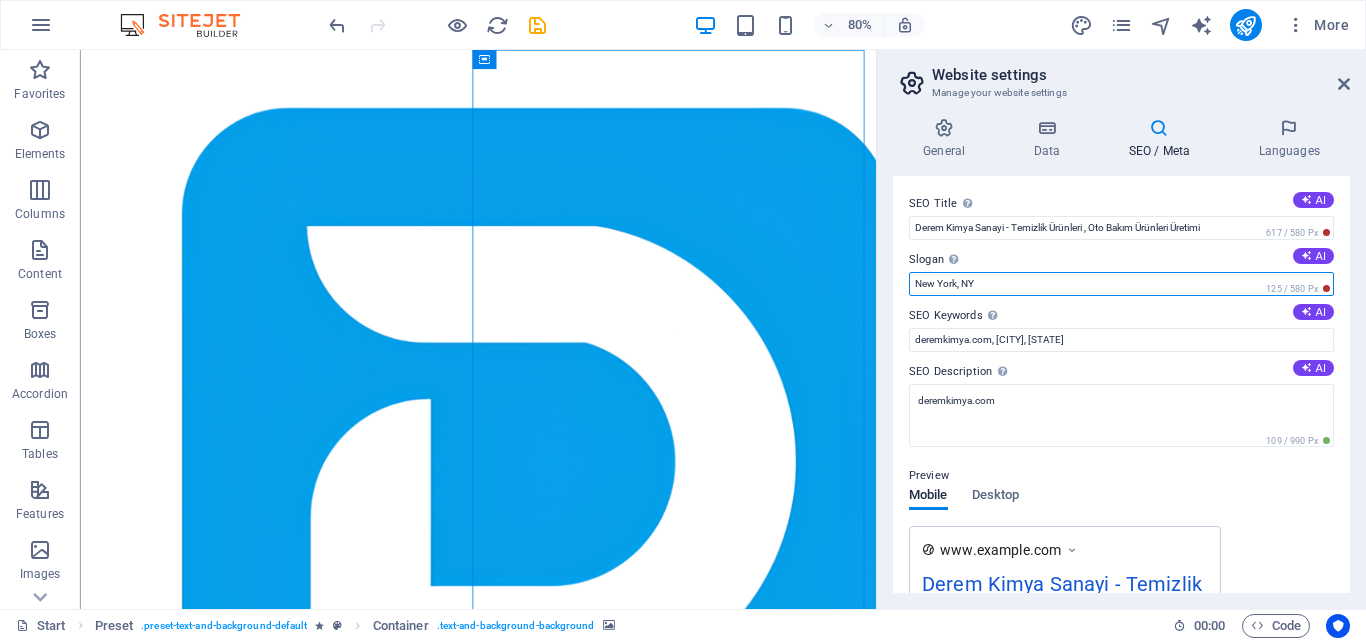 click on "New York, NY" at bounding box center (1121, 284) 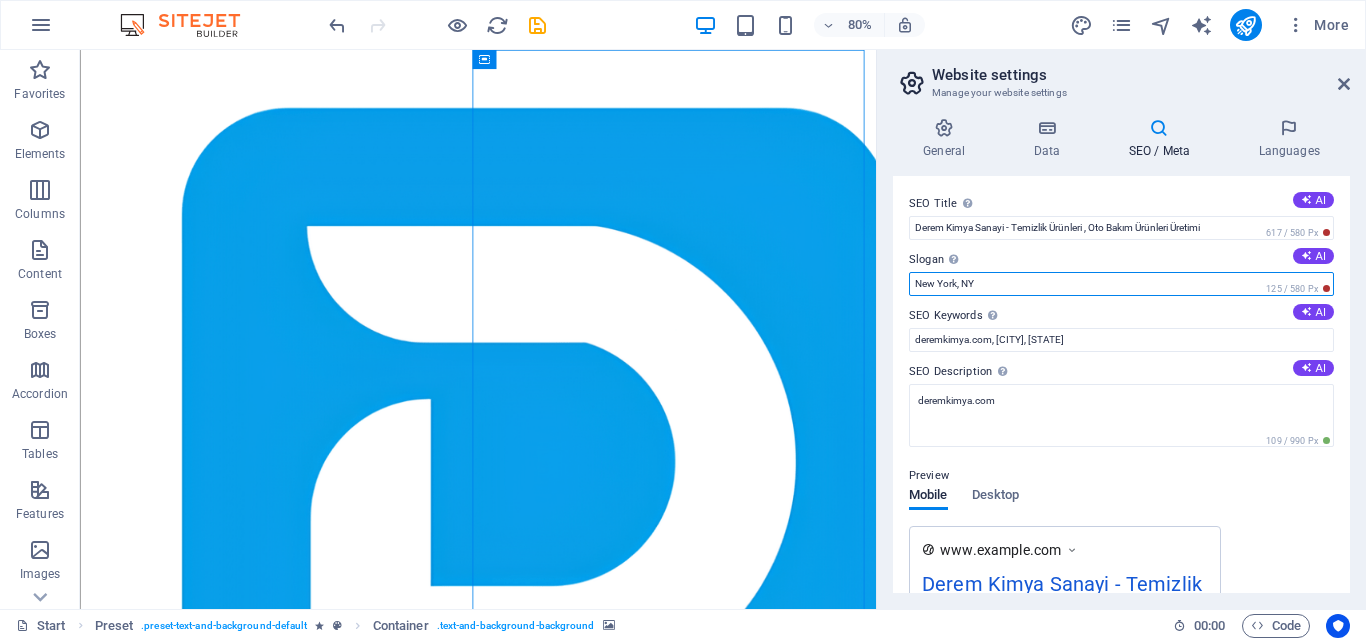 click on "General  Data  SEO / Meta  Languages Website name Derem Kimya Sanayi - Temizlik Ürünleri / Oto Bakım Ürünleri / Endüstriyel Hijyen Kimyasal Üretim Logo Drag files here, click to choose files or select files from Files or our free stock photos & videos Select files from the file manager, stock photos, or upload file(s) Upload Favicon Set the favicon of your website here. A favicon is a small icon shown in the browser tab next to your website title. It helps visitors identify your website. Drag files here, click to choose files or select files from Files or our free stock photos & videos Select files from the file manager, stock photos, or upload file(s) Upload Preview Image (Open Graph) This image will be shown when the website is shared on social networks Drag files here, click to choose files or select files from Files or our free stock photos & videos Select files from the file manager, stock photos, or upload file(s) Upload Company Derem Kimya Sanayi ve Ticaret A.Ş. First name Derem Last name City" at bounding box center [1121, 355] 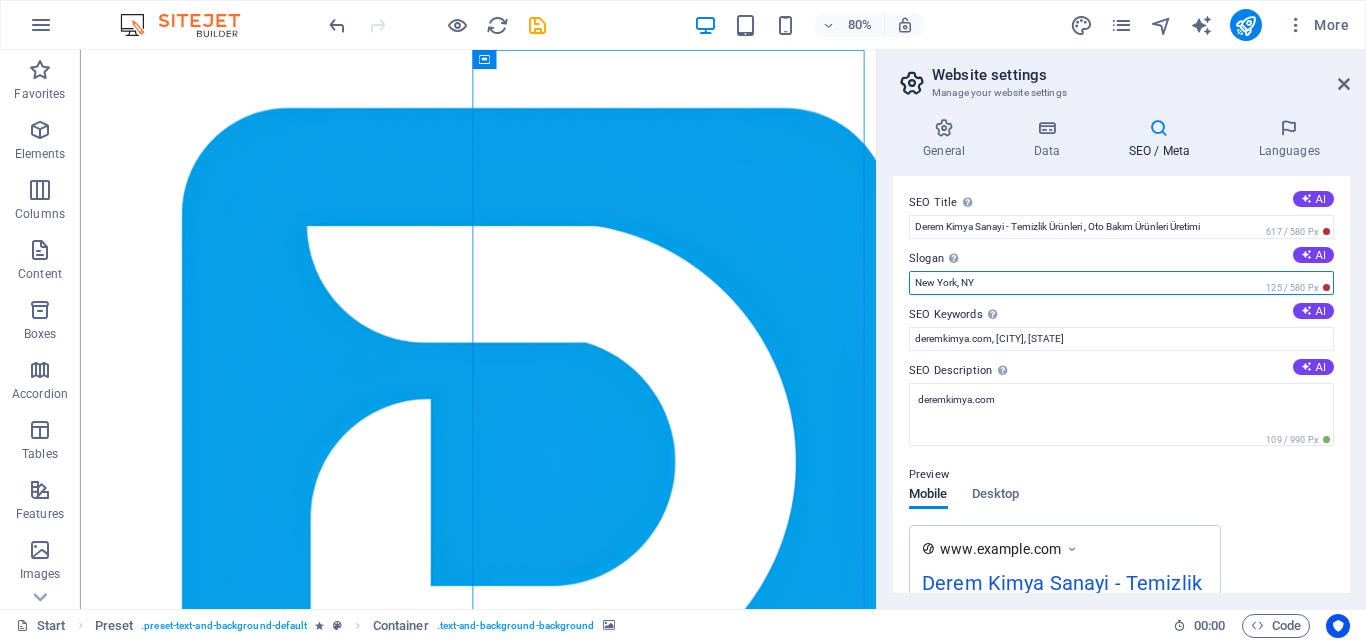scroll, scrollTop: 0, scrollLeft: 0, axis: both 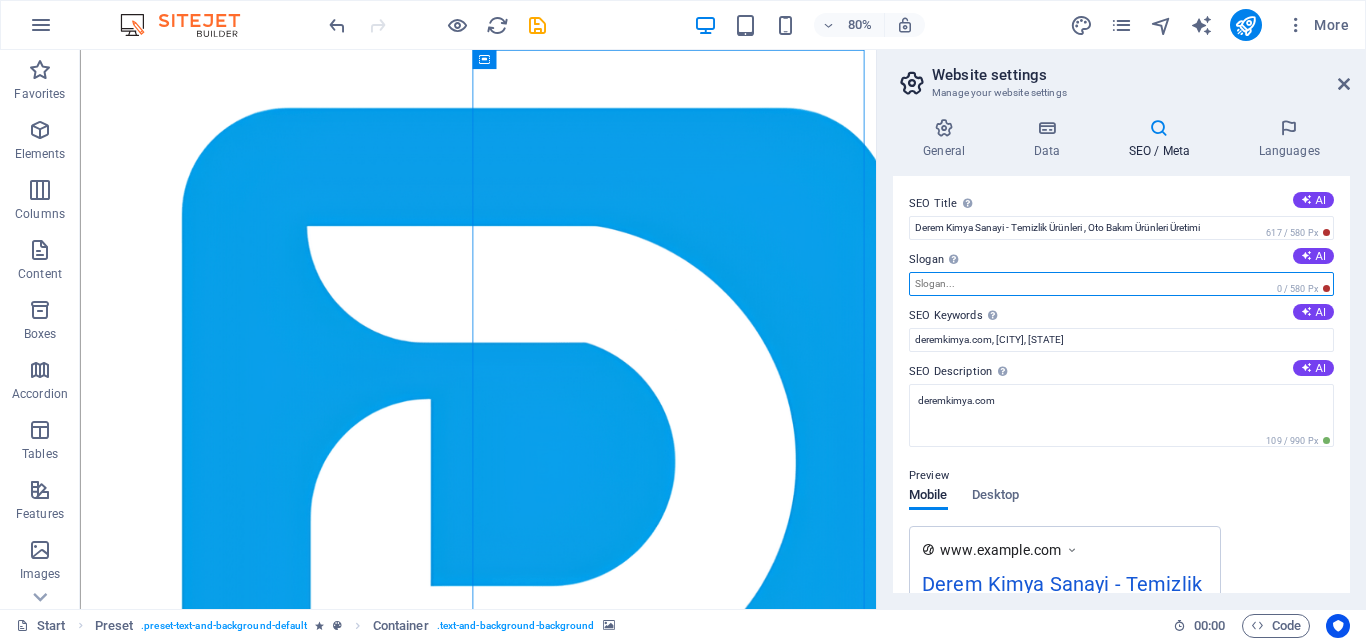 click on "Slogan The slogan of your website. AI" at bounding box center (1121, 284) 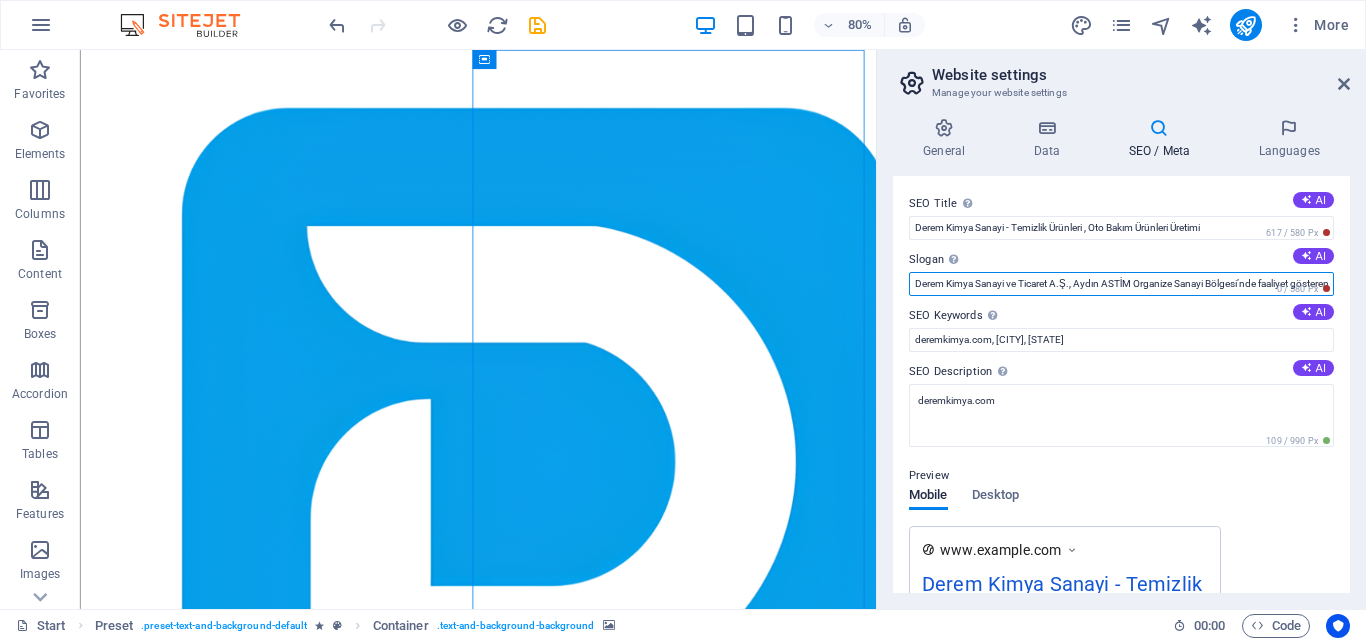 scroll, scrollTop: 0, scrollLeft: 2001, axis: horizontal 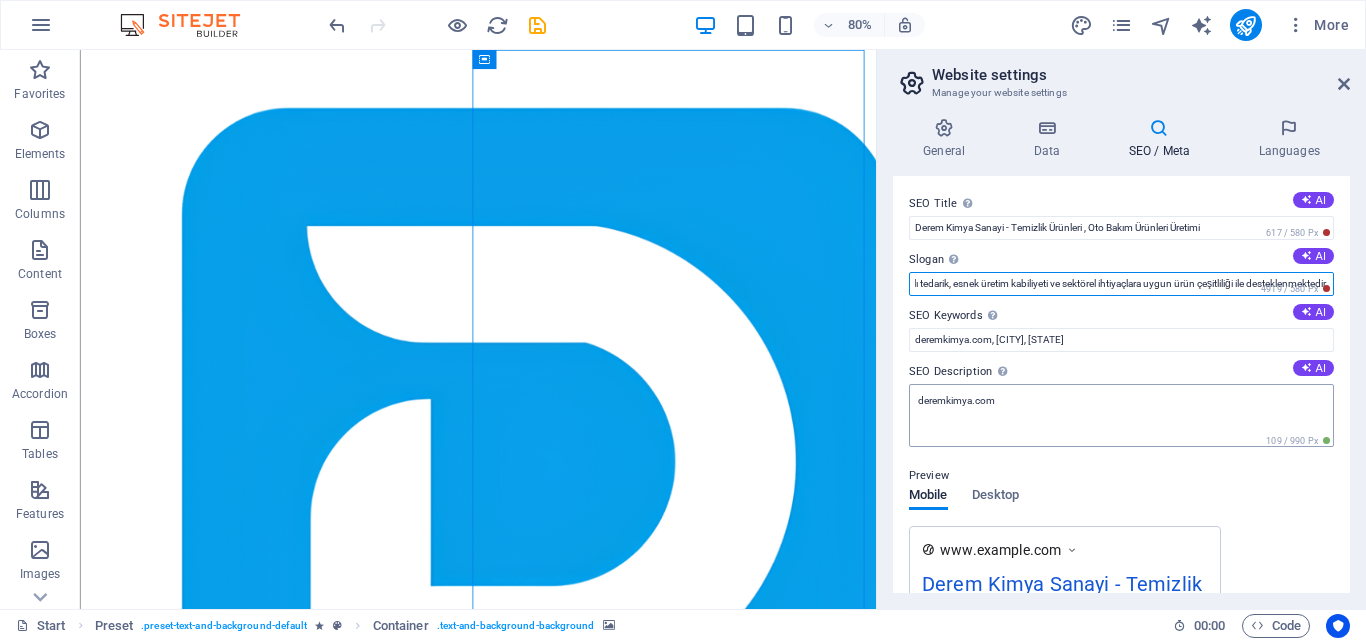type on "Derem Kimya Sanayi ve Ticaret A.Ş., Aydın ASTİM Organize Sanayi Bölgesi’nde faaliyet gösteren, ev tipi ve endüstriyel temizlik ürünleri ile otomotiv grubu ürünlerinin üretimini gerçekleştiren yerli ve tam teşekküllü bir üretici firmadır. Firmamız, yüksek üretim kapasitesi ve kalite standartlarına uygun prosesleriyle, hem bireysel tüketicilere hem de kurumsal müşterilere yönelik güvenilir, sürdürülebilir ve etkili çözümler sunmaktadır. Üretici kimliğimiz, hızlı tedarik, esnek üretim kabiliyeti ve sektörel ihtiyaçlara uygun ürün çeşitliliği ile desteklenmektedir." 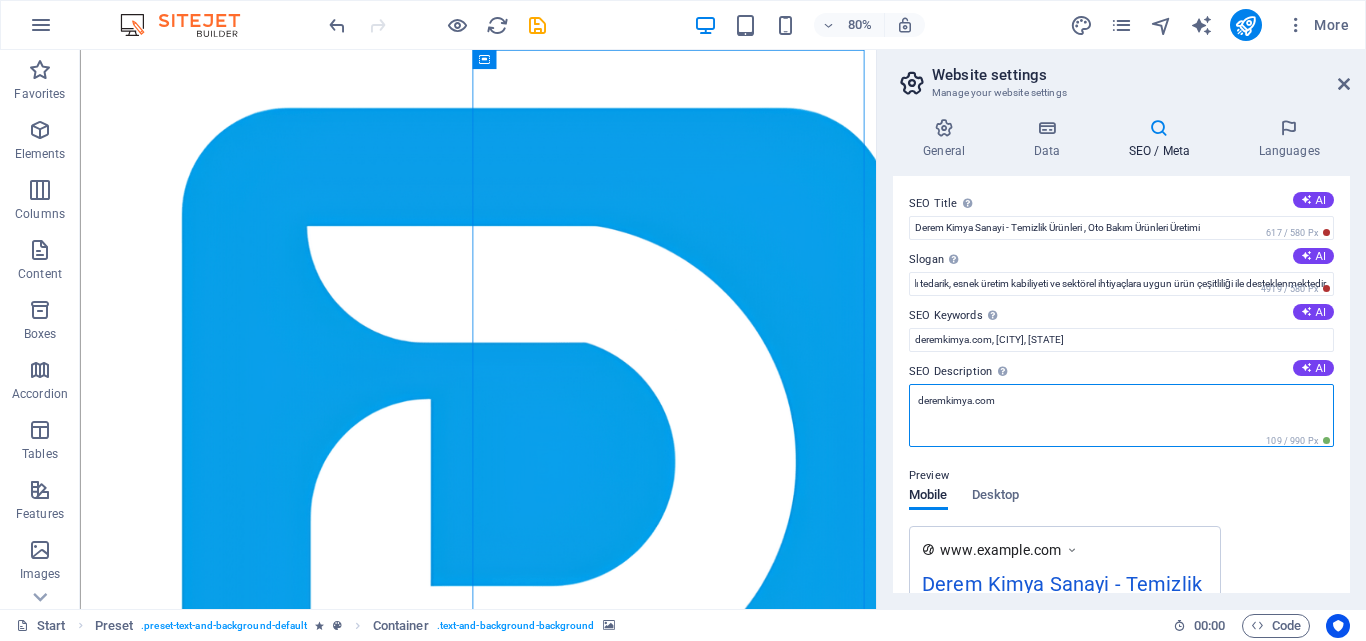 click on "deremkimya.com" at bounding box center (1121, 415) 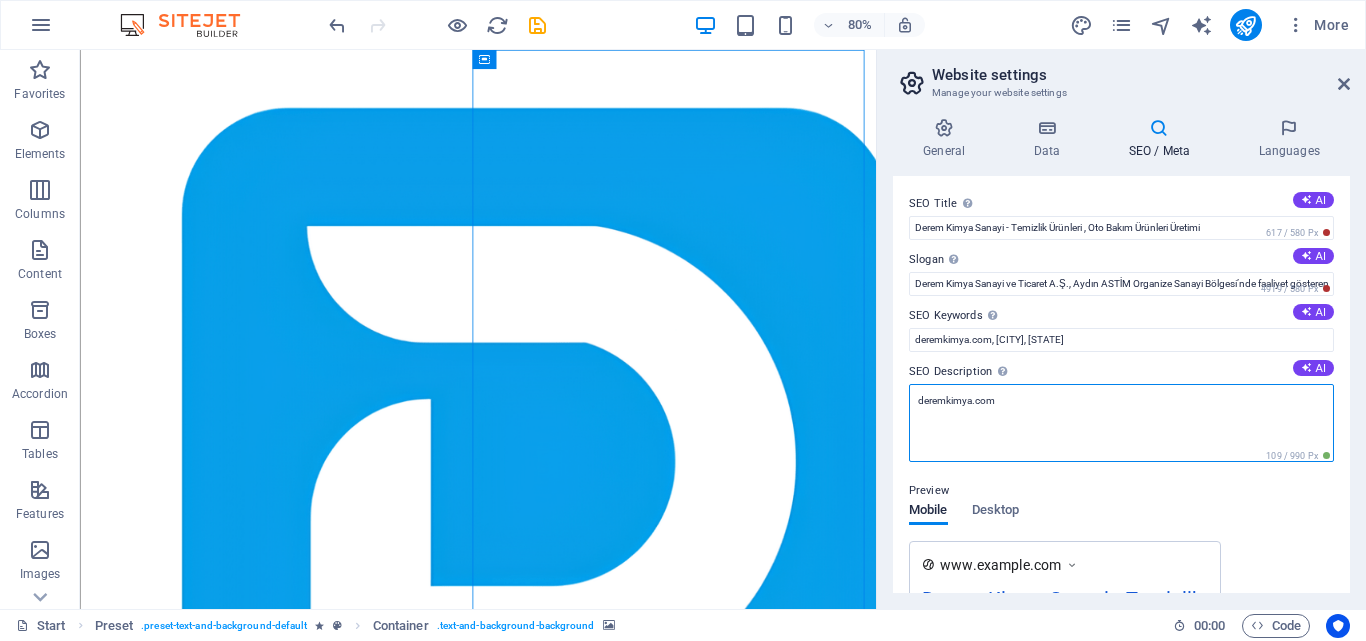 drag, startPoint x: 1139, startPoint y: 456, endPoint x: 788, endPoint y: 501, distance: 353.87286 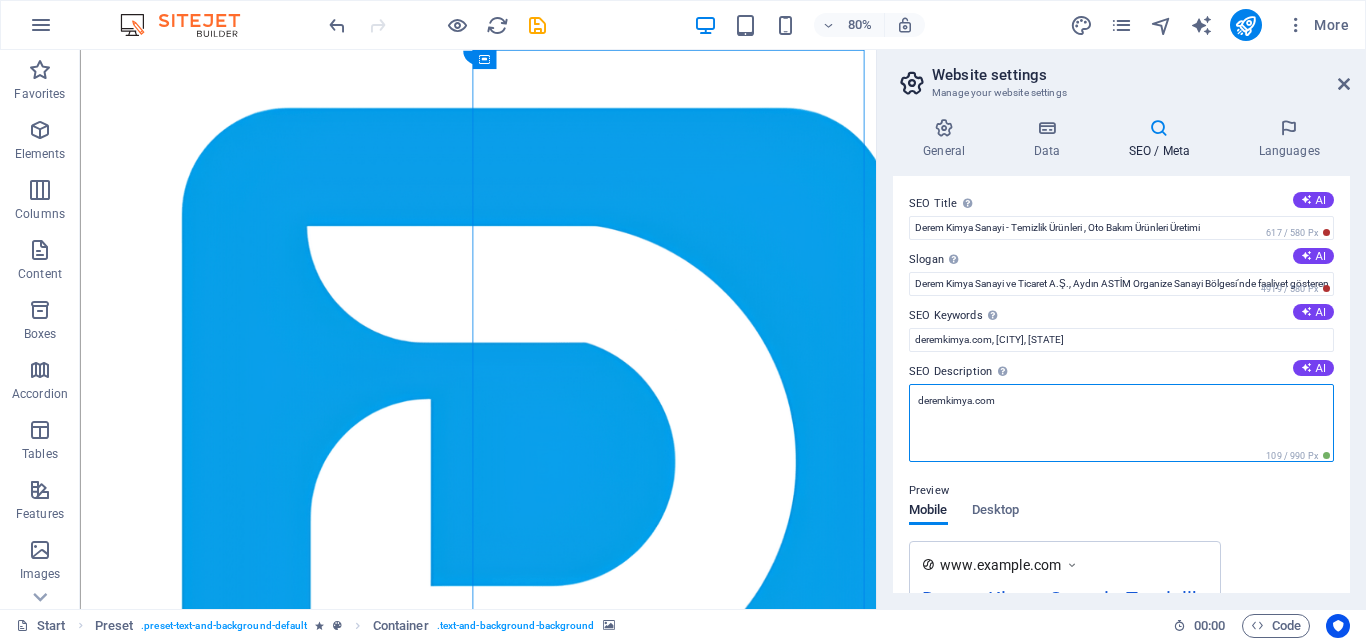 paste on "Derem Kimya Sanayi ve Ticaret A.Ş., Aydın ASTİM Organize Sanayi Bölgesi’nde faaliyet gösteren, ev tipi ve endüstriyel temizlik ürünleri ile otomotiv grubu ürünlerinin üretimini gerçekleştiren yerli ve tam teşekküllü bir üretici firmadır.
Firmamız, yüksek üretim kapasitesi ve kalite standartlarına uygun prosesleriyle, hem bireysel tüketicilere hem de kurumsal müşterilere yönelik güvenilir, sürdürülebilir ve etkili çözümler sunmaktadır.
Üretici kimliğimiz, hızlı tedarik, esnek üretim kabiliyeti ve sektörel ihtiyaçlara uygun ürün çeşitliliği ile desteklenmektedir." 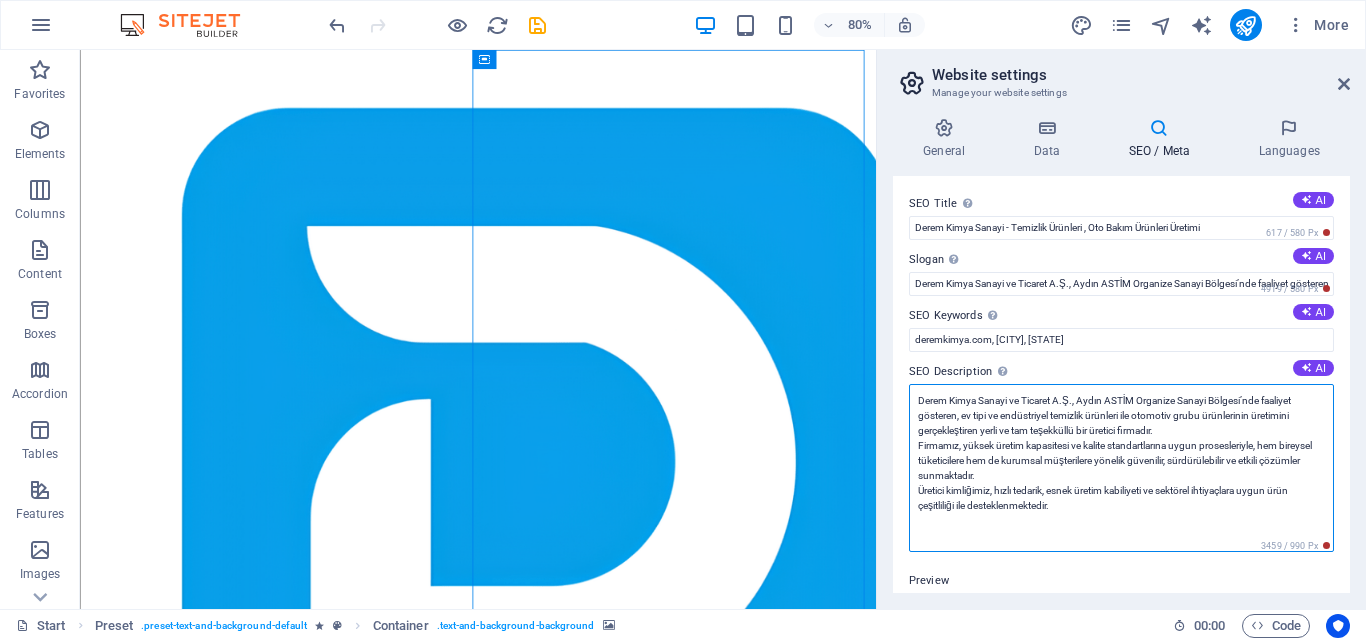 scroll, scrollTop: 0, scrollLeft: 0, axis: both 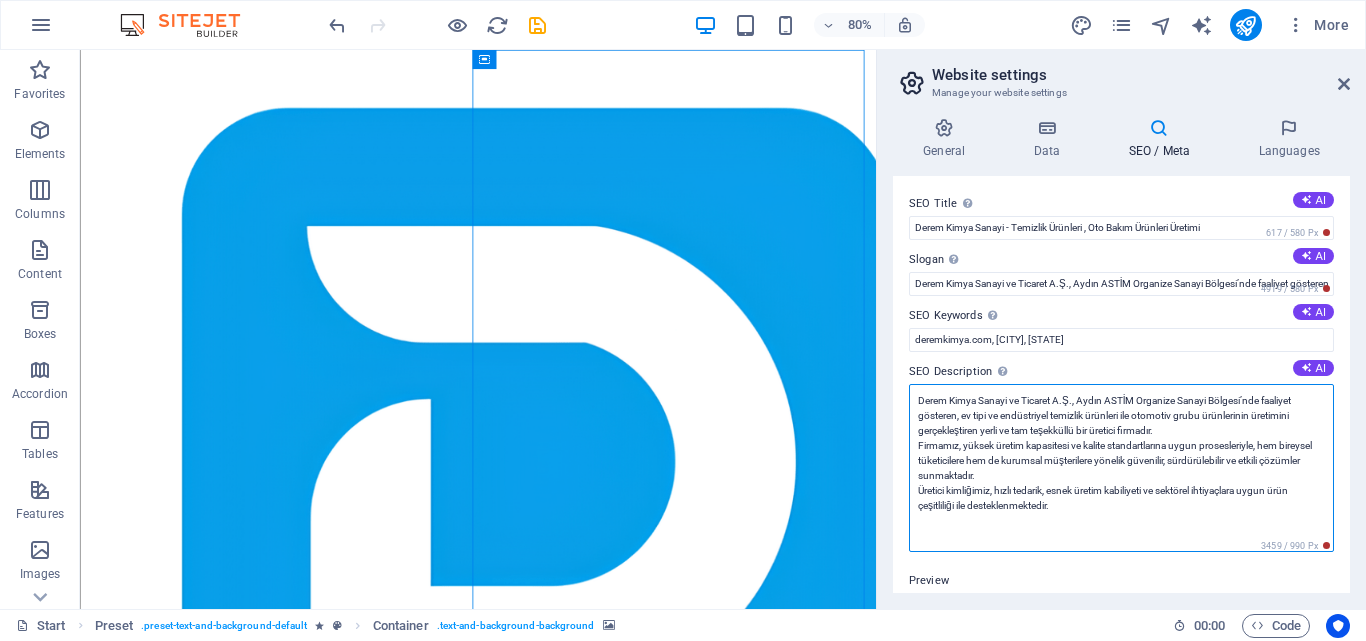 type on "Derem Kimya Sanayi ve Ticaret A.Ş., Aydın ASTİM Organize Sanayi Bölgesi’nde faaliyet gösteren, ev tipi ve endüstriyel temizlik ürünleri ile otomotiv grubu ürünlerinin üretimini gerçekleştiren yerli ve tam teşekküllü bir üretici firmadır.
Firmamız, yüksek üretim kapasitesi ve kalite standartlarına uygun prosesleriyle, hem bireysel tüketicilere hem de kurumsal müşterilere yönelik güvenilir, sürdürülebilir ve etkili çözümler sunmaktadır.
Üretici kimliğimiz, hızlı tedarik, esnek üretim kabiliyeti ve sektörel ihtiyaçlara uygun ürün çeşitliliği ile desteklenmektedir." 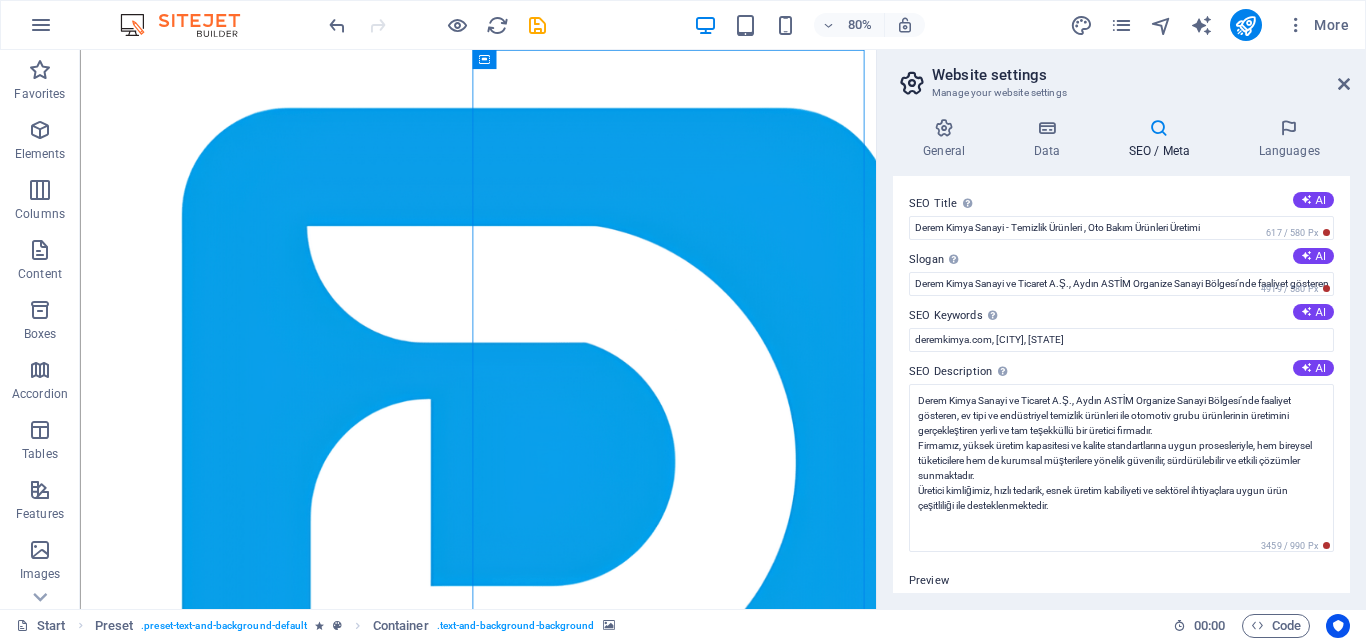 click on "SEO Title The title of your website - make it something that stands out in search engine results. AI Derem Kimya Sanayi - Temizlik Ürünleri , Oto Bakım Ürünleri Üretimi 617 / 580 Px Slogan The slogan of your website. AI Derem Kimya Sanayi ve Ticaret A.Ş., Aydın ASTİM Organize Sanayi Bölgesi’nde faaliyet gösteren, ev tipi ve endüstriyel temizlik ürünleri ile otomotiv grubu ürünlerinin üretimini gerçekleştiren yerli ve tam teşekküllü bir üretici firmadır. Firmamız, yüksek üretim kapasitesi ve kalite standartlarına uygun prosesleriyle, hem bireysel tüketicilere hem de kurumsal müşterilere yönelik güvenilir, sürdürülebilir ve etkili çözümler sunmaktadır. Üretici kimliğimiz, hızlı tedarik, esnek üretim kabiliyeti ve sektörel ihtiyaçlara uygun ürün çeşitliliği ile desteklenmektedir. 4919 / 580 Px SEO Keywords Comma-separated list of keywords representing your website. AI deremkimya.com, [CITY], [STATE] SEO Description AI 3459 / 990 Px Preview Mobile Desktop Noindex" at bounding box center [1121, 384] 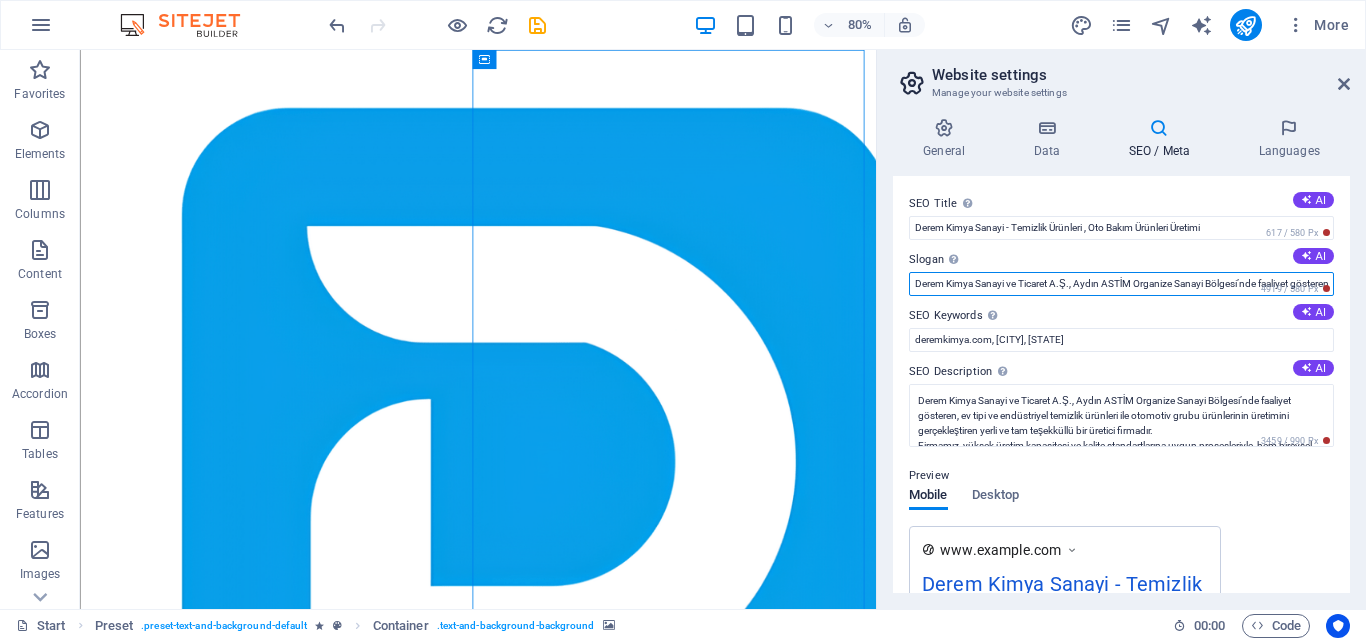 click on "Derem Kimya Sanayi ve Ticaret A.Ş., Aydın ASTİM Organize Sanayi Bölgesi’nde faaliyet gösteren, ev tipi ve endüstriyel temizlik ürünleri ile otomotiv grubu ürünlerinin üretimini gerçekleştiren yerli ve tam teşekküllü bir üretici firmadır. Firmamız, yüksek üretim kapasitesi ve kalite standartlarına uygun prosesleriyle, hem bireysel tüketicilere hem de kurumsal müşterilere yönelik güvenilir, sürdürülebilir ve etkili çözümler sunmaktadır. Üretici kimliğimiz, hızlı tedarik, esnek üretim kabiliyeti ve sektörel ihtiyaçlara uygun ürün çeşitliliği ile desteklenmektedir." at bounding box center (1121, 284) 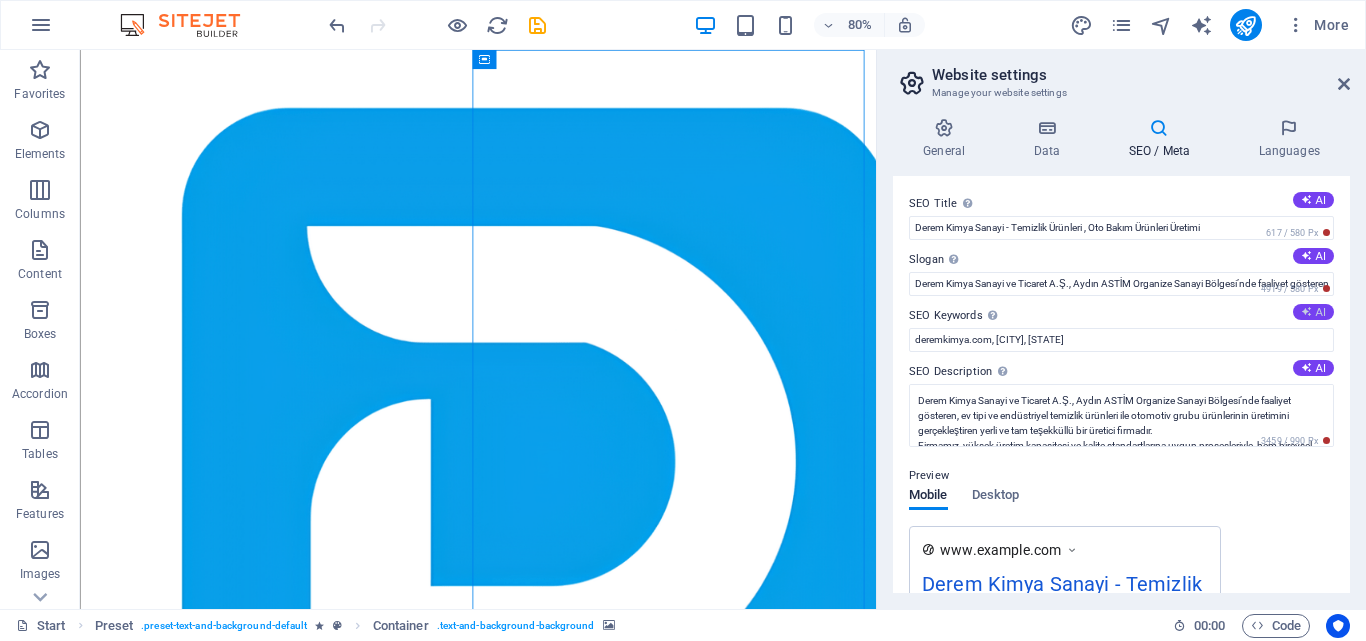 click on "AI" at bounding box center [1313, 312] 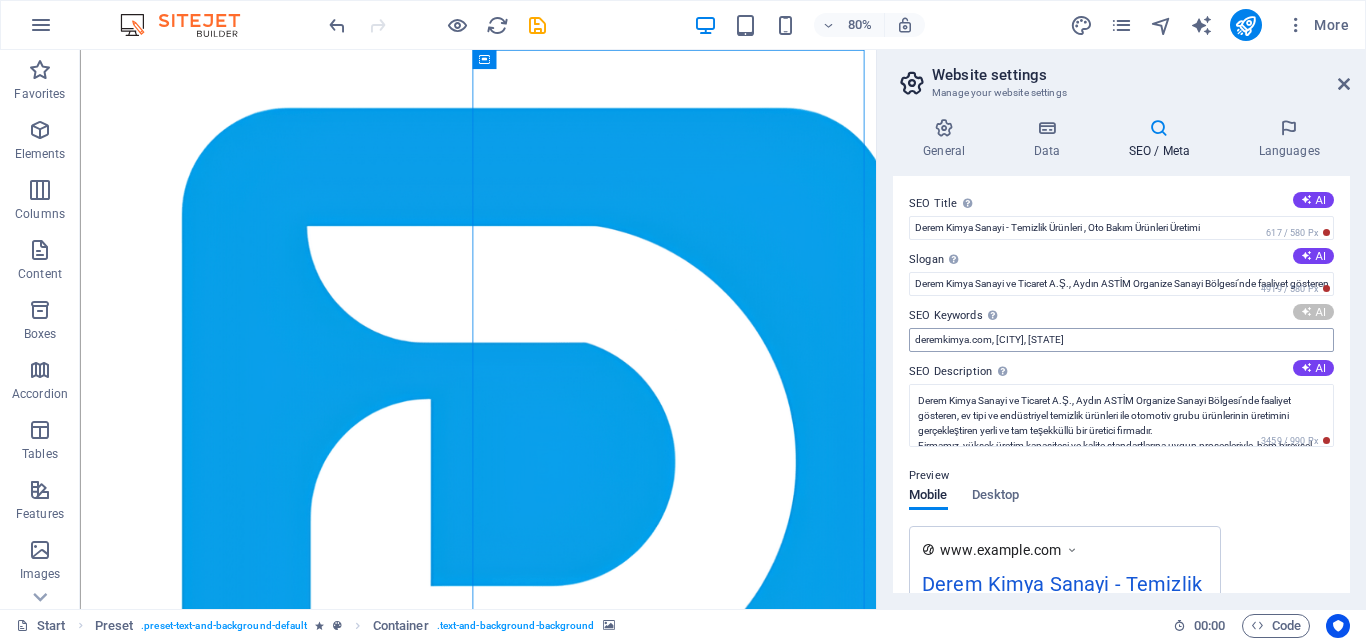 type on "event organization, legal notice, privacy policy, book events, event planning, event logistics" 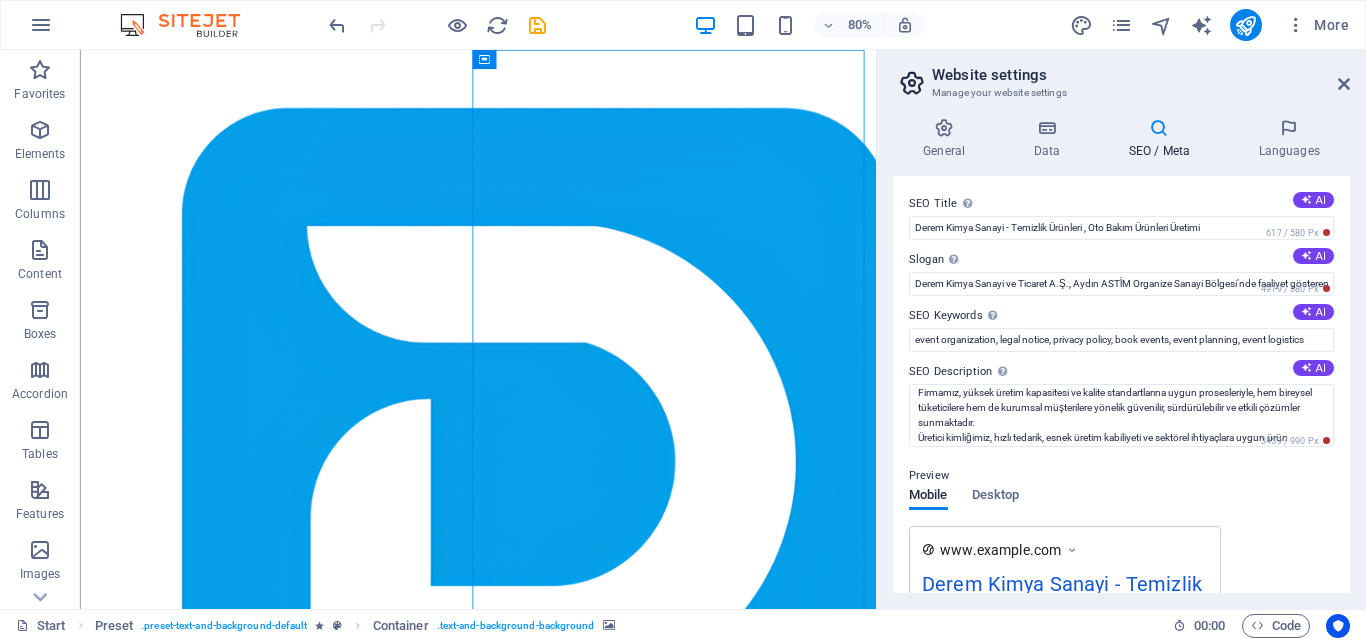 scroll, scrollTop: 75, scrollLeft: 0, axis: vertical 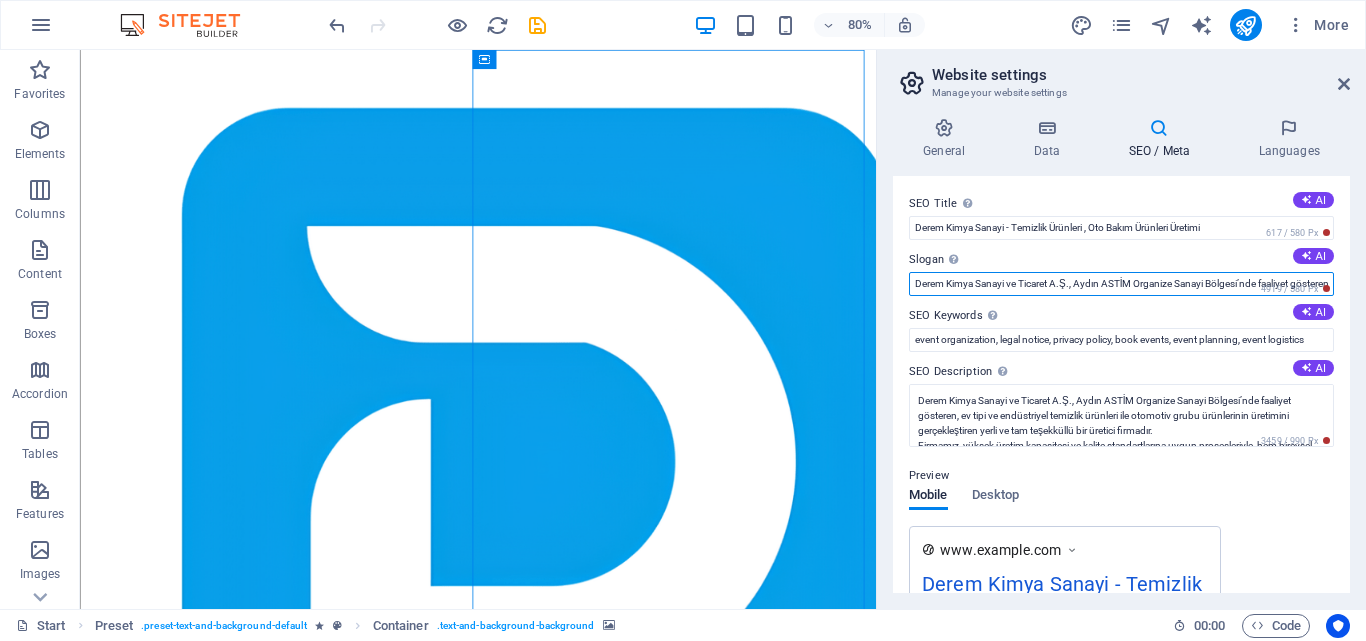 click on "Derem Kimya Sanayi ve Ticaret A.Ş., Aydın ASTİM Organize Sanayi Bölgesi’nde faaliyet gösteren, ev tipi ve endüstriyel temizlik ürünleri ile otomotiv grubu ürünlerinin üretimini gerçekleştiren yerli ve tam teşekküllü bir üretici firmadır. Firmamız, yüksek üretim kapasitesi ve kalite standartlarına uygun prosesleriyle, hem bireysel tüketicilere hem de kurumsal müşterilere yönelik güvenilir, sürdürülebilir ve etkili çözümler sunmaktadır. Üretici kimliğimiz, hızlı tedarik, esnek üretim kabiliyeti ve sektörel ihtiyaçlara uygun ürün çeşitliliği ile desteklenmektedir." at bounding box center [1121, 284] 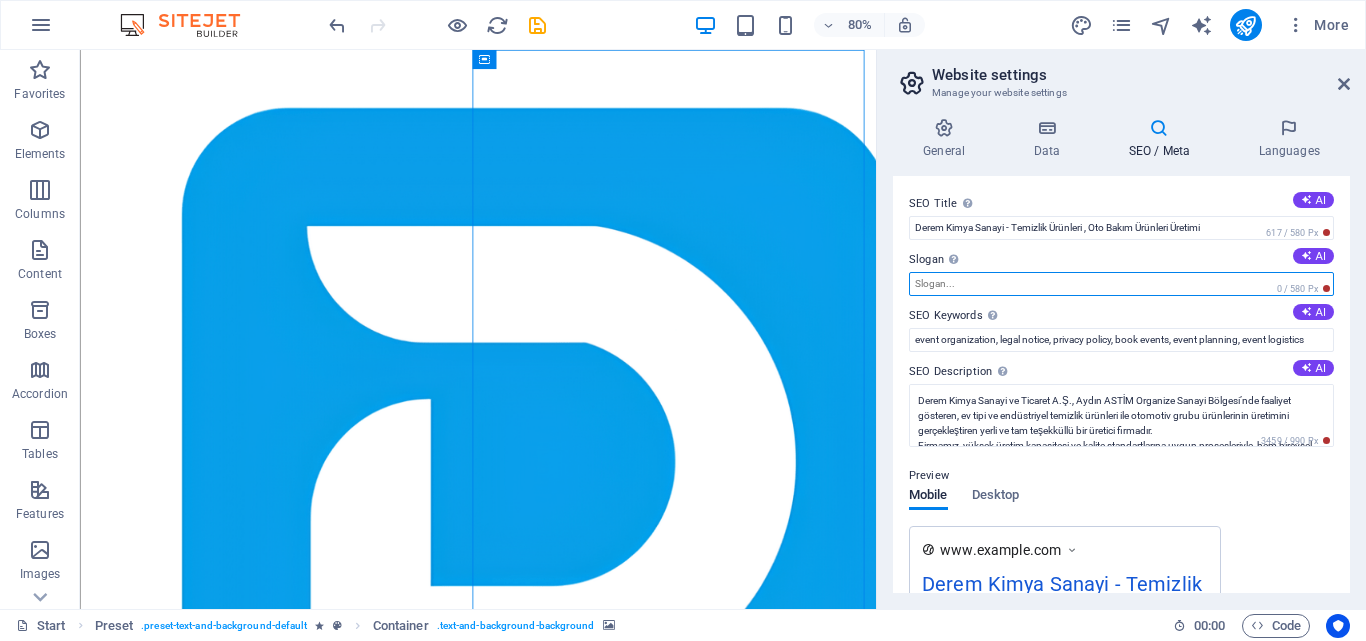 type 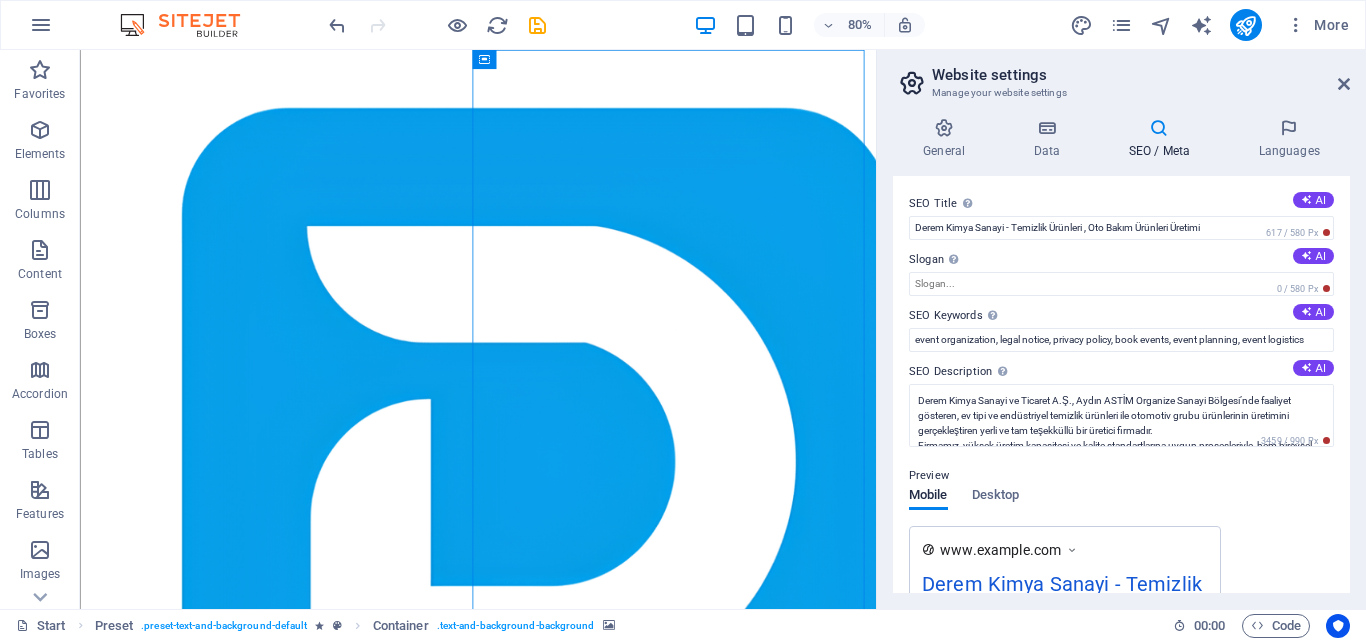 type 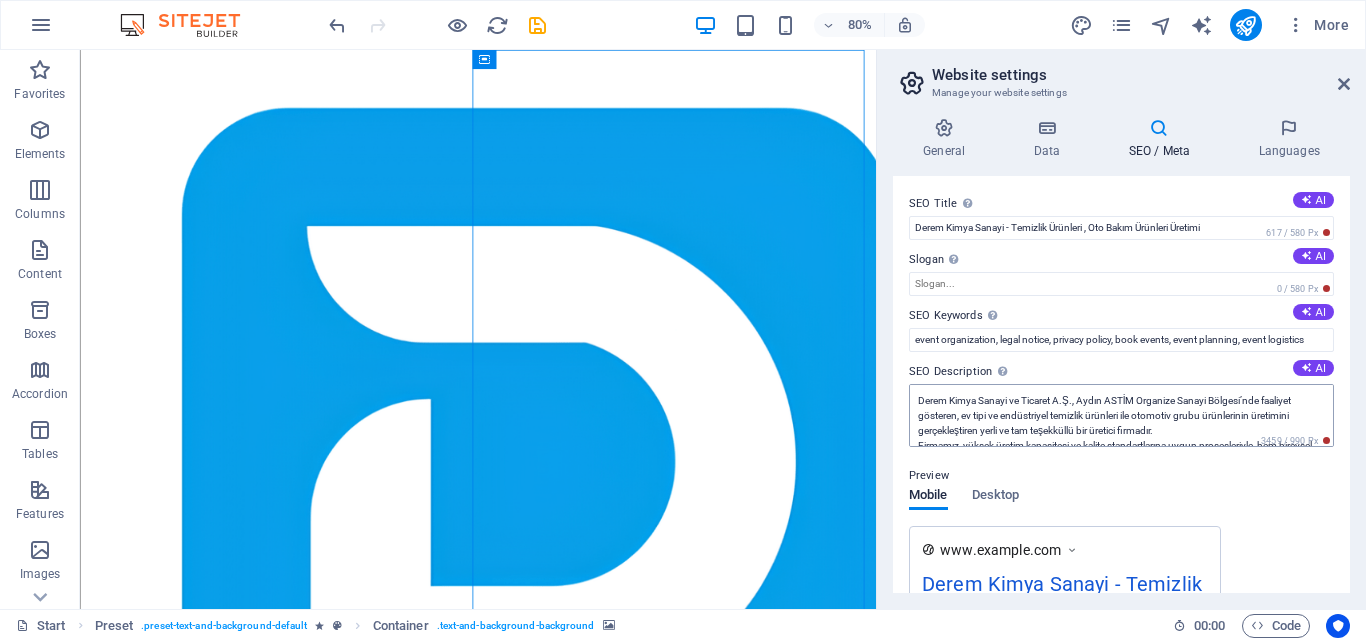 scroll, scrollTop: 75, scrollLeft: 0, axis: vertical 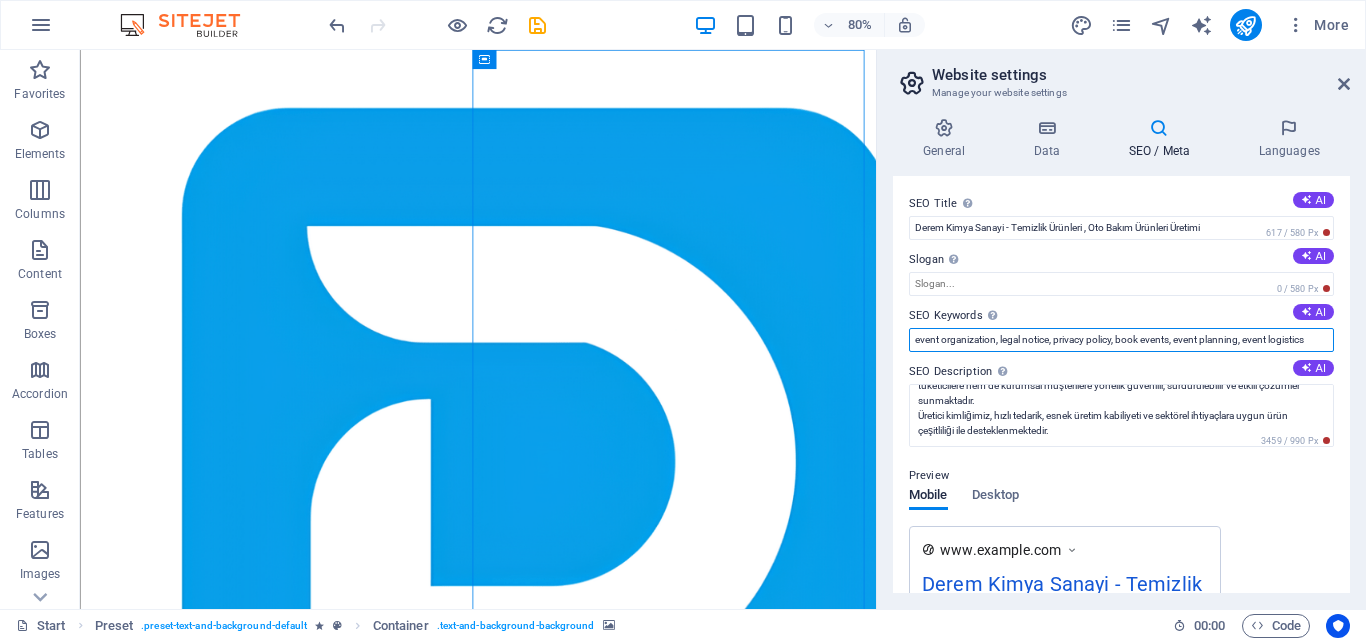 click on "event organization, legal notice, privacy policy, book events, event planning, event logistics" at bounding box center [1121, 340] 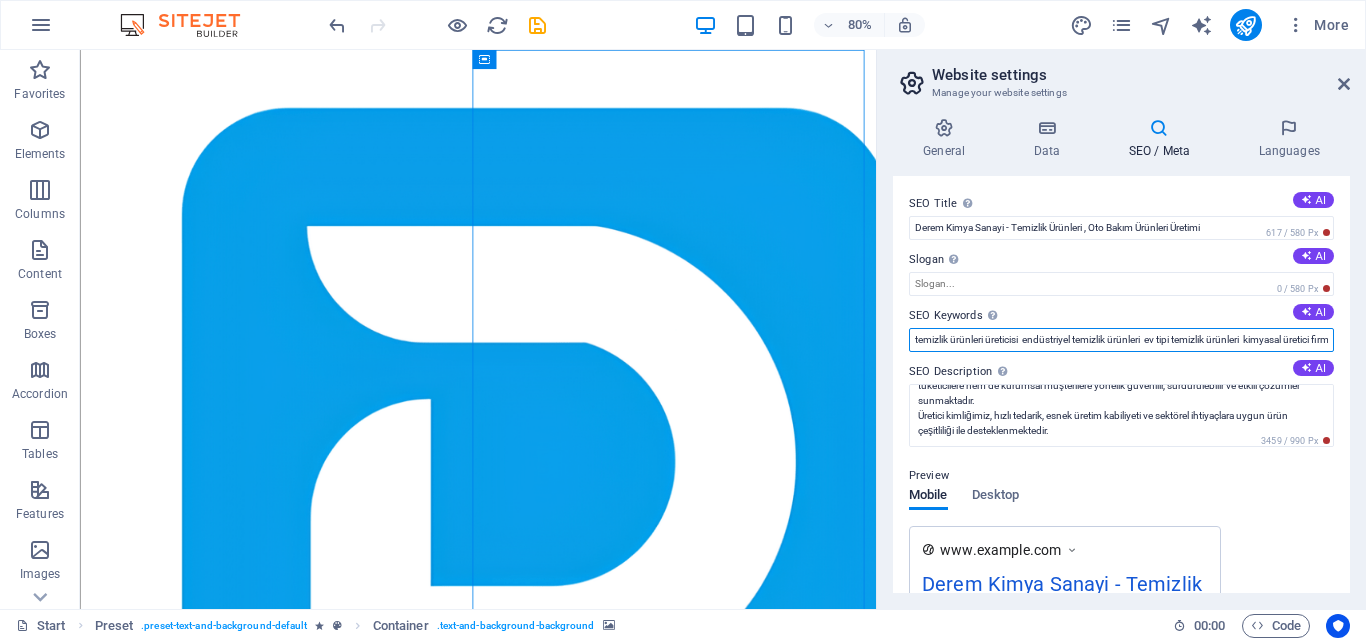 scroll, scrollTop: 0, scrollLeft: 1459, axis: horizontal 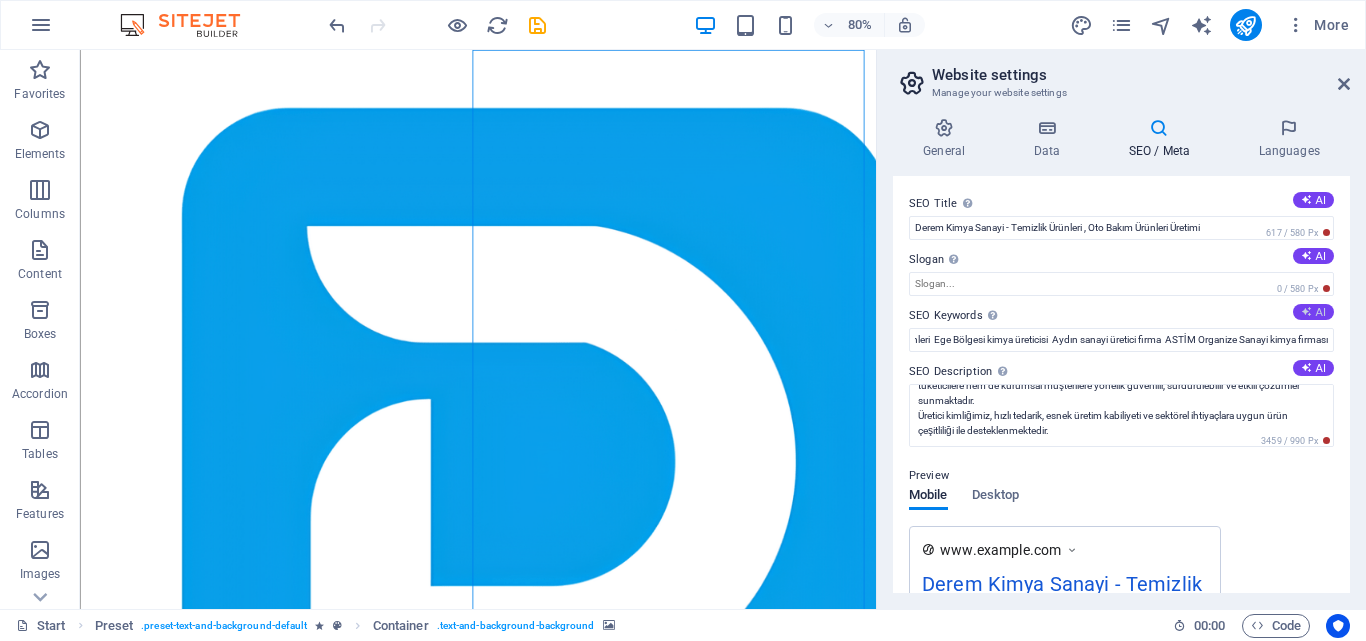click at bounding box center (1306, 311) 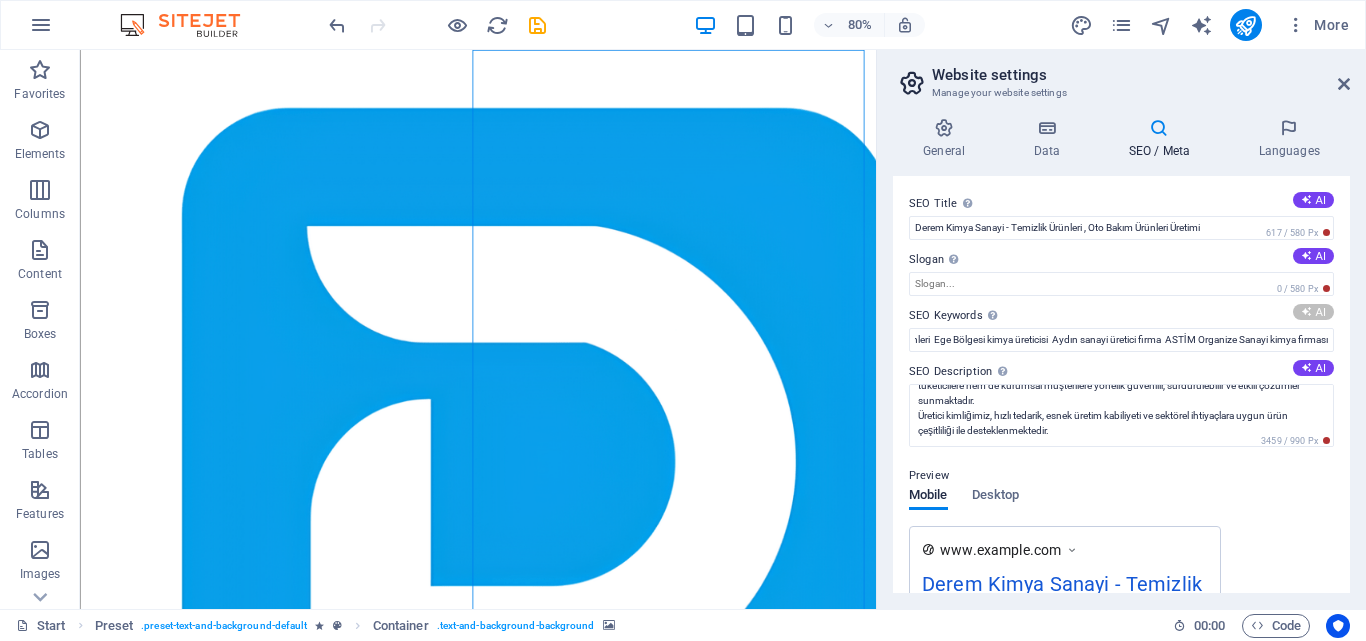 scroll, scrollTop: 0, scrollLeft: 0, axis: both 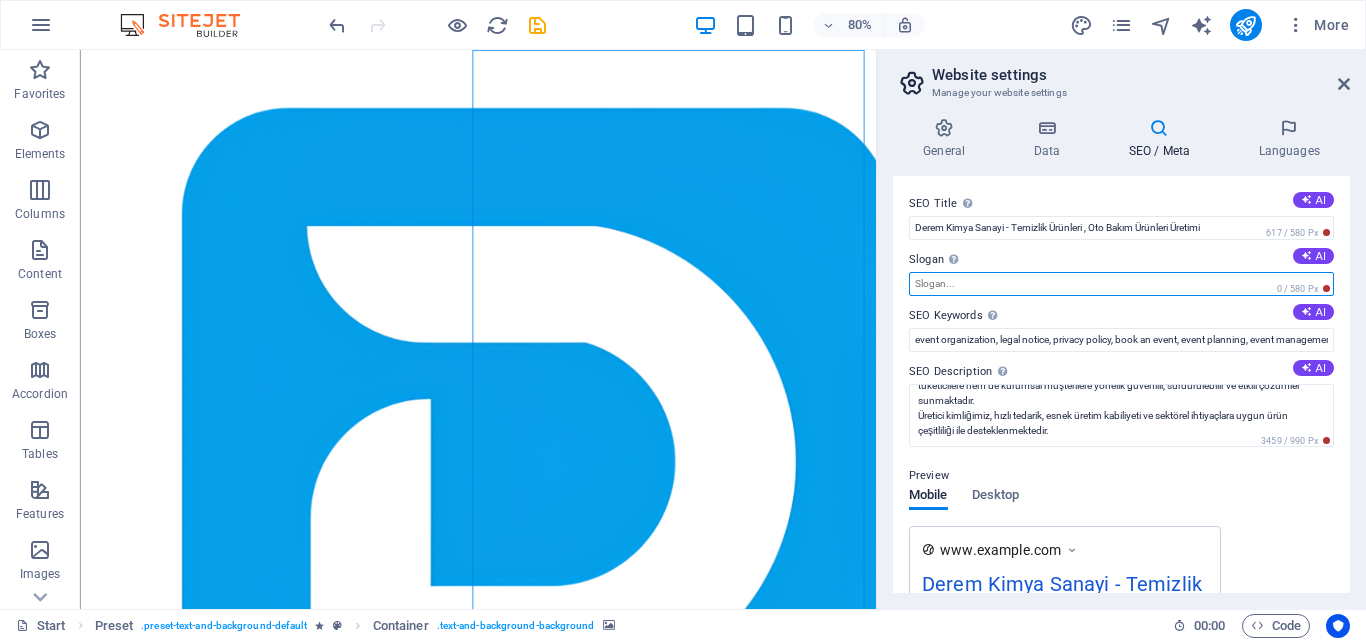 click on "Slogan The slogan of your website. AI" at bounding box center (1121, 284) 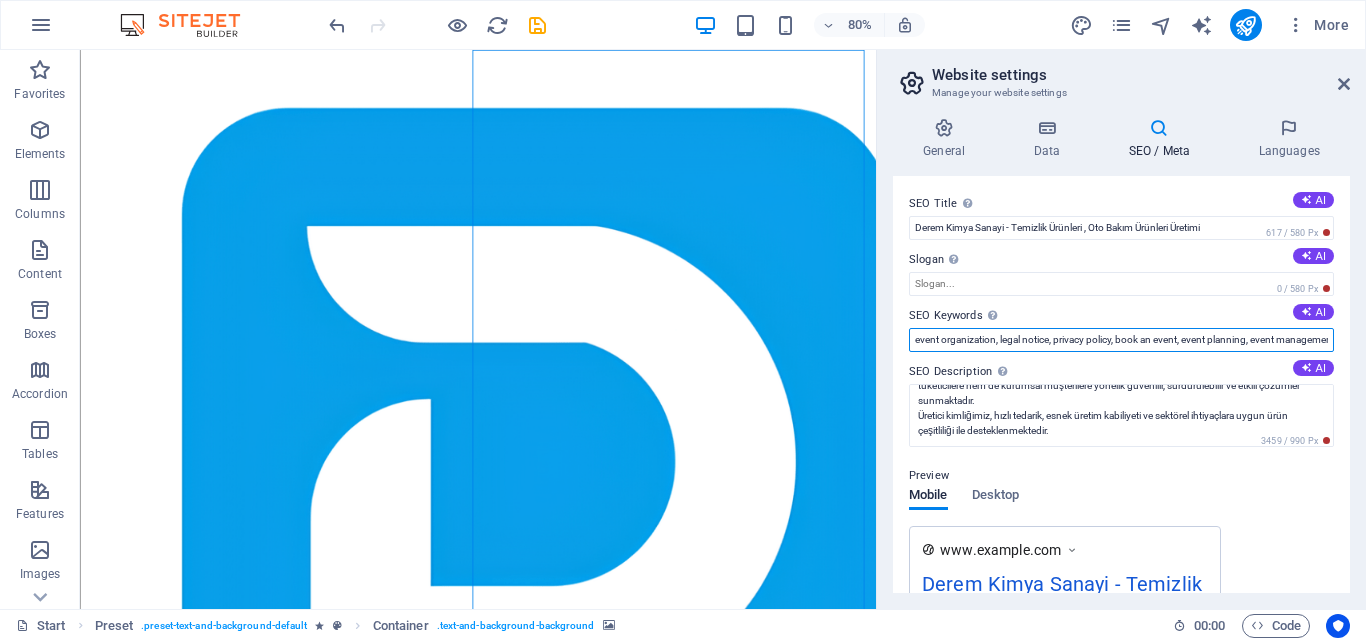 click on "event organization, legal notice, privacy policy, book an event, event planning, event management" at bounding box center [1121, 340] 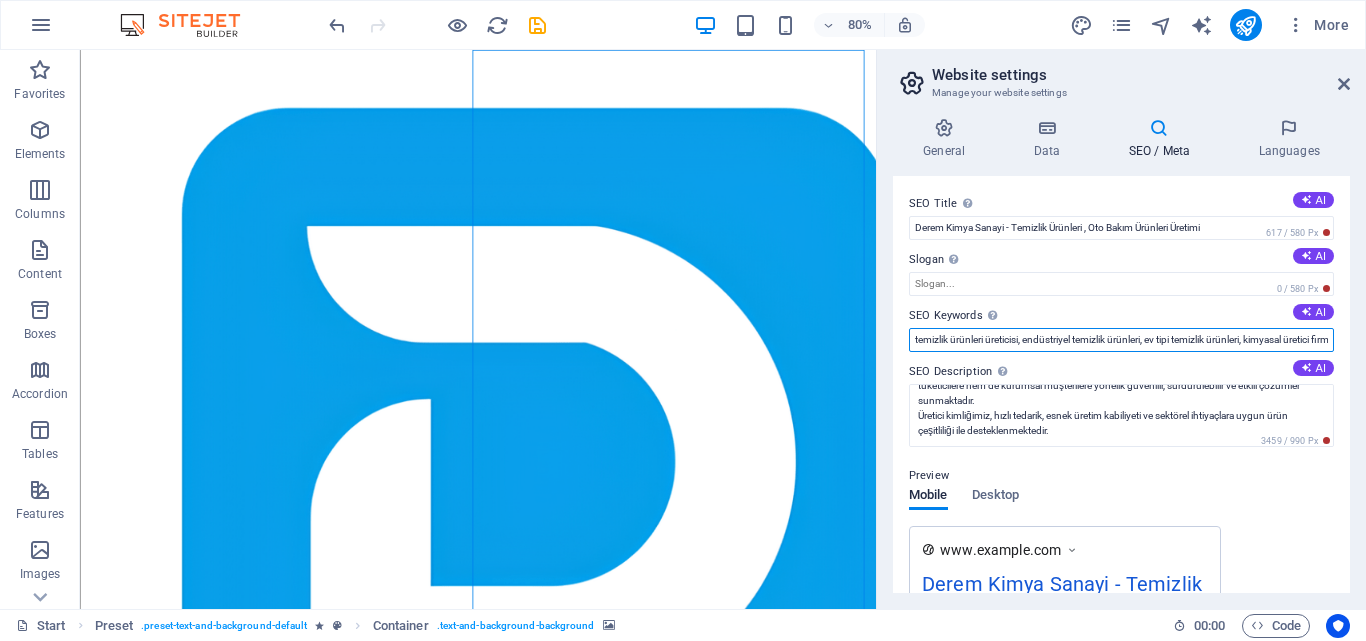 scroll, scrollTop: 0, scrollLeft: 2010, axis: horizontal 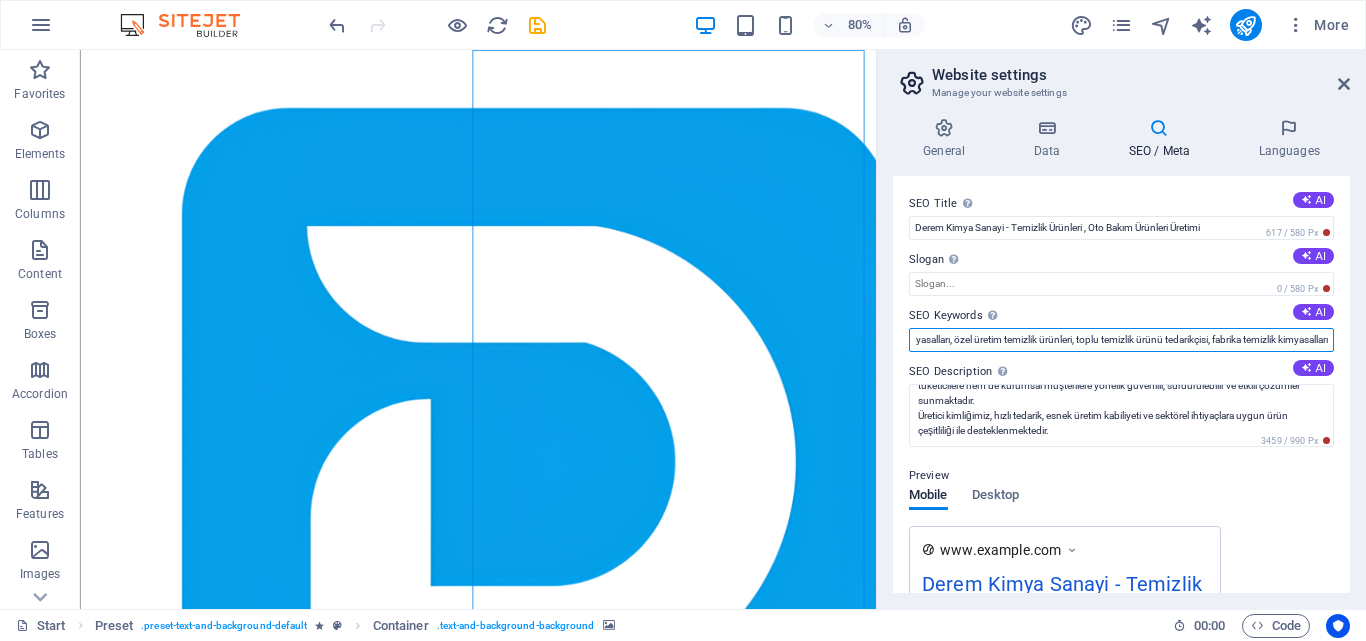 type on "temizlik ürünleri üreticisi, endüstriyel temizlik ürünleri, ev tipi temizlik ürünleri, kimyasal üretici firma, oto bakım ürünleri üretimi, temizlik kimyasalları, yerli kimya üreticisi, Aydın kimya firması, organize sanayi temizlik üretimi, üretici temizlik firması, Aydın temizlik ürünleri üreticisi, ASTİM OSB temizlik ürünleri, Ege Bölgesi kimya üreticisi, Aydın sanayi üretici firma, ASTİM Organize Sanayi kimya firması, kurumsal temizlik ürünleri tedariki, B2B temizlik kimyasalları, özel üretim temizlik ürünleri, toplu temizlik ürünü tedarikçisi, fabrika temizlik kimyasalları" 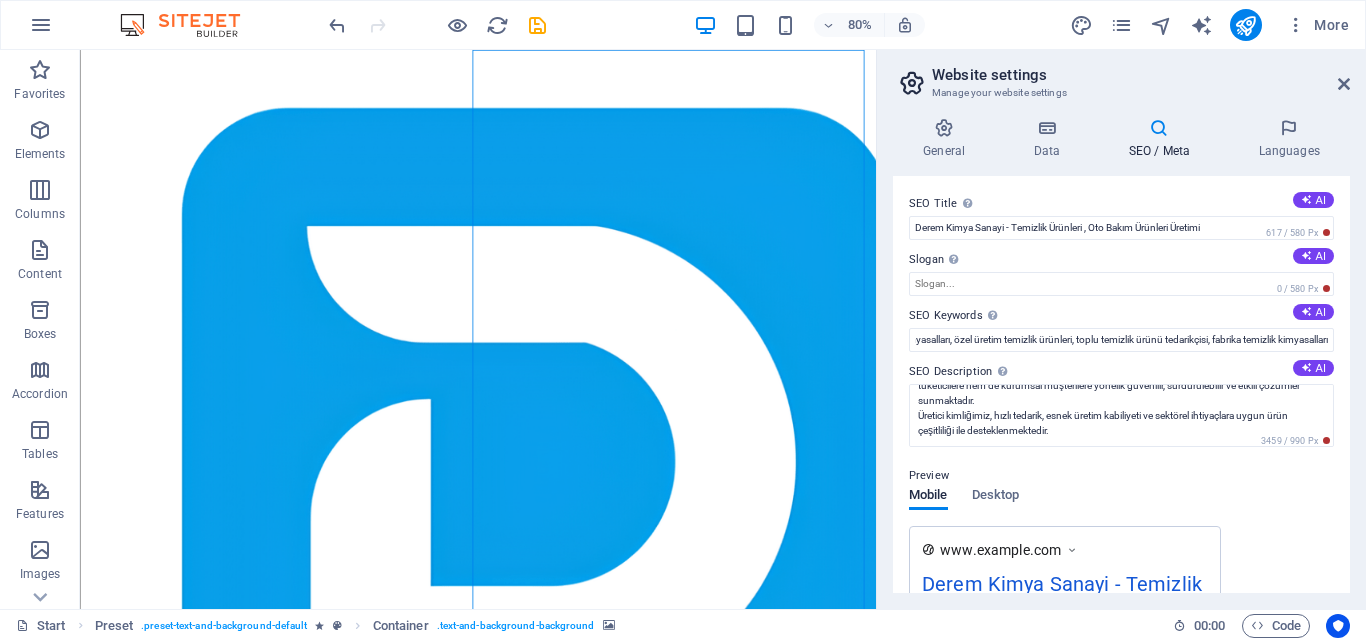 scroll, scrollTop: 0, scrollLeft: 0, axis: both 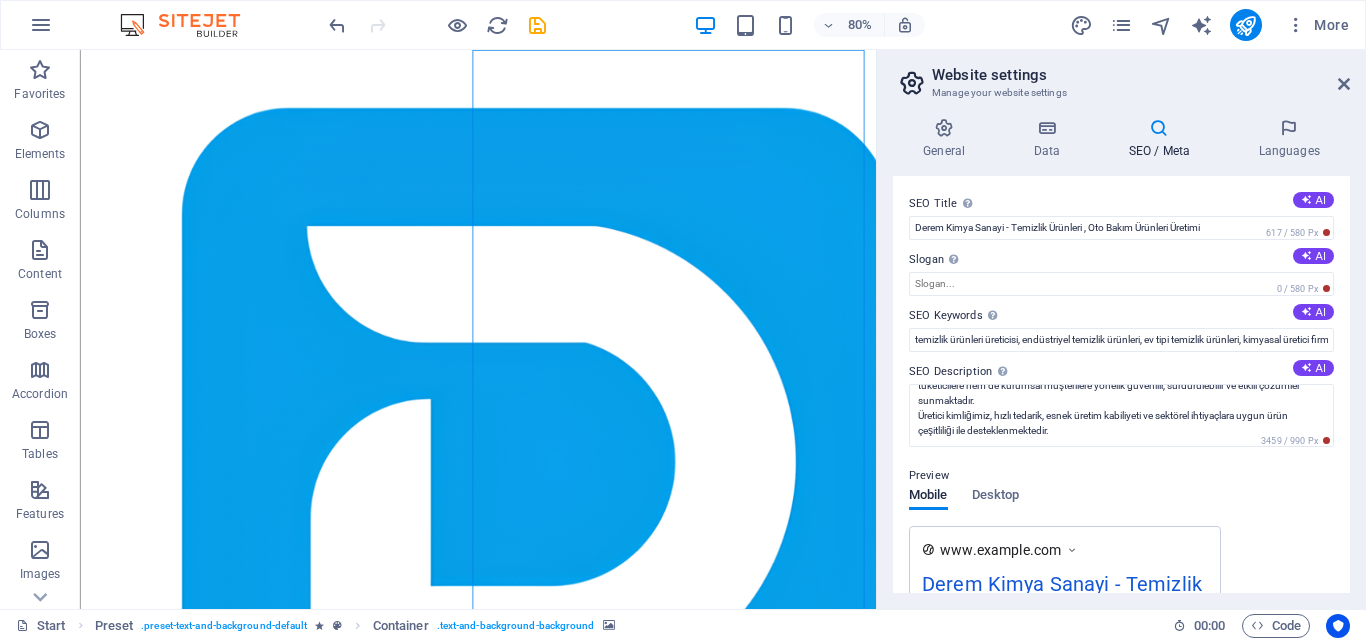 type 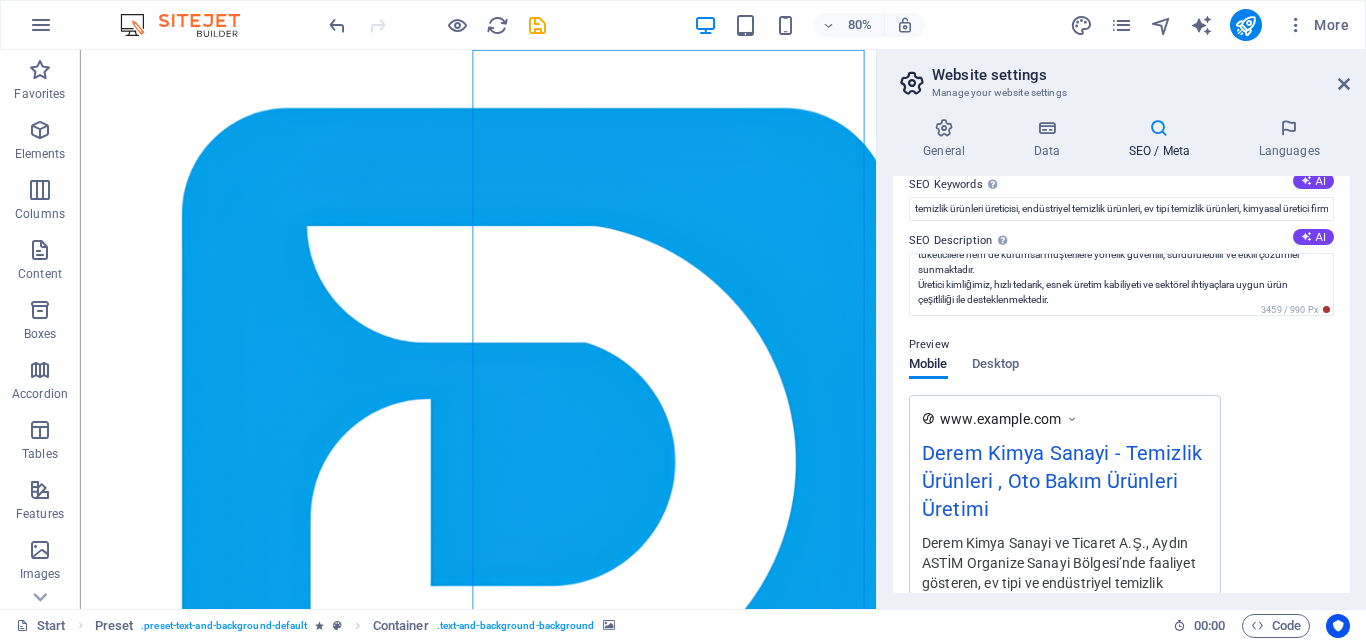 scroll, scrollTop: 100, scrollLeft: 0, axis: vertical 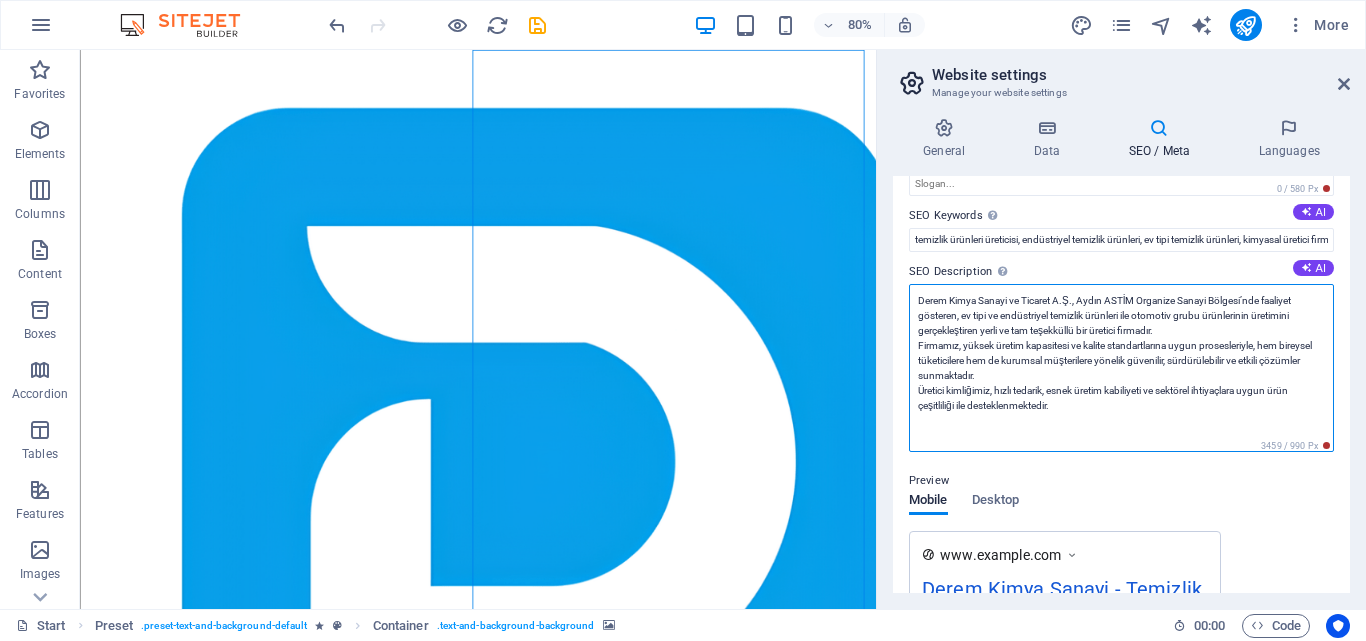 drag, startPoint x: 1079, startPoint y: 302, endPoint x: 889, endPoint y: 295, distance: 190.1289 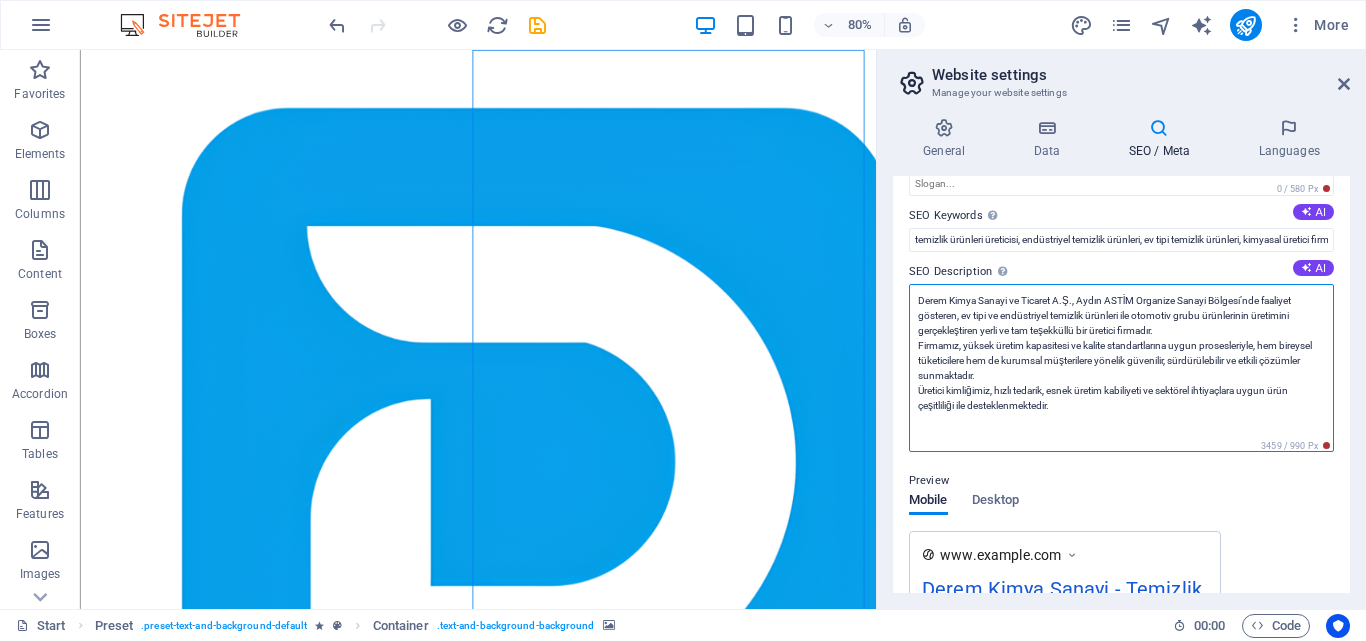 click on "General  Data  SEO / Meta  Languages Website name Derem Kimya Sanayi - Temizlik Ürünleri / Oto Bakım Ürünleri / Endüstriyel Hijyen Kimyasal Üretim Logo Drag files here, click to choose files or select files from Files or our free stock photos & videos Select files from the file manager, stock photos, or upload file(s) Upload Favicon Set the favicon of your website here. A favicon is a small icon shown in the browser tab next to your website title. It helps visitors identify your website. Drag files here, click to choose files or select files from Files or our free stock photos & videos Select files from the file manager, stock photos, or upload file(s) Upload Preview Image (Open Graph) This image will be shown when the website is shared on social networks Drag files here, click to choose files or select files from Files or our free stock photos & videos Select files from the file manager, stock photos, or upload file(s) Upload Company Derem Kimya Sanayi ve Ticaret A.Ş. First name Derem Last name City" at bounding box center [1121, 355] 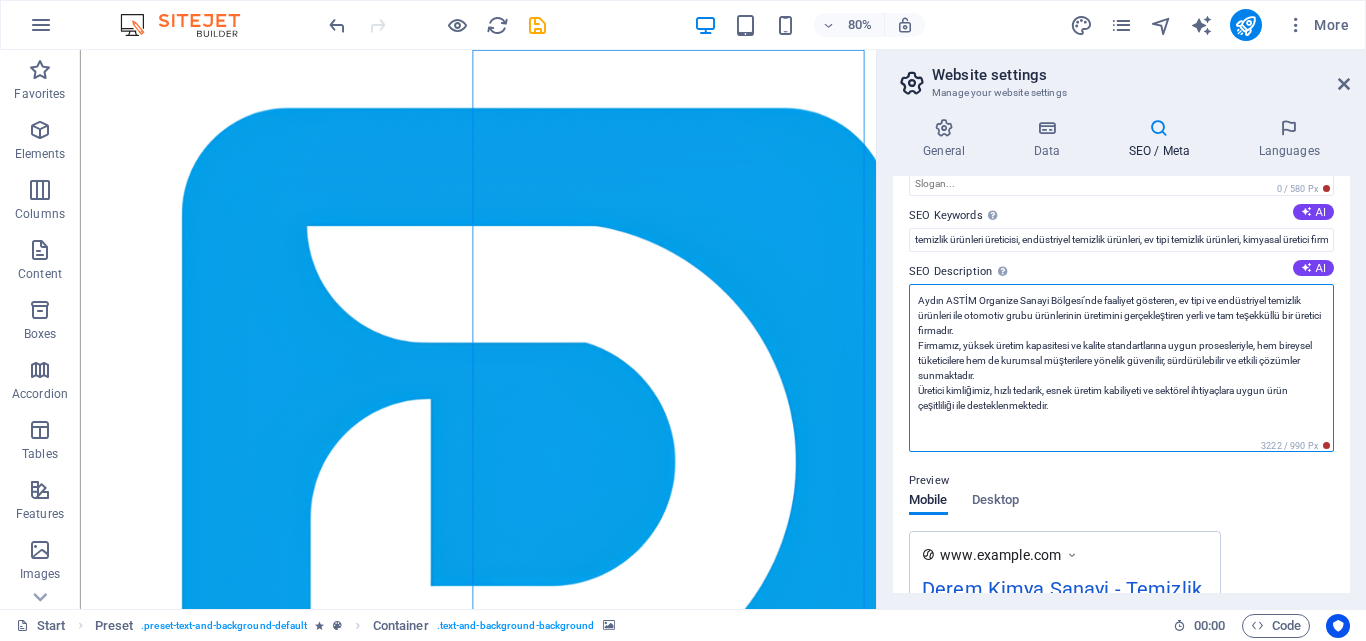 type on "Aydın ASTİM Organize Sanayi Bölgesi’nde faaliyet gösteren, ev tipi ve endüstriyel temizlik ürünleri ile otomotiv grubu ürünlerinin üretimini gerçekleştiren yerli ve tam teşekküllü bir üretici firmadır.
Firmamız, yüksek üretim kapasitesi ve kalite standartlarına uygun prosesleriyle, hem bireysel tüketicilere hem de kurumsal müşterilere yönelik güvenilir, sürdürülebilir ve etkili çözümler sunmaktadır.
Üretici kimliğimiz, hızlı tedarik, esnek üretim kabiliyeti ve sektörel ihtiyaçlara uygun ürün çeşitliliği ile desteklenmektedir." 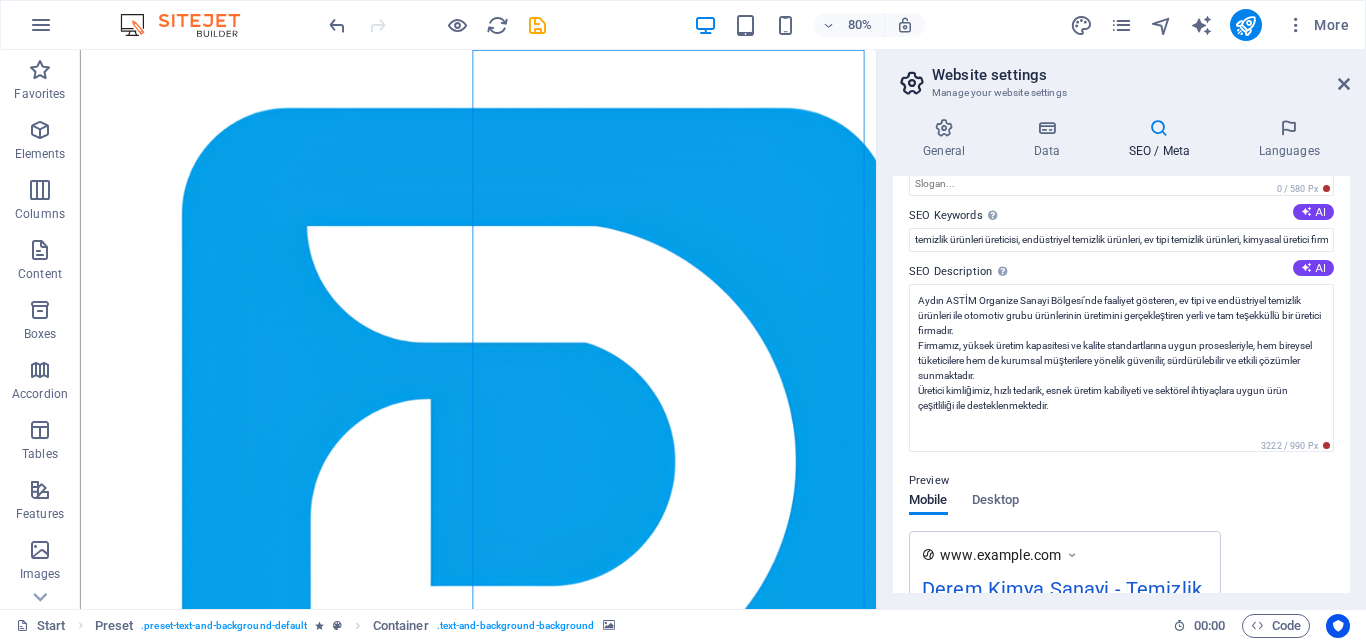 click on "Preview Mobile Desktop www.example.com Derem Kimya Sanayi - Temizlik Ürünleri , Oto Bakım Ürünleri Üretimi Aydın ASTİM Organize Sanayi Bölgesi’nde faaliyet gösteren, ev tipi ve endüstriyel temizlik ürünleri ile otomotiv grubu ürünlerinin üretimini gerçekleştiren yerli ve tam teşekküllü bir üretici ..." at bounding box center (1121, 617) 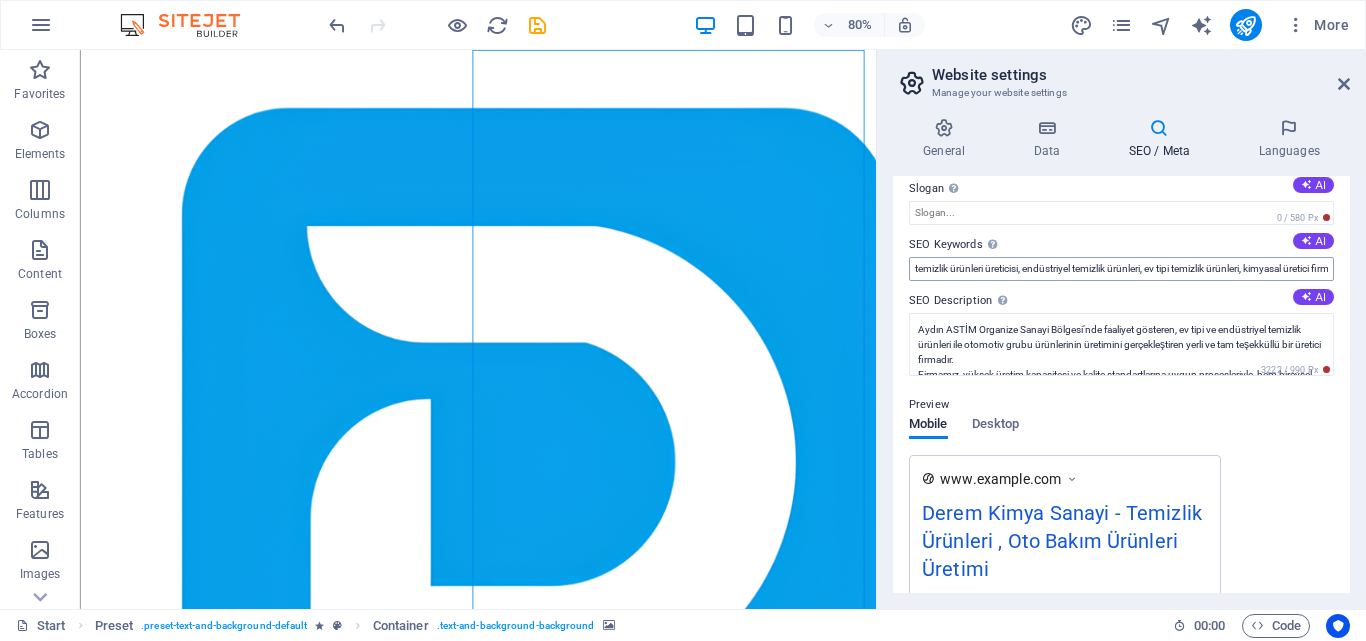 scroll, scrollTop: 100, scrollLeft: 0, axis: vertical 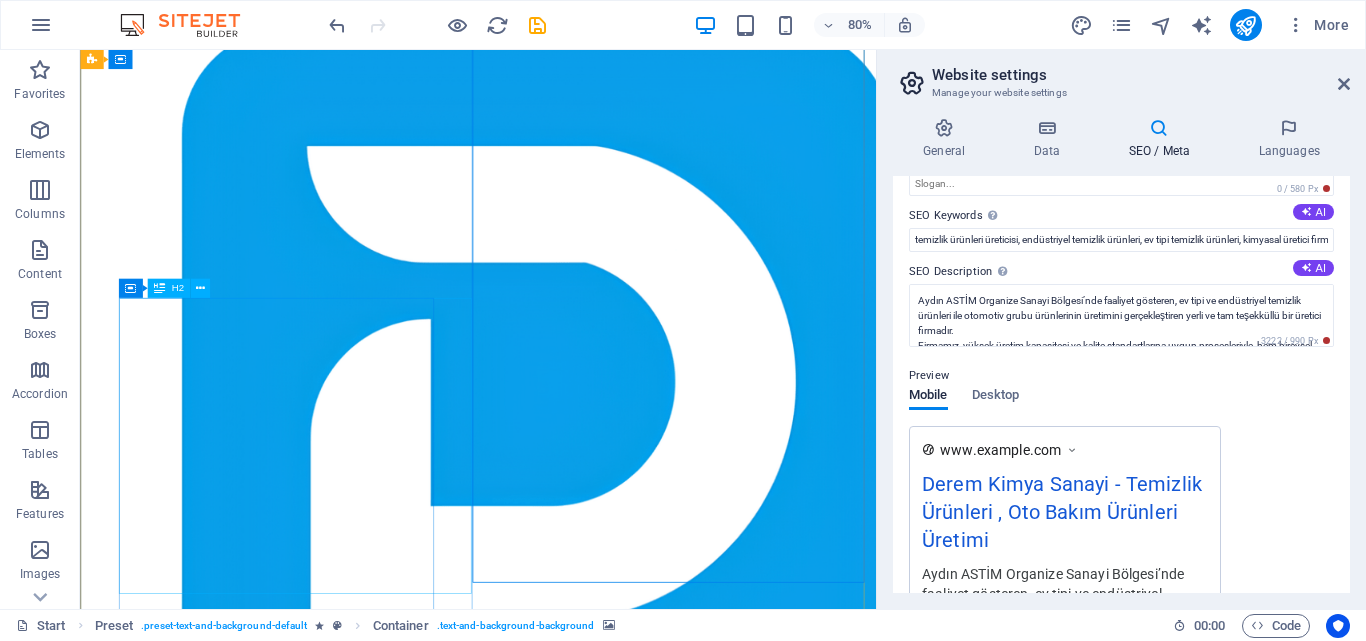 click on "We organize events" at bounding box center [578, 1089] 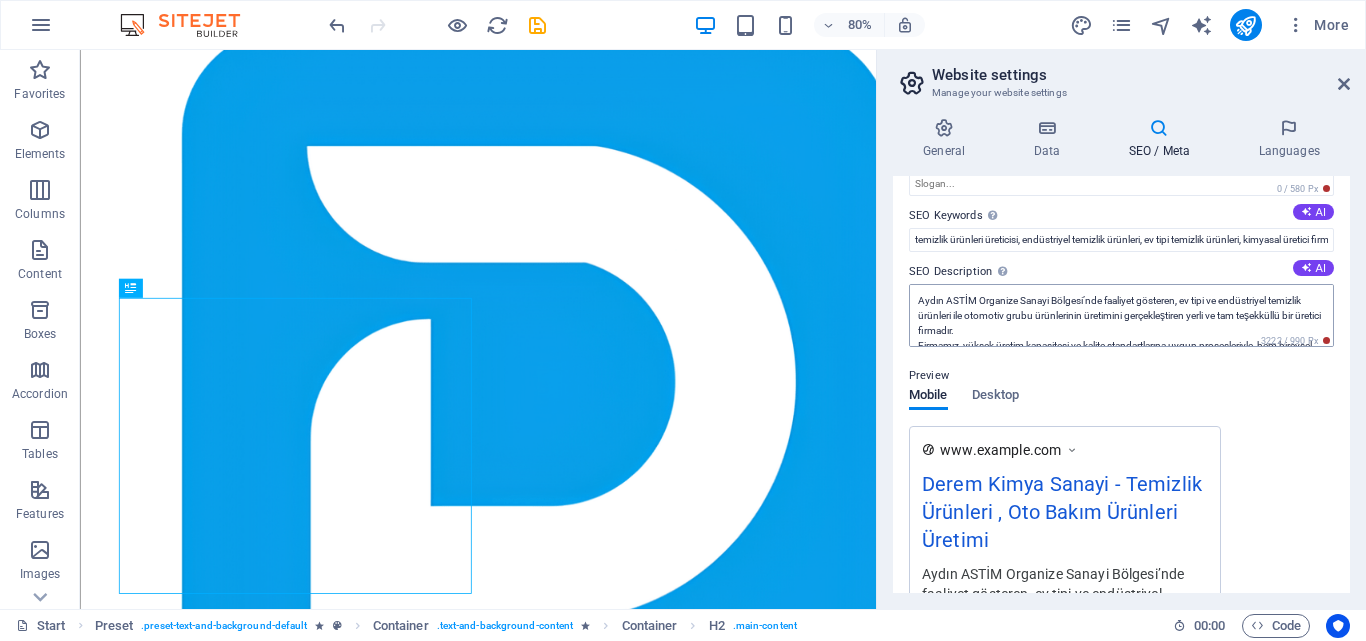 scroll, scrollTop: 75, scrollLeft: 0, axis: vertical 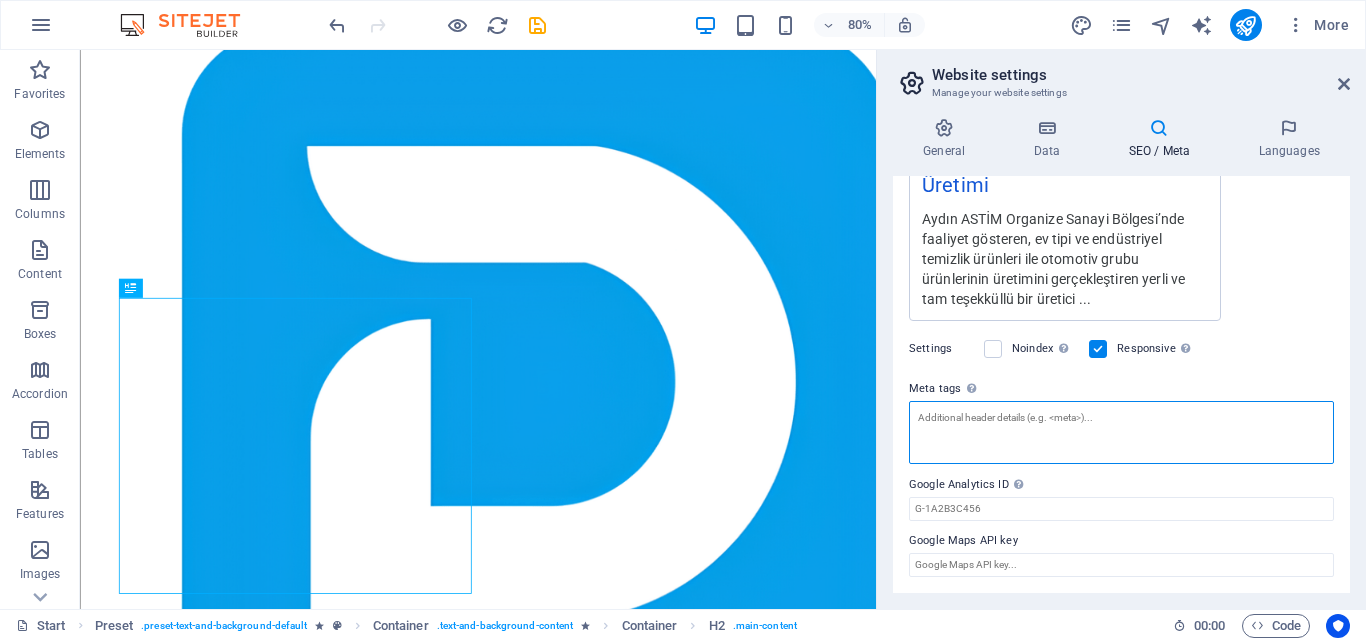 click on "Meta tags Enter HTML code here that will be placed inside the  tags of your website. Please note that your website may not function if you include code with errors." at bounding box center [1121, 432] 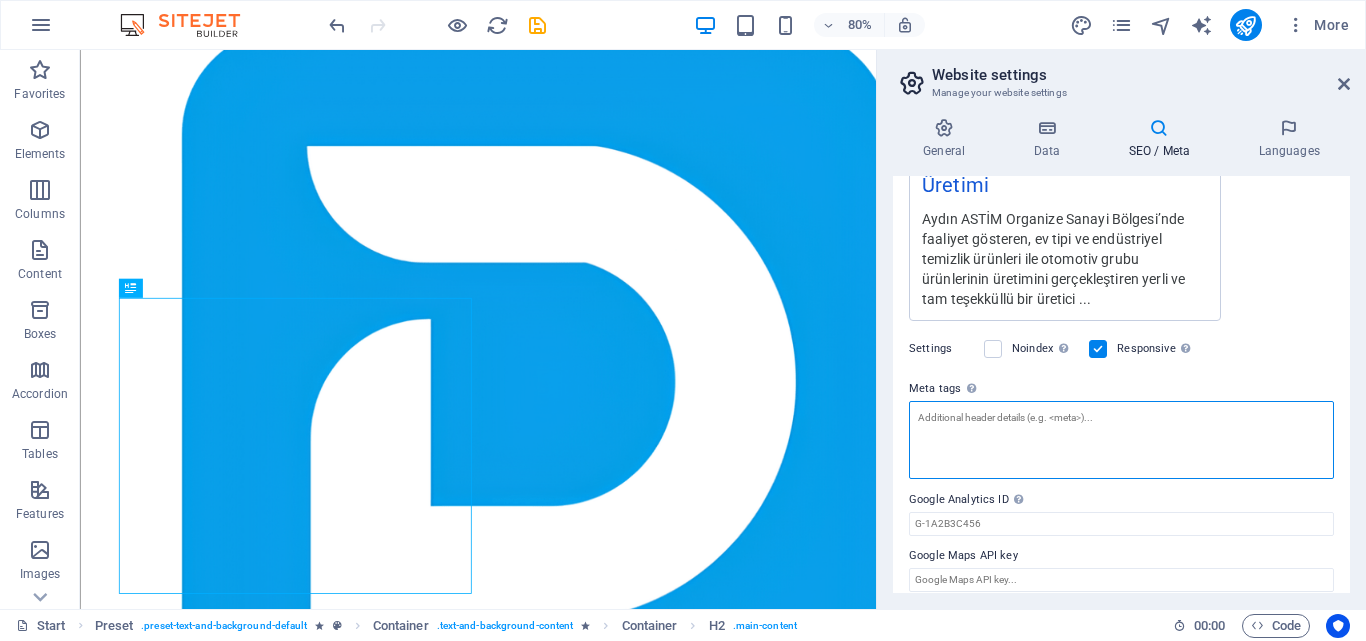 paste on "<meta name="keywords" content="temizlik ürünleri üreticisi, endüstriyel temizlik ürünleri, ev tipi temizlik ürünleri, kimyasal üretici firma, oto bakım ürünleri üretimi, temizlik kimyasalları, yerli kimya üreticisi, Aydın kimya firması, organize sanayi temizlik üretimi, üretici temizlik firması, Aydın temizlik ürünleri üreticisi, ASTİM OSB temizlik ürünleri, Ege Bölgesi kimya üreticisi, Aydın sanayi üretici firma, ASTİM Organize Sanayi kimya firması, kurumsal temizlik ürünleri tedariki, B2B temizlik kimyasalları, özel üretim temizlik ürünleri, toplu temizlik ürünü tedarikçisi, fabrika temizlik kimyasalları">" 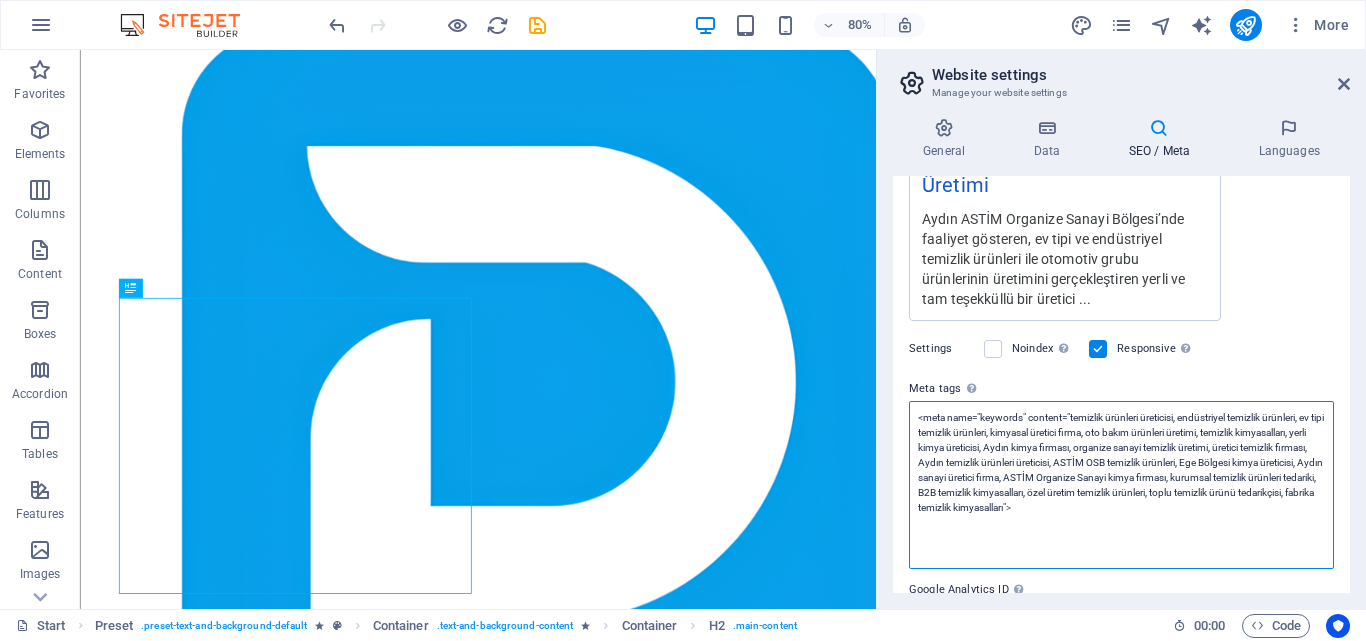 scroll, scrollTop: 0, scrollLeft: 0, axis: both 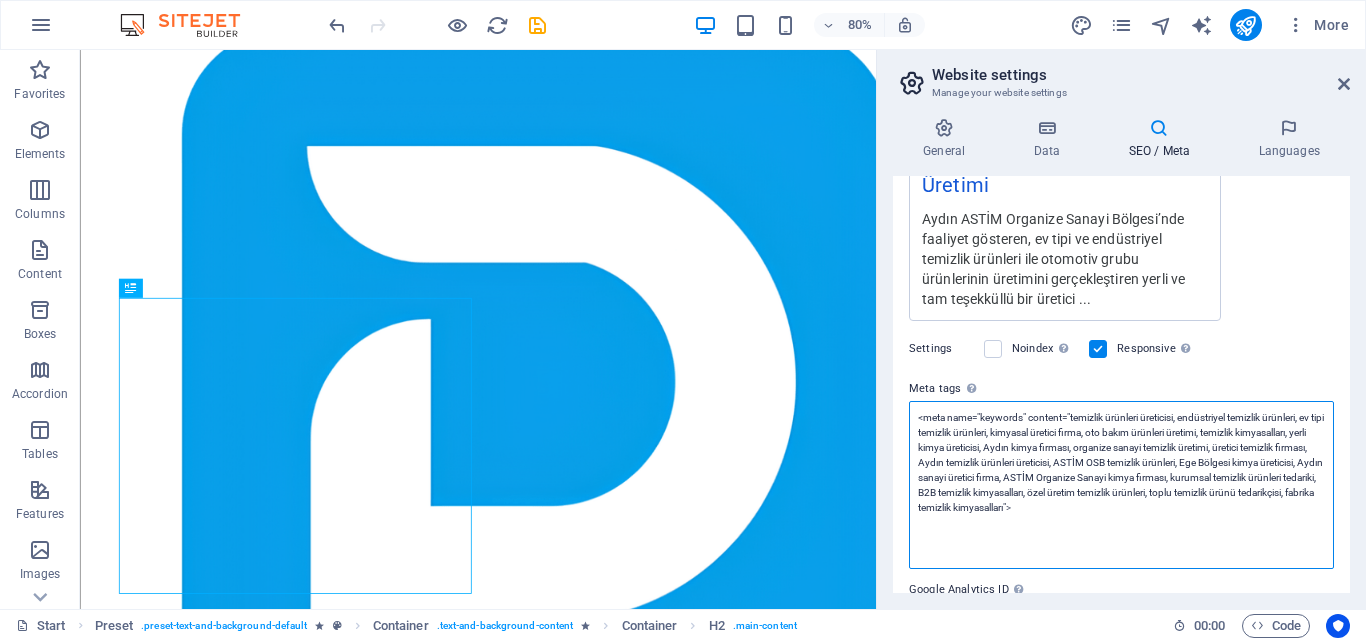 type on "<meta name="keywords" content="temizlik ürünleri üreticisi, endüstriyel temizlik ürünleri, ev tipi temizlik ürünleri, kimyasal üretici firma, oto bakım ürünleri üretimi, temizlik kimyasalları, yerli kimya üreticisi, Aydın kimya firması, organize sanayi temizlik üretimi, üretici temizlik firması, Aydın temizlik ürünleri üreticisi, ASTİM OSB temizlik ürünleri, Ege Bölgesi kimya üreticisi, Aydın sanayi üretici firma, ASTİM Organize Sanayi kimya firması, kurumsal temizlik ürünleri tedariki, B2B temizlik kimyasalları, özel üretim temizlik ürünleri, toplu temizlik ürünü tedarikçisi, fabrika temizlik kimyasalları">" 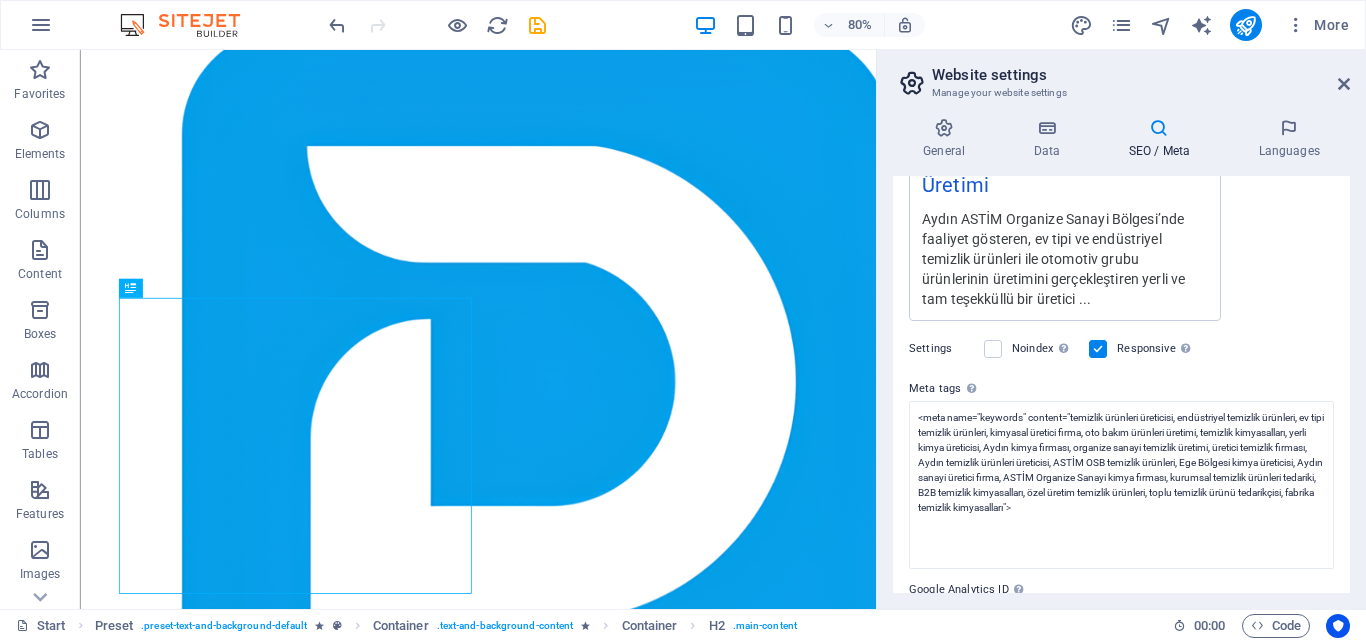 click on "Settings Noindex Instruct search engines to exclude this website from search results. Responsive Determine whether the website should be responsive based on screen resolution." at bounding box center (1121, 349) 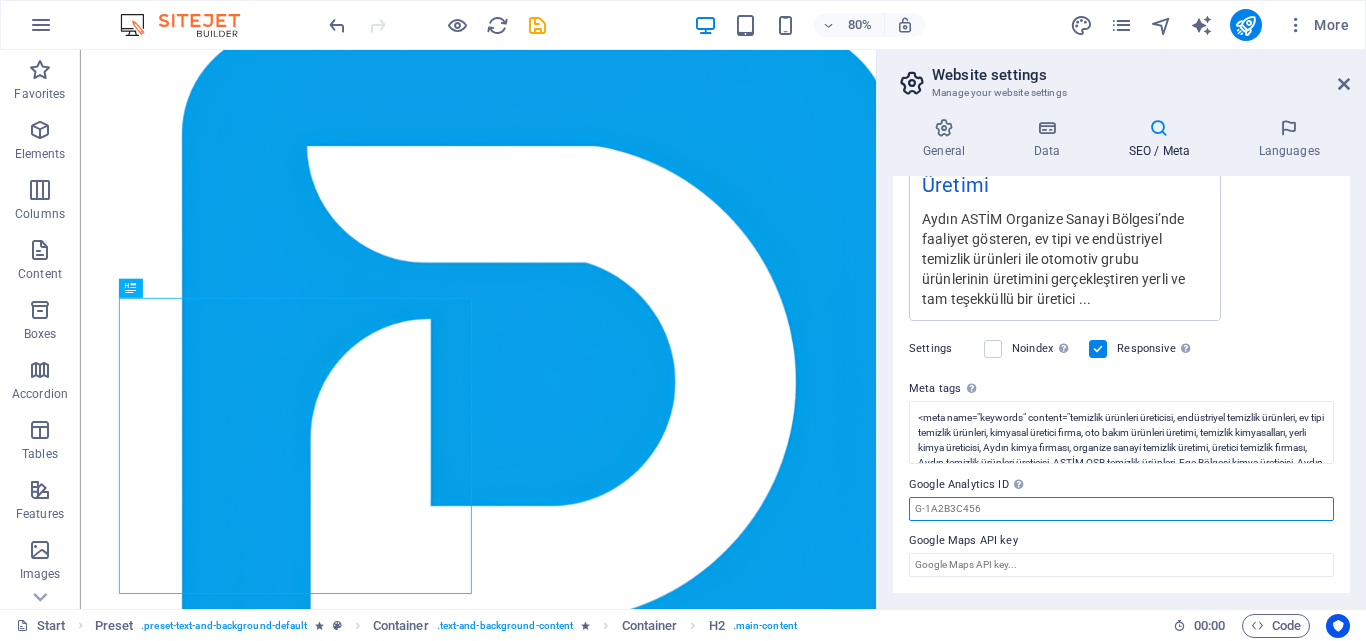 click on "Google Analytics ID Please only add the Google Analytics ID. We automatically include the ID in the tracking snippet. The Analytics ID looks similar to e.g. G-1A2B3C456" at bounding box center [1121, 509] 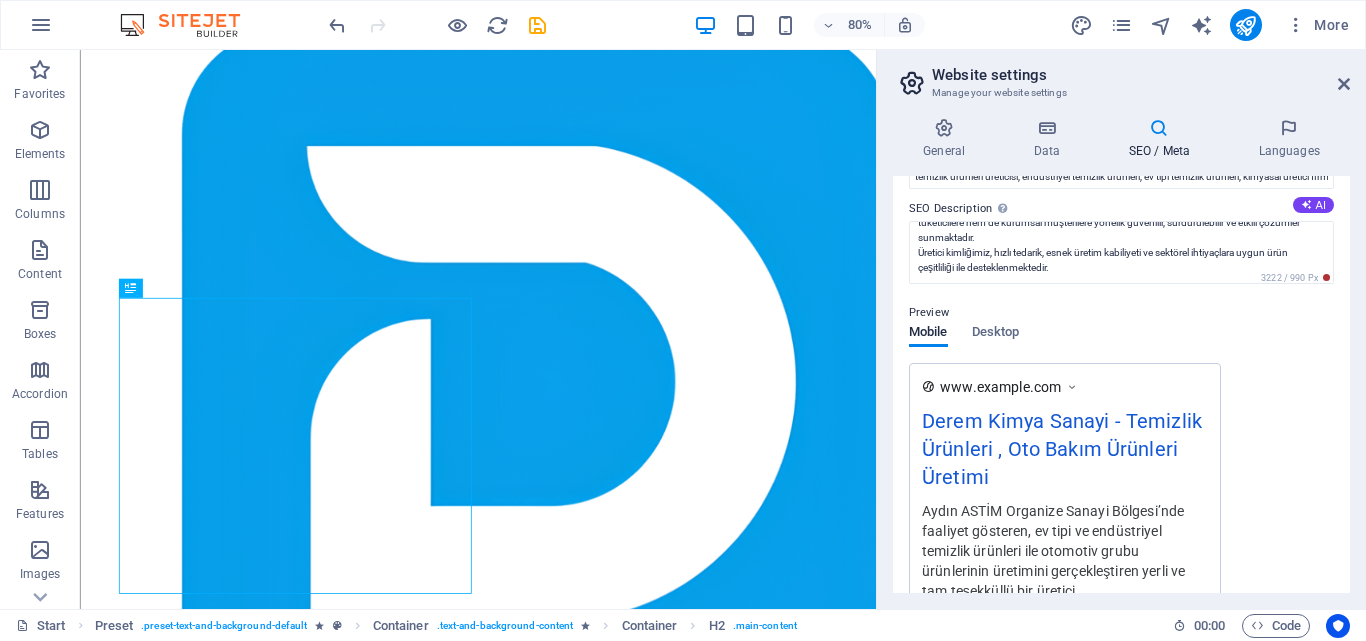 scroll, scrollTop: 155, scrollLeft: 0, axis: vertical 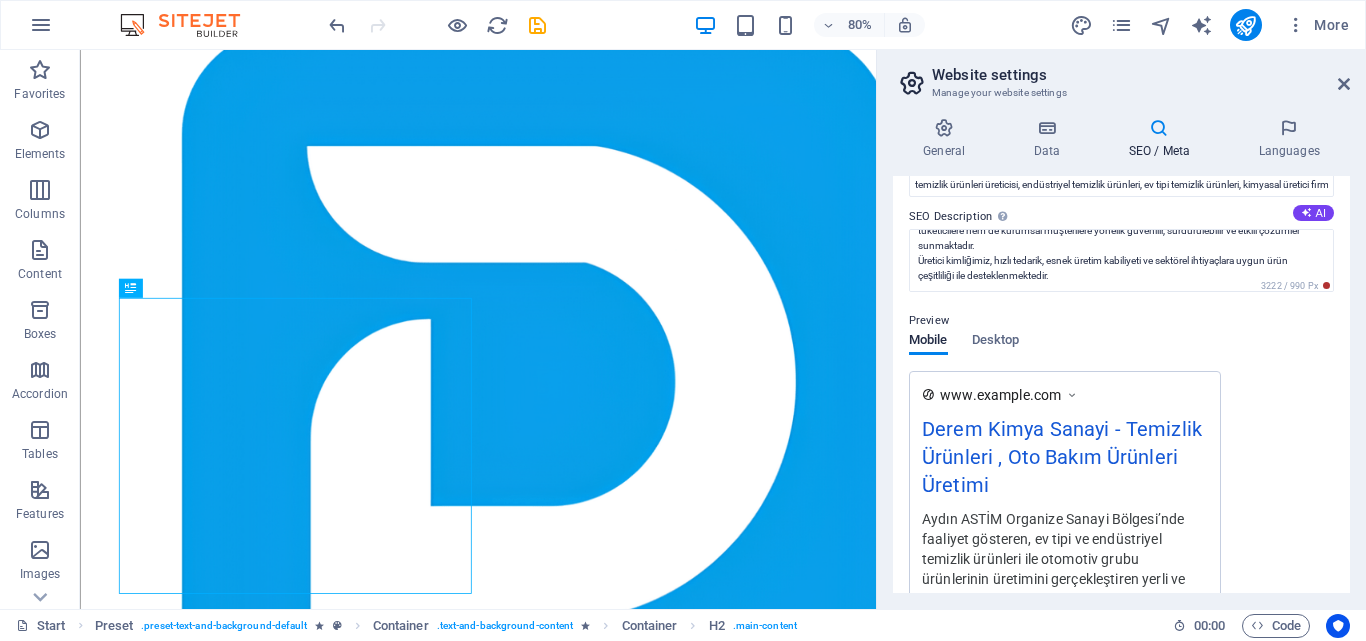 click at bounding box center (577, 1766) 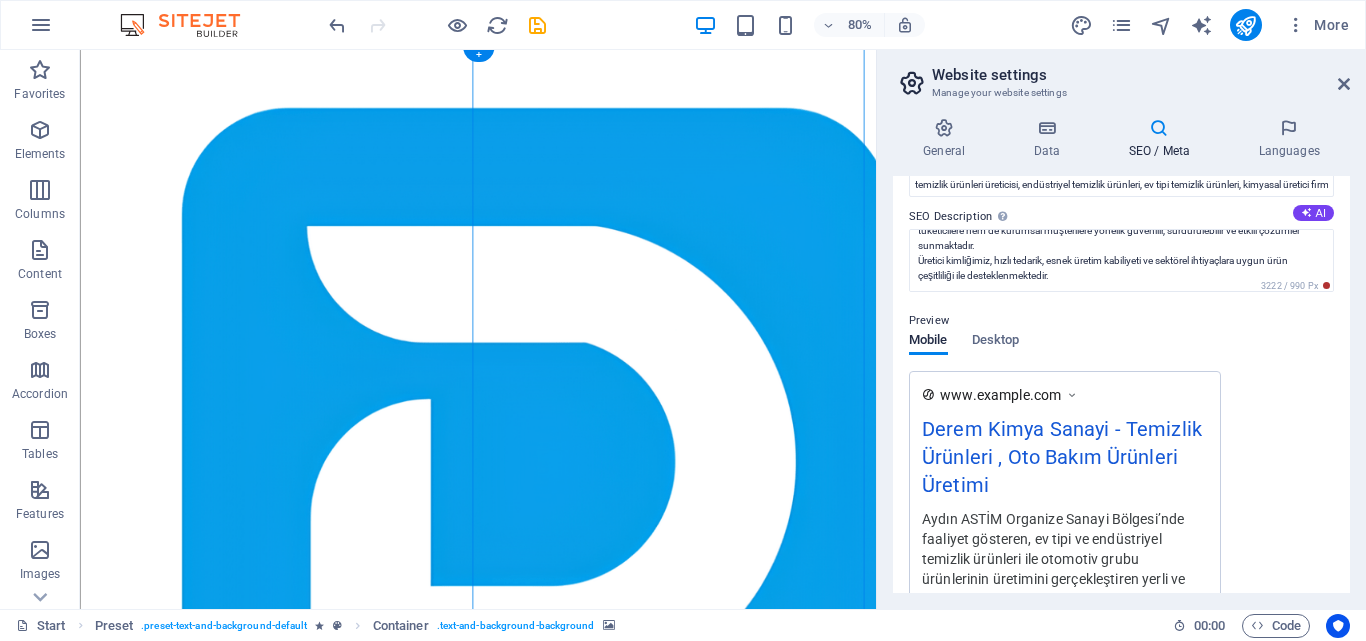scroll, scrollTop: 300, scrollLeft: 0, axis: vertical 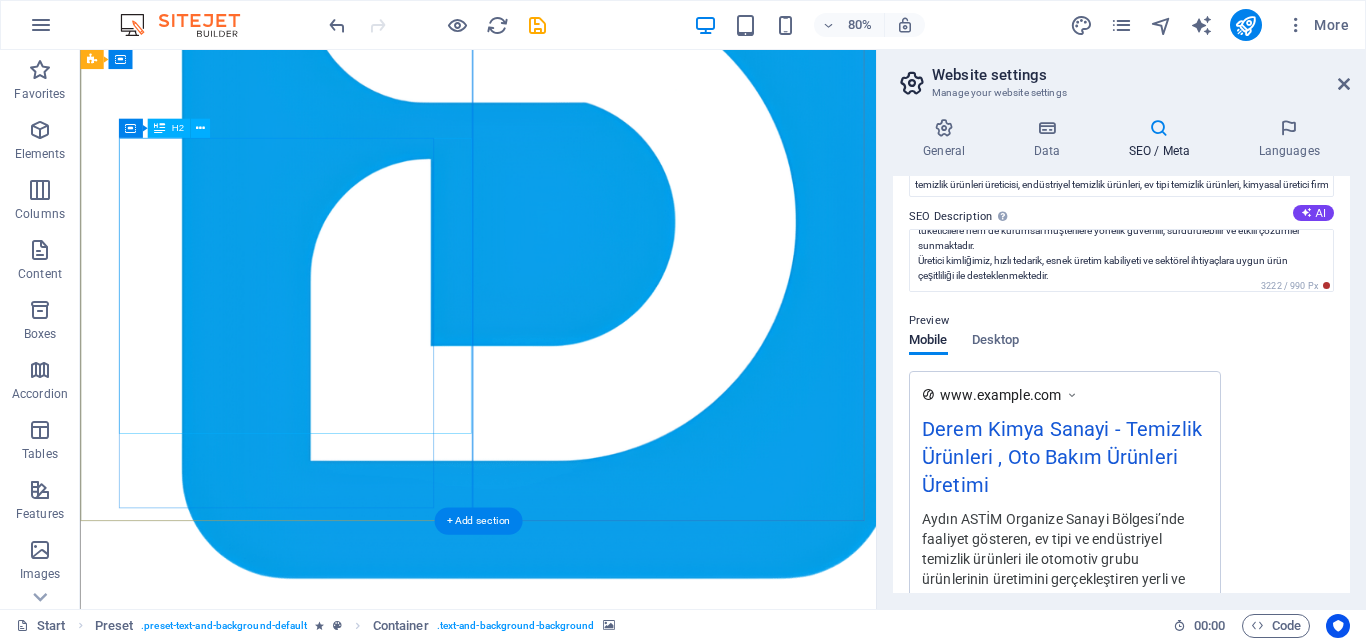 click on "We organize events" at bounding box center (578, 889) 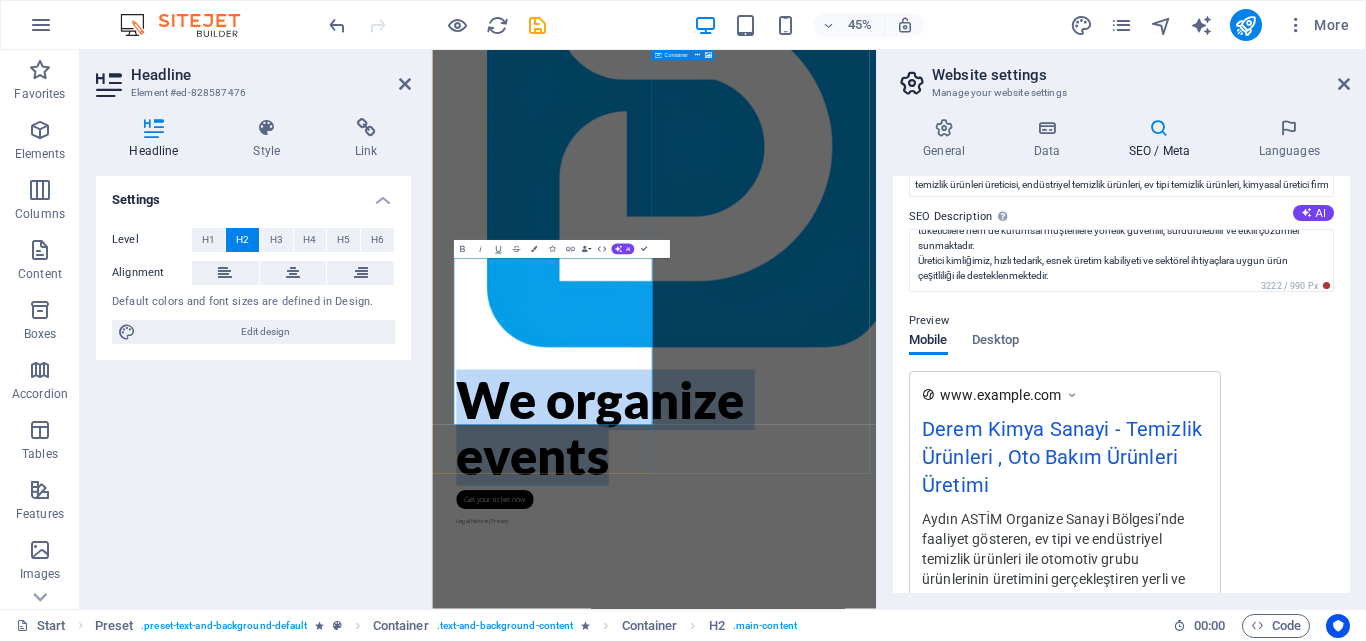 click on "157 Days to the event" at bounding box center [925, 1743] 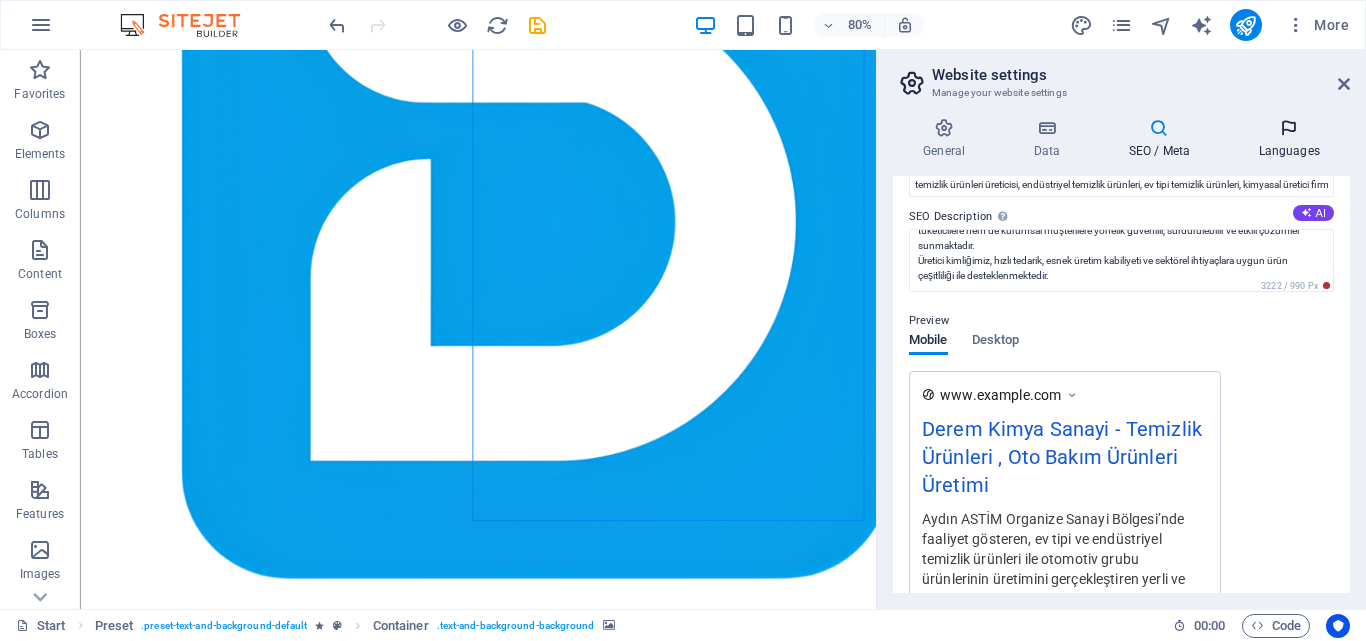 click at bounding box center [1289, 128] 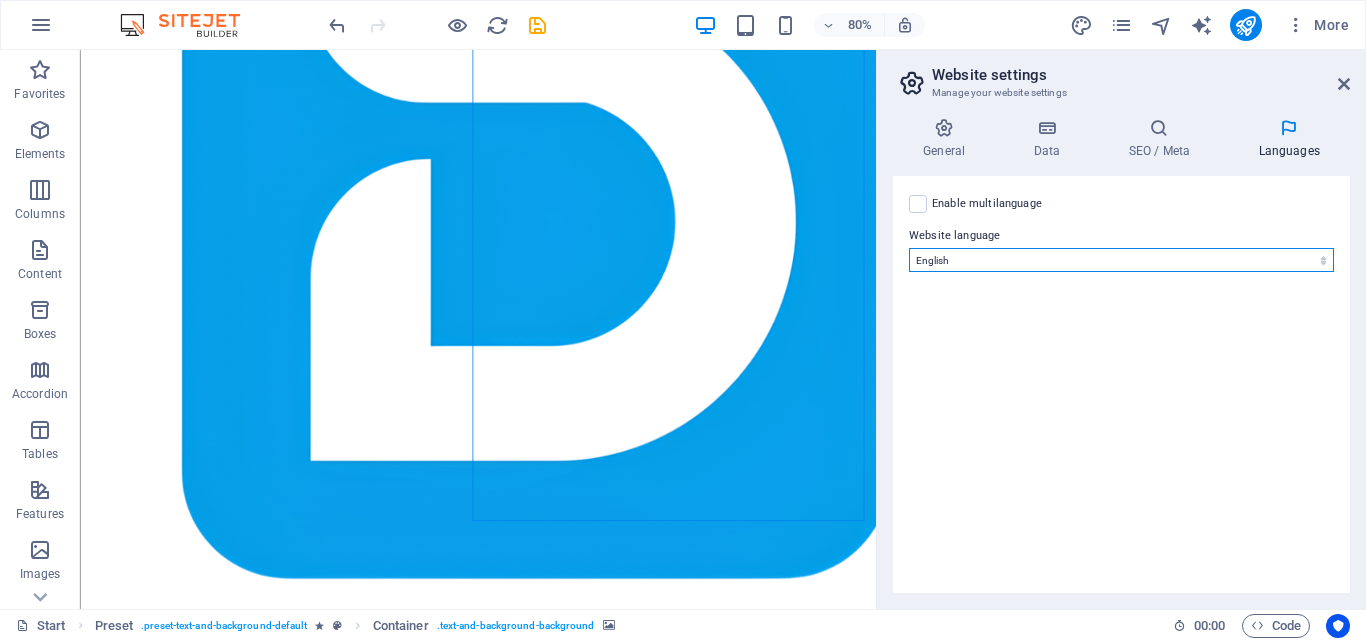click on "Abkhazian Afar Afrikaans Akan Albanian Amharic Arabic Aragonese Armenian Assamese Avaric Avestan Aymara Azerbaijani Bambara Bashkir Basque Belarusian Bengali Bihari languages Bislama Bokmål Bosnian Breton Bulgarian Burmese Catalan Central Khmer Chamorro Chechen Chinese Church Slavic Chuvash Cornish Corsican Cree Croatian Czech Danish Dutch Dzongkha English Esperanto Estonian Ewe Faroese Farsi (Persian) Fijian Finnish French Fulah Gaelic Galician Ganda Georgian German Greek Greenlandic Guaraní Gujarati Haitian Creole Hausa Hebrew Herero Hindi Hiri Motu Hungarian Icelandic Ido Igbo Indonesian Interlingua Interlingue Inuktitut Inupiaq Irish Italian Japanese Javanese Kannada Kanuri Kashmiri Kazakh Kikuyu Kinyarwanda Komi Kongo Korean Kurdish Kwanyama Kyrgyz Lao Latin Latvian Limburgish Lingala Lithuanian Luba-Katanga Luxembourgish Macedonian Malagasy Malay Malayalam Maldivian Maltese Manx Maori Marathi Marshallese Mongolian Nauru Navajo Ndonga Nepali North Ndebele Northern Sami Norwegian Norwegian Nynorsk Nuosu" at bounding box center [1121, 260] 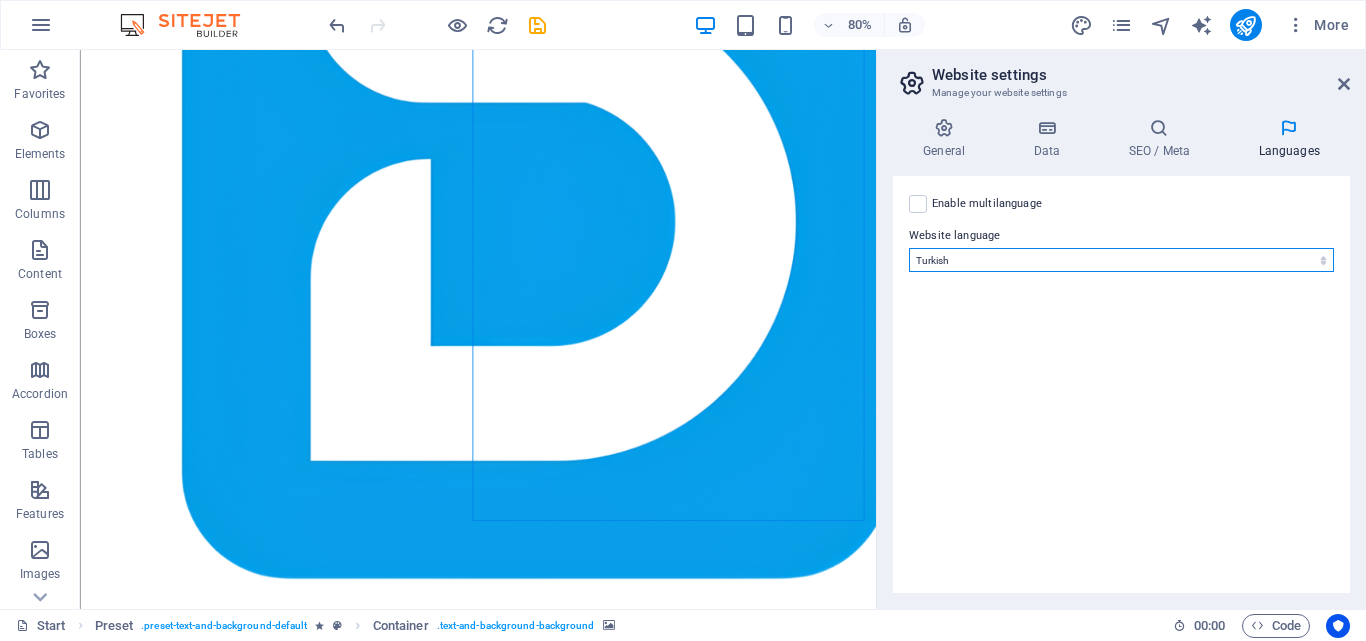 click on "Abkhazian Afar Afrikaans Akan Albanian Amharic Arabic Aragonese Armenian Assamese Avaric Avestan Aymara Azerbaijani Bambara Bashkir Basque Belarusian Bengali Bihari languages Bislama Bokmål Bosnian Breton Bulgarian Burmese Catalan Central Khmer Chamorro Chechen Chinese Church Slavic Chuvash Cornish Corsican Cree Croatian Czech Danish Dutch Dzongkha English Esperanto Estonian Ewe Faroese Farsi (Persian) Fijian Finnish French Fulah Gaelic Galician Ganda Georgian German Greek Greenlandic Guaraní Gujarati Haitian Creole Hausa Hebrew Herero Hindi Hiri Motu Hungarian Icelandic Ido Igbo Indonesian Interlingua Interlingue Inuktitut Inupiaq Irish Italian Japanese Javanese Kannada Kanuri Kashmiri Kazakh Kikuyu Kinyarwanda Komi Kongo Korean Kurdish Kwanyama Kyrgyz Lao Latin Latvian Limburgish Lingala Lithuanian Luba-Katanga Luxembourgish Macedonian Malagasy Malay Malayalam Maldivian Maltese Manx Maori Marathi Marshallese Mongolian Nauru Navajo Ndonga Nepali North Ndebele Northern Sami Norwegian Norwegian Nynorsk Nuosu" at bounding box center [1121, 260] 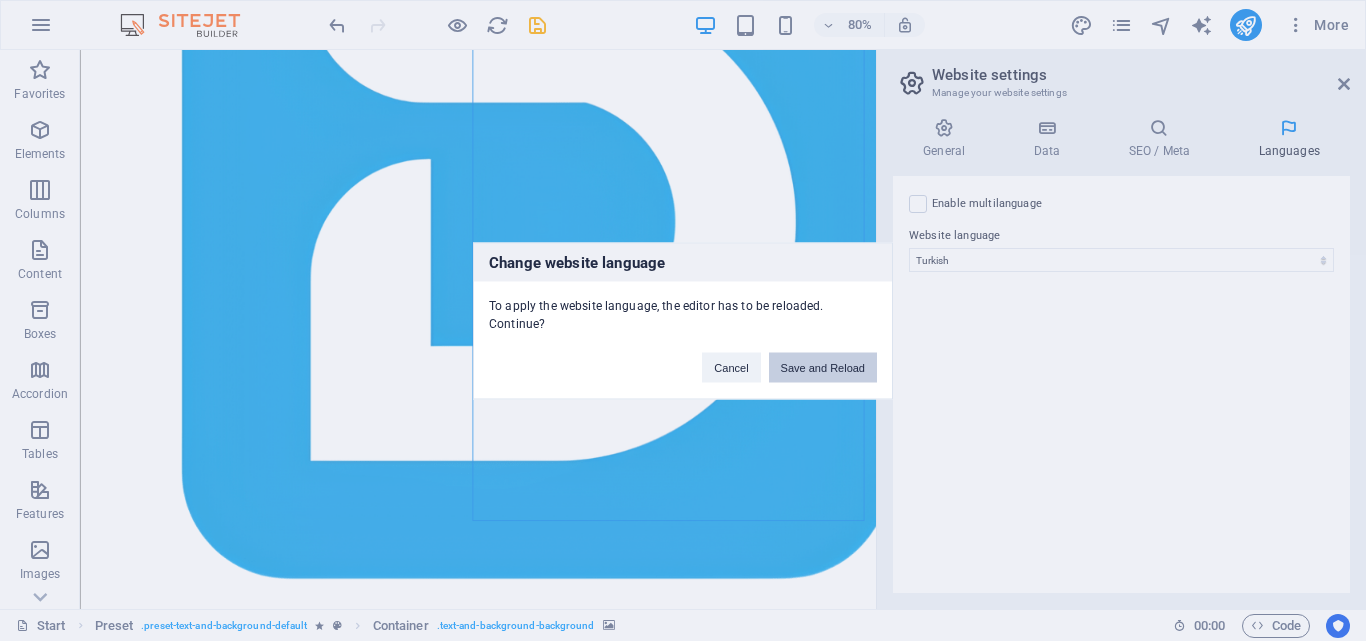click on "Save and Reload" at bounding box center (823, 367) 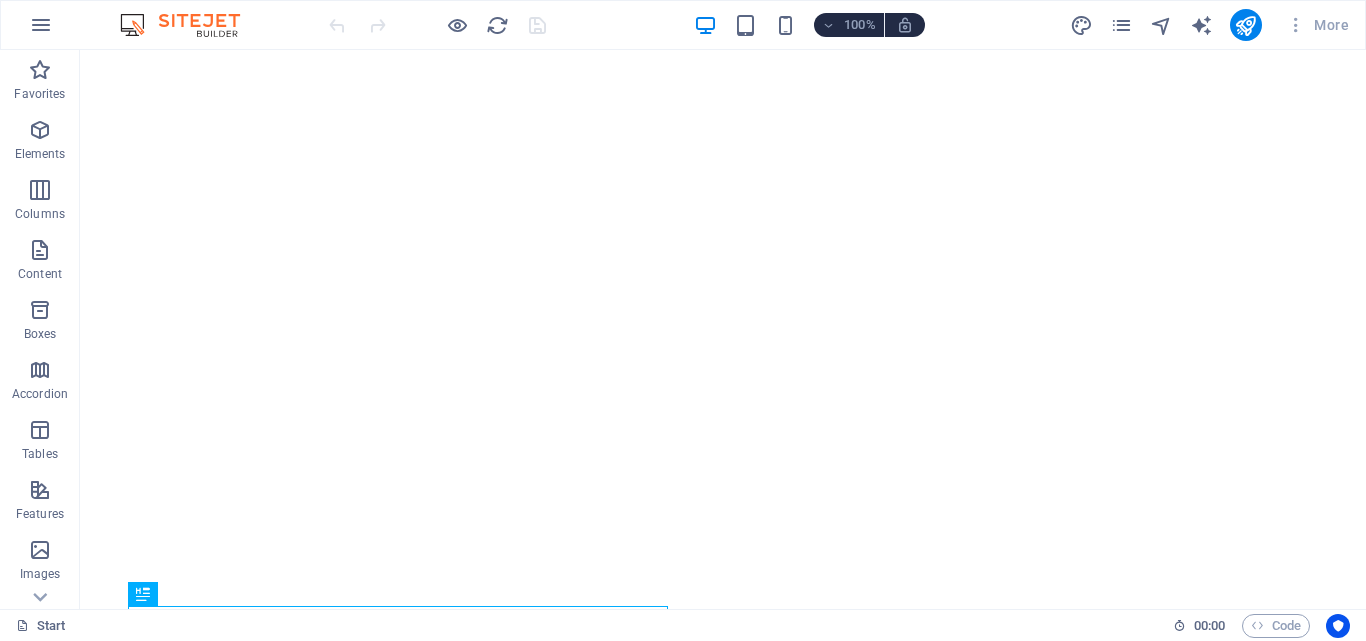 scroll, scrollTop: 0, scrollLeft: 0, axis: both 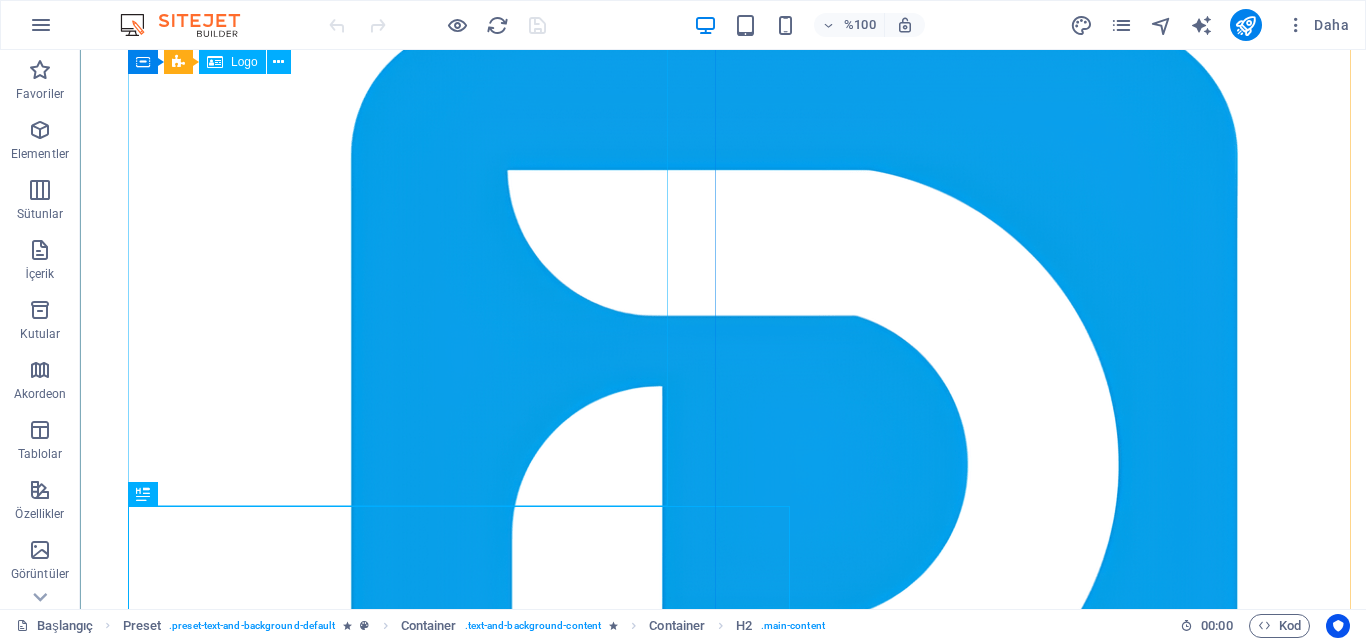 click at bounding box center (723, 466) 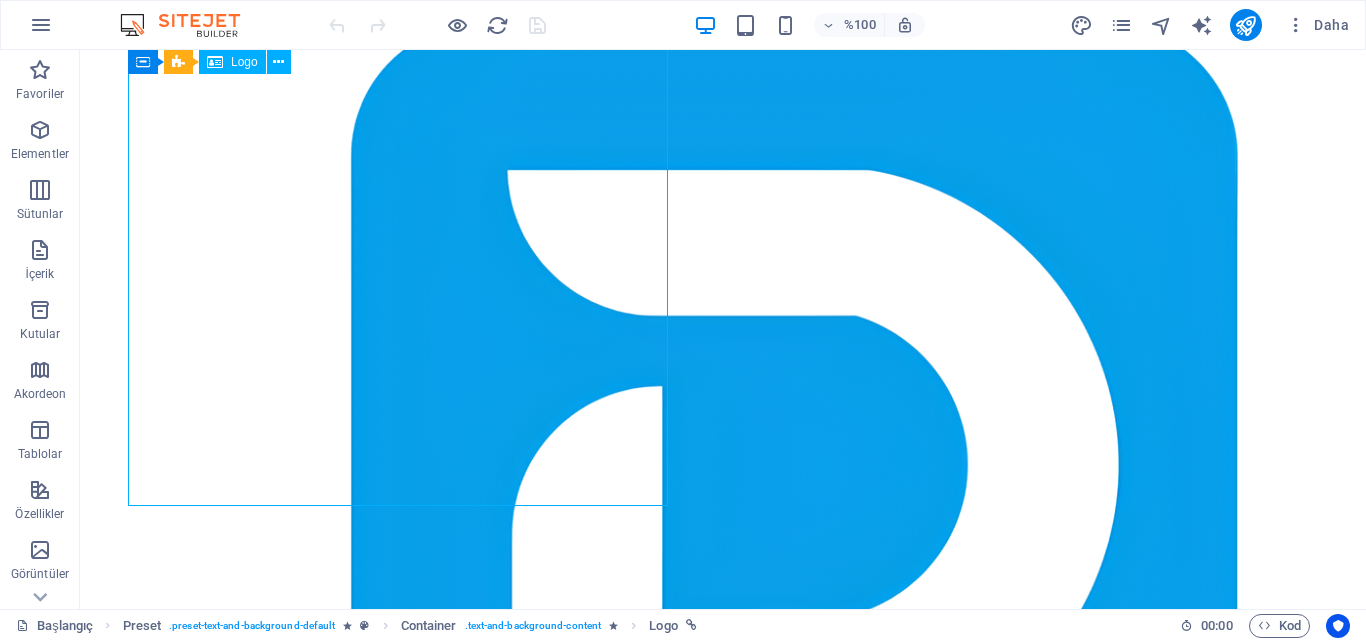 click at bounding box center [723, 466] 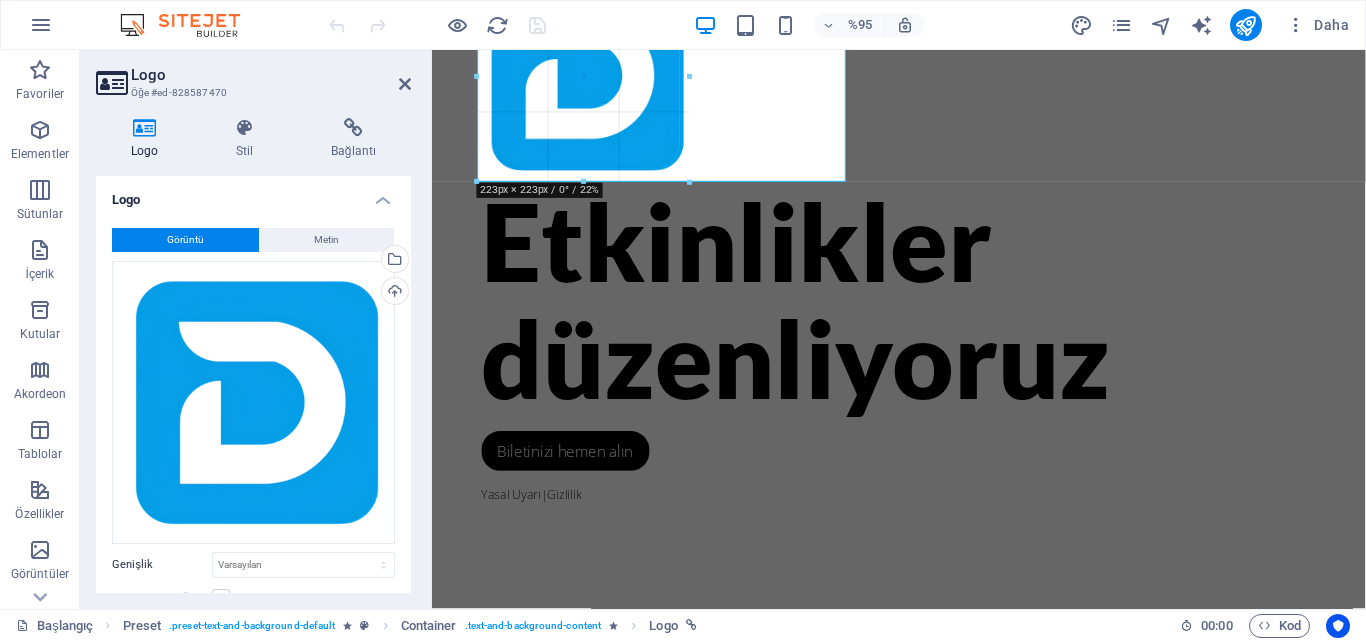 drag, startPoint x: 849, startPoint y: 341, endPoint x: 418, endPoint y: 174, distance: 462.2229 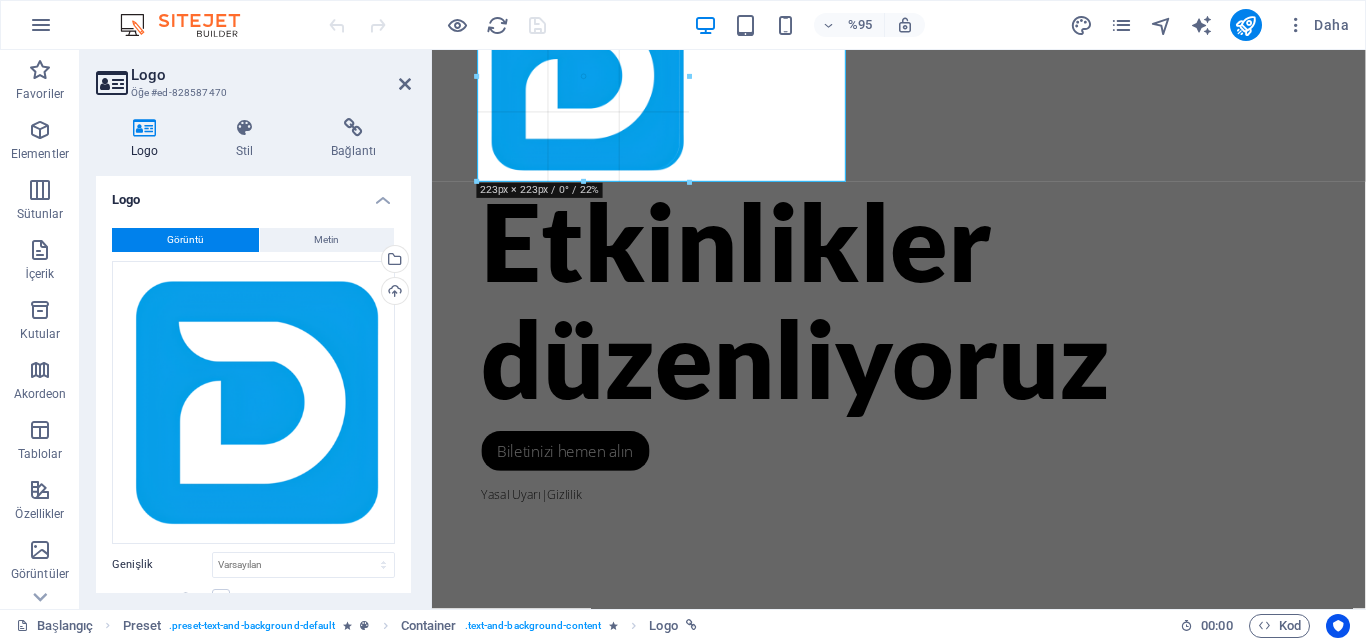 type on "223" 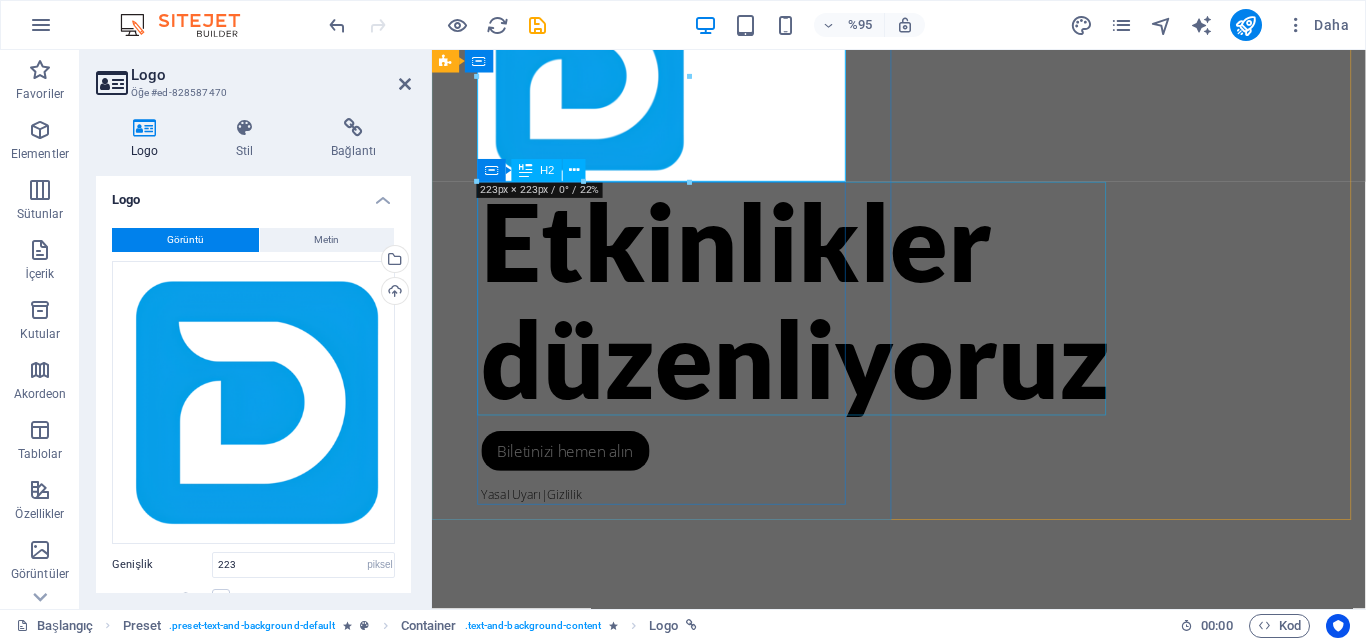 click at bounding box center [923, 842] 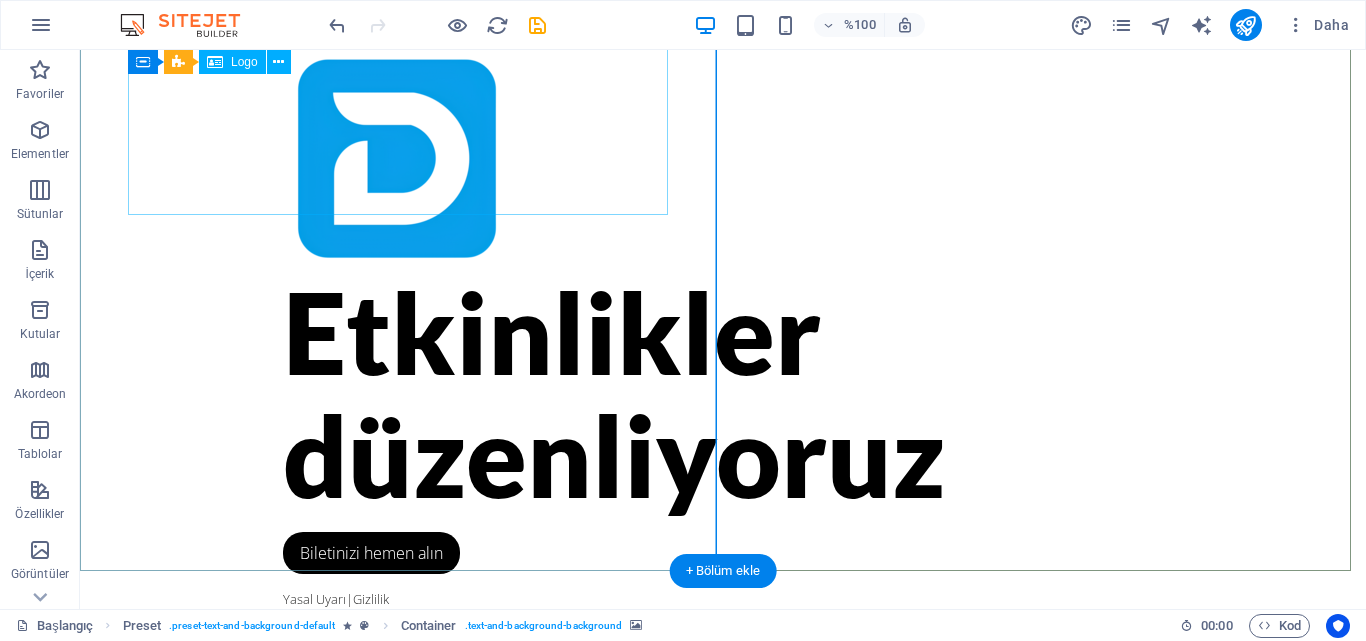 scroll, scrollTop: 0, scrollLeft: 0, axis: both 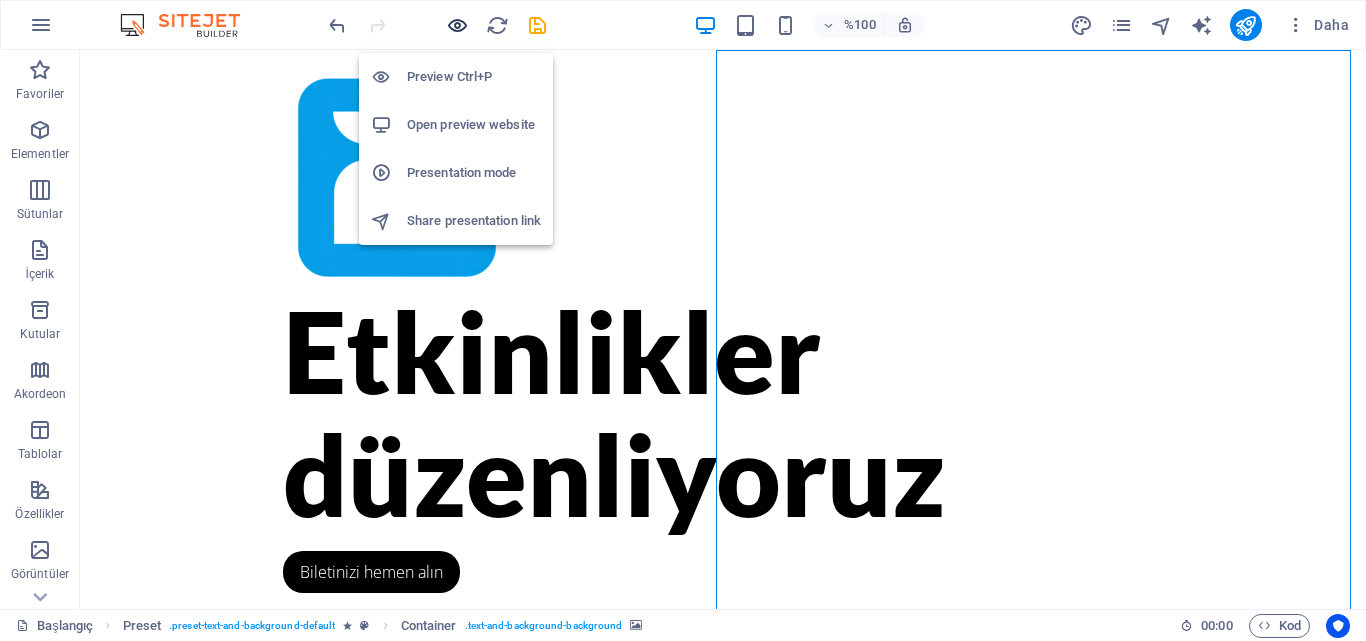click at bounding box center (457, 25) 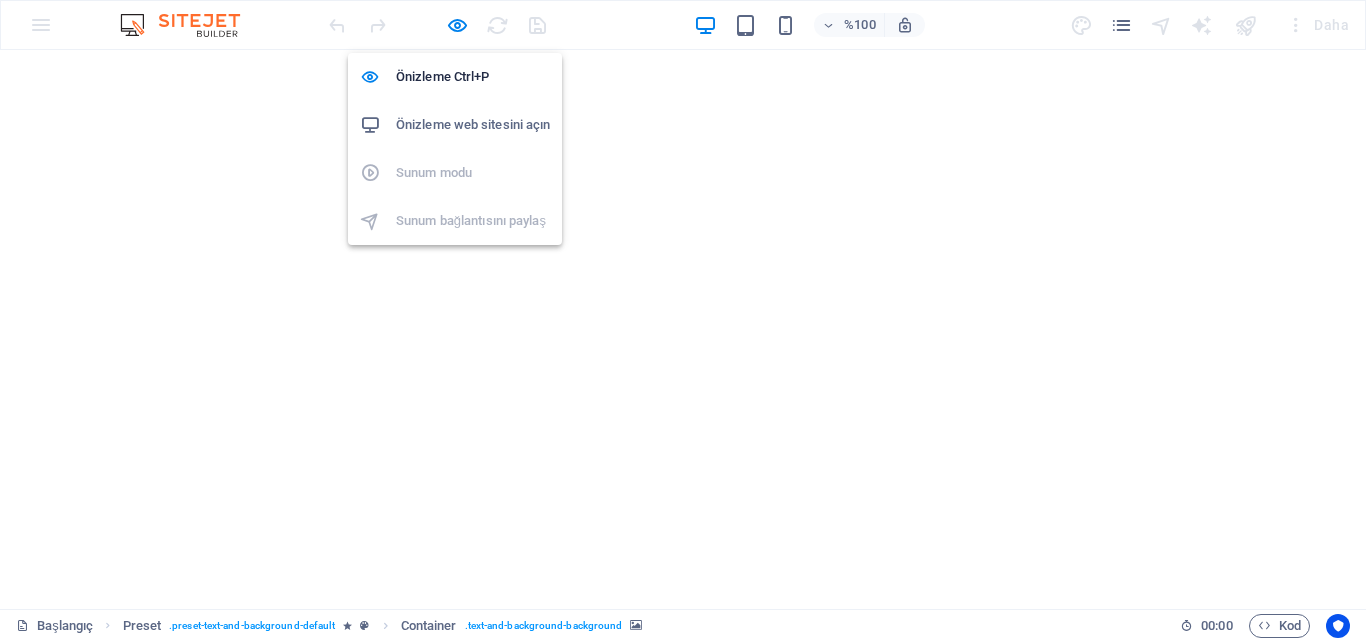click on "Önizleme web sitesini açın" at bounding box center (473, 124) 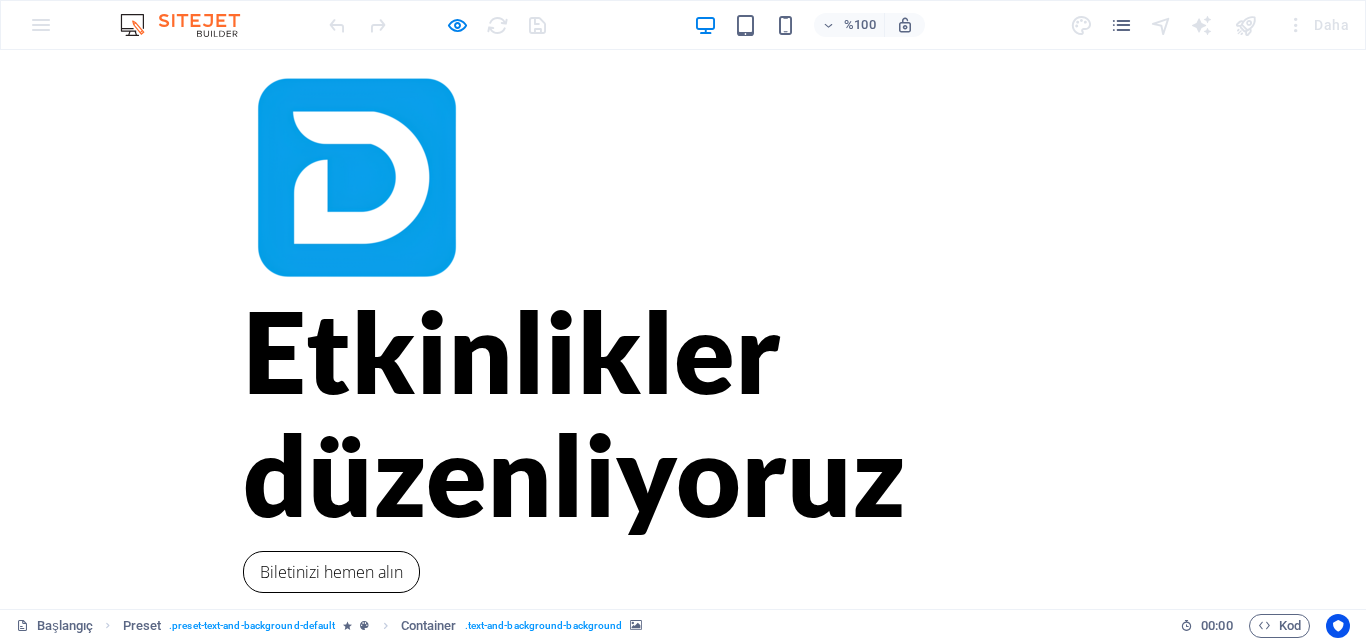 click at bounding box center [354, 177] 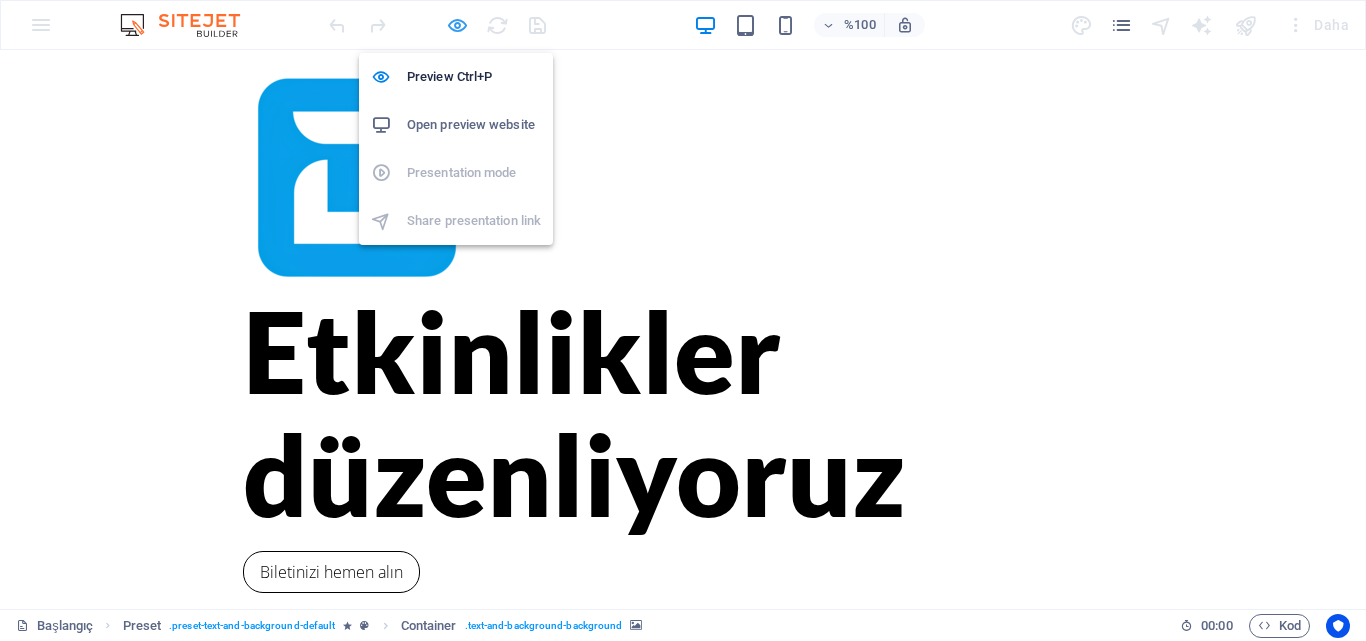click at bounding box center [457, 25] 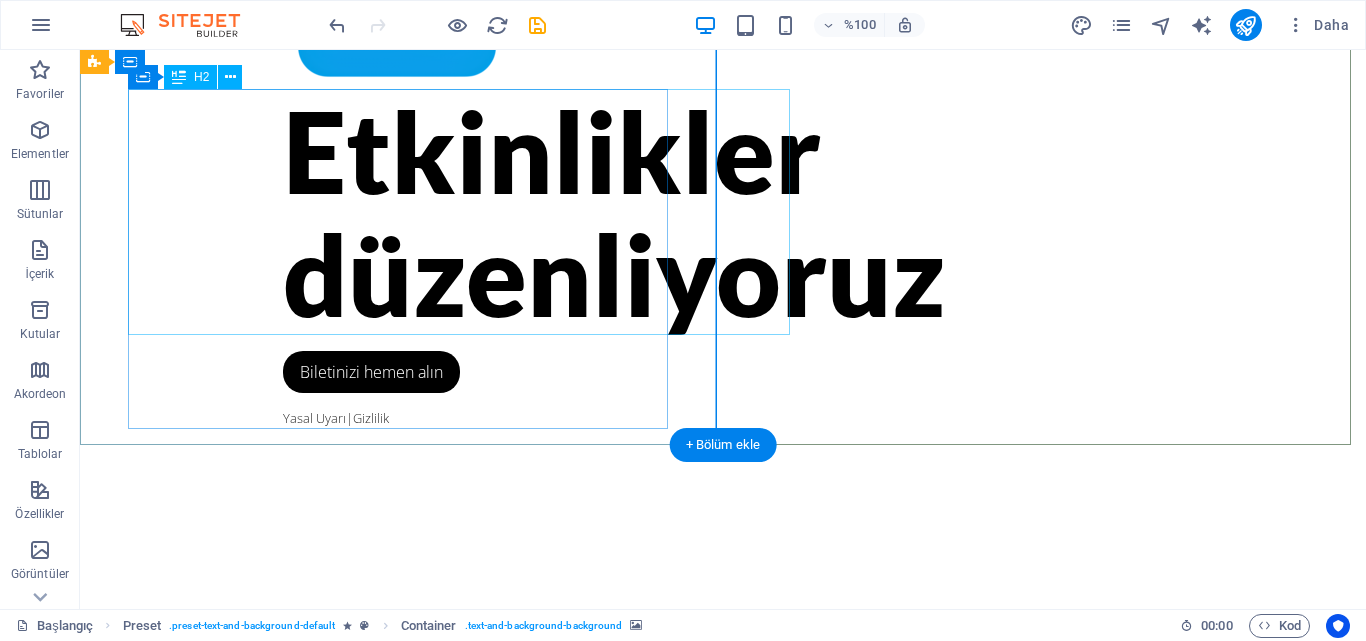 click on "Etkinlikler düzenliyoruz" at bounding box center [723, 212] 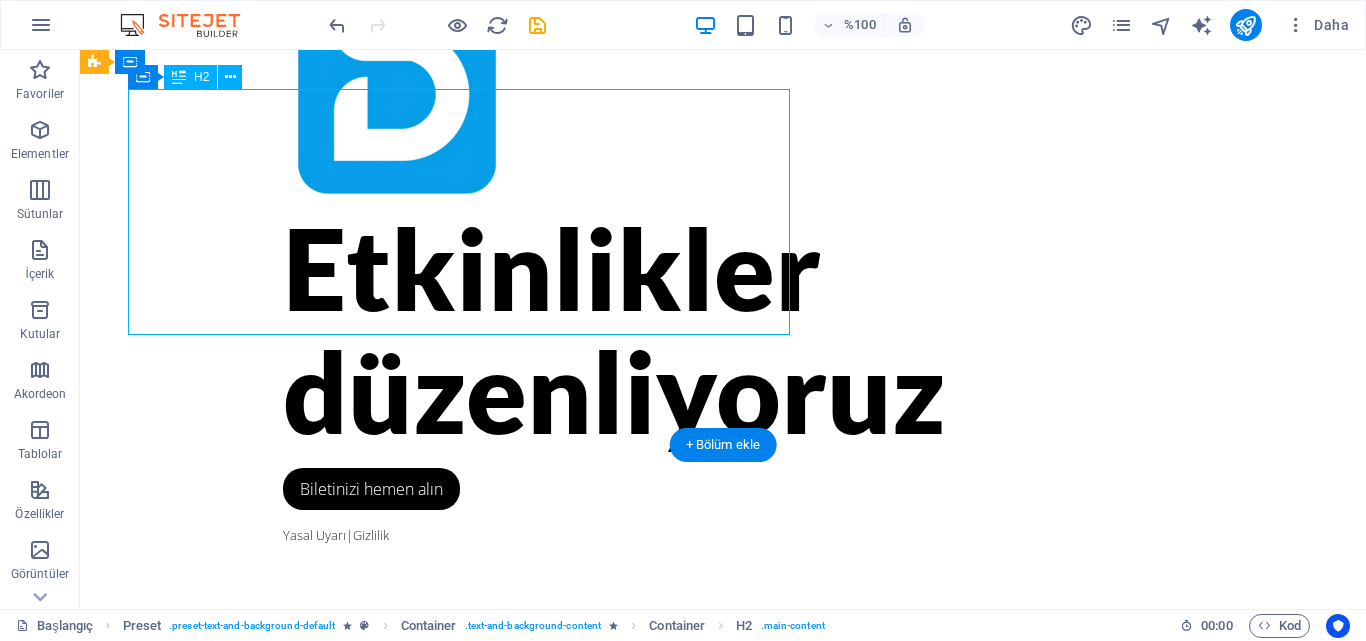 scroll, scrollTop: 0, scrollLeft: 0, axis: both 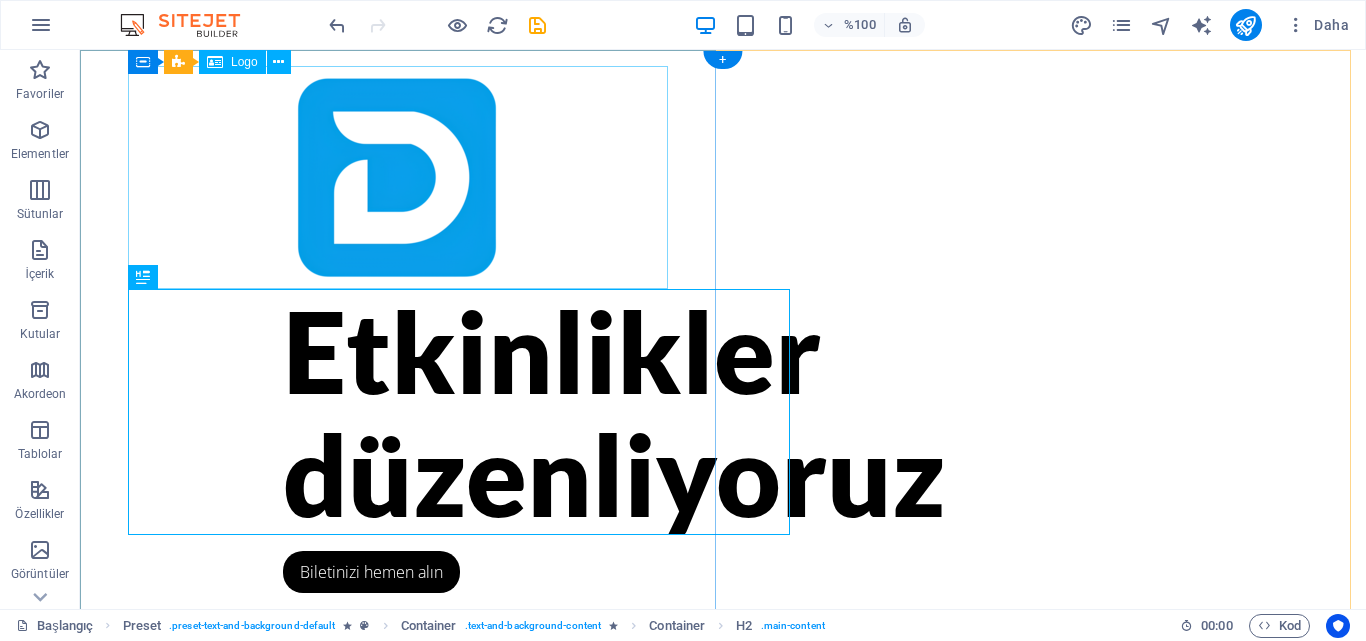 click at bounding box center (723, 177) 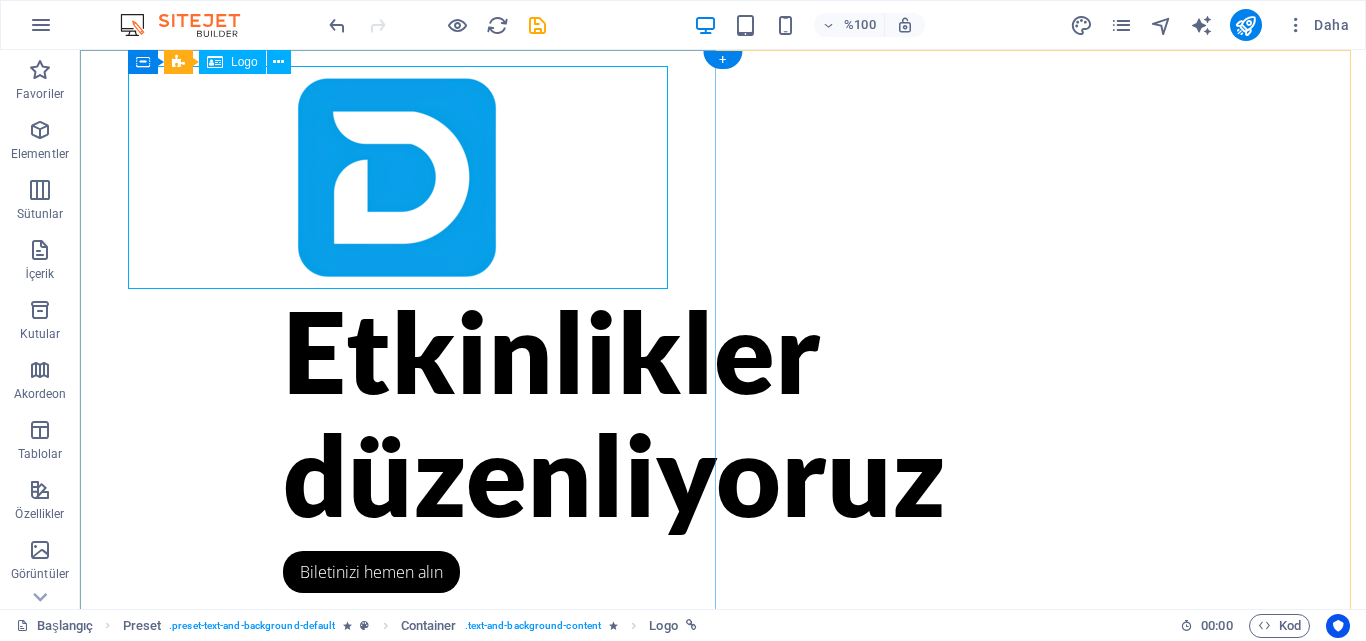 click at bounding box center [723, 177] 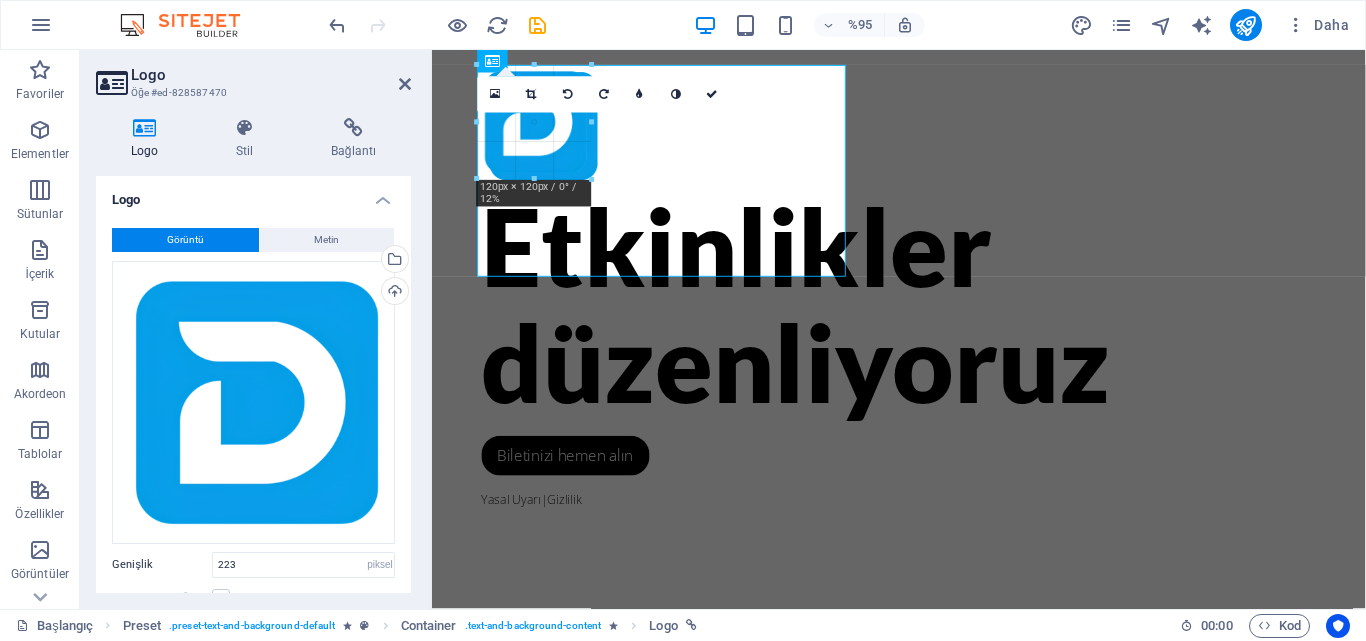 drag, startPoint x: 694, startPoint y: 273, endPoint x: 585, endPoint y: 167, distance: 152.04276 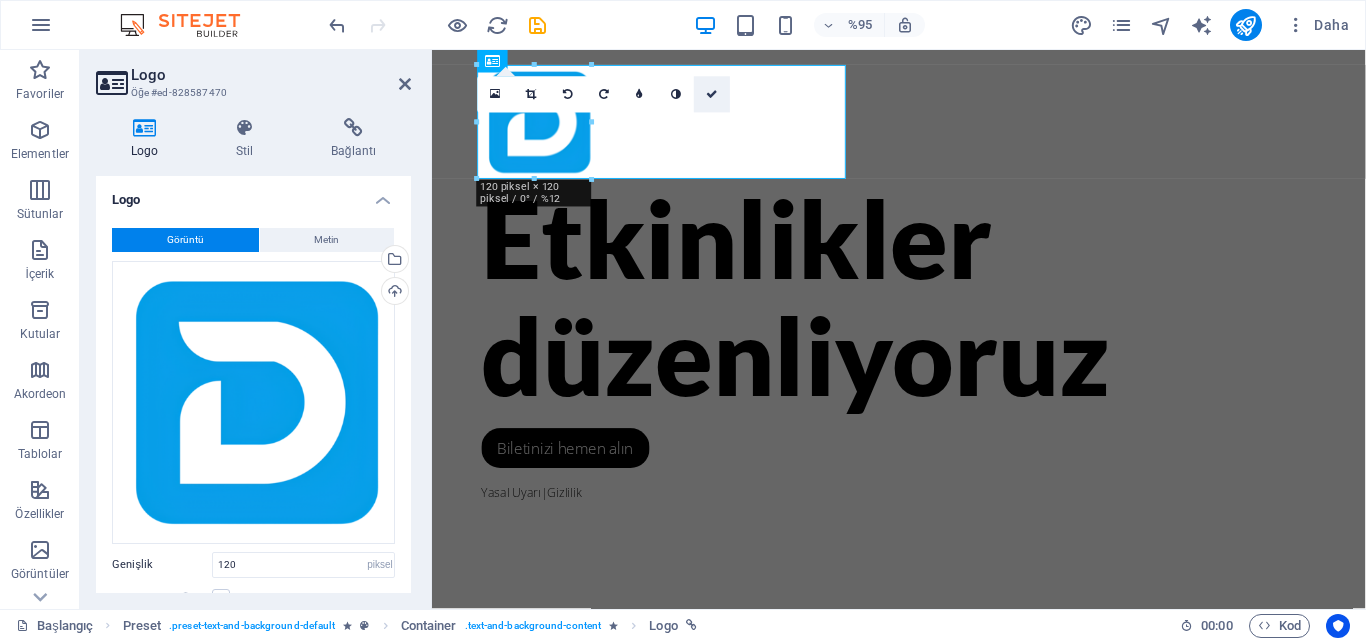 drag, startPoint x: 707, startPoint y: 95, endPoint x: 536, endPoint y: 165, distance: 184.77283 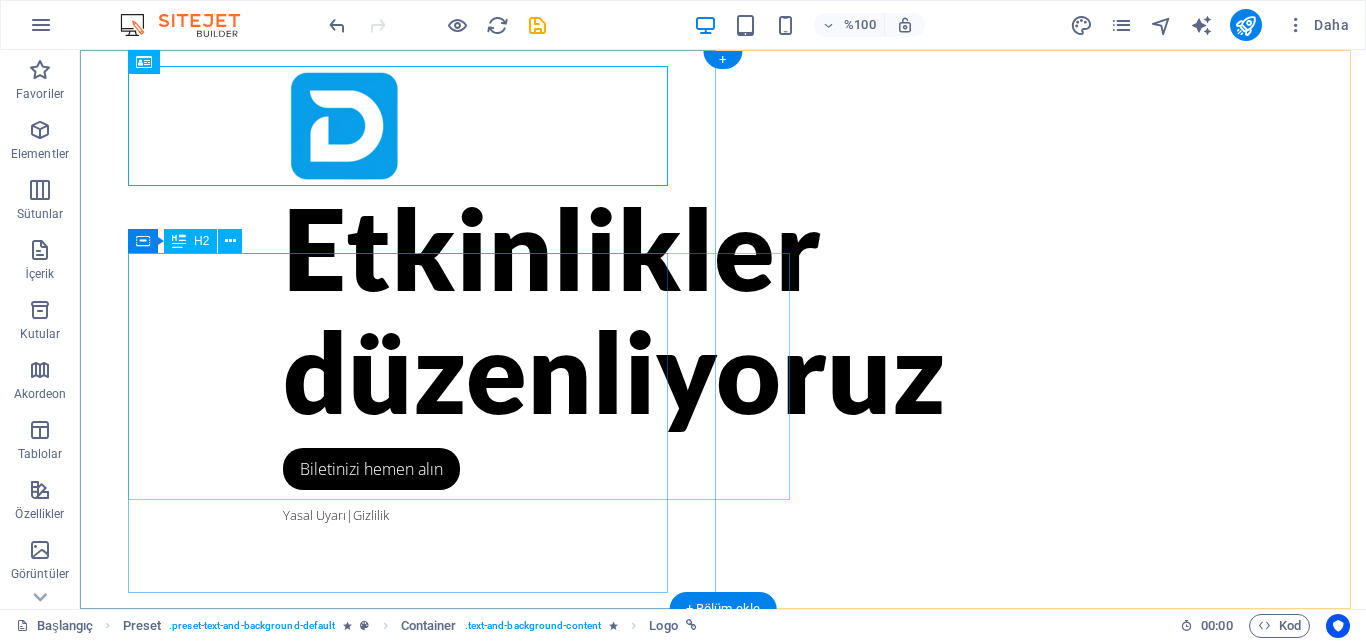 click on "Etkinlikler düzenliyoruz" at bounding box center [723, 309] 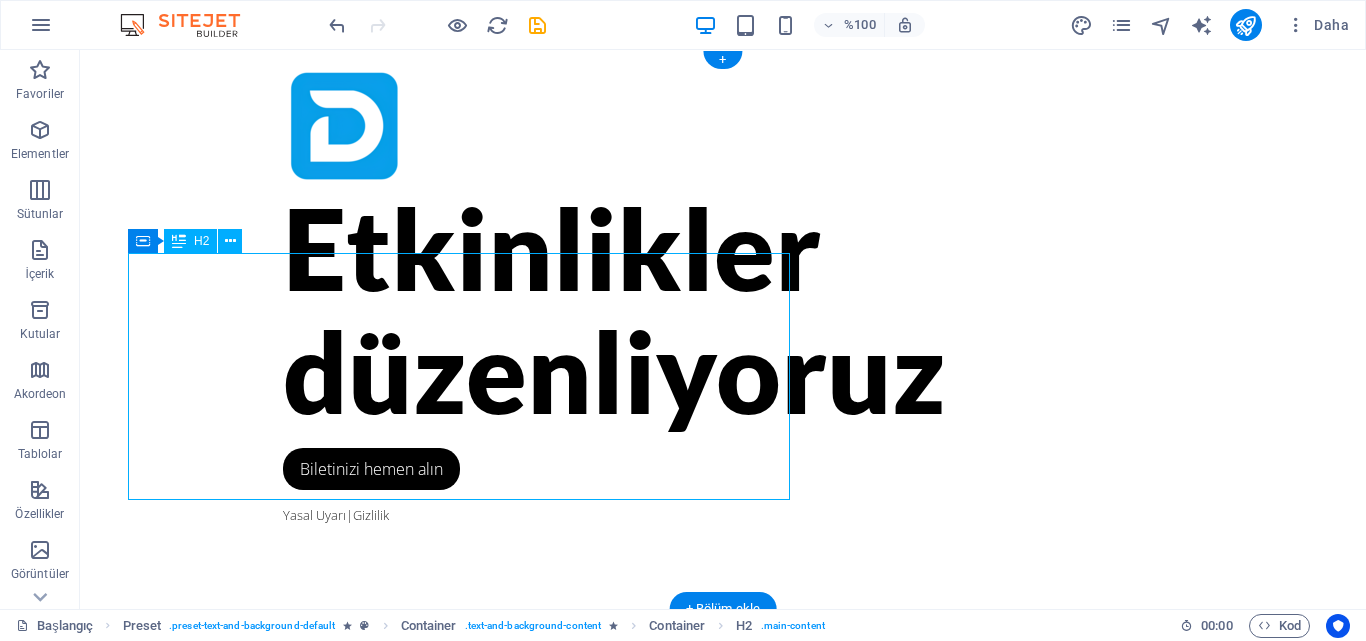 click on "Etkinlikler düzenliyoruz" at bounding box center (723, 309) 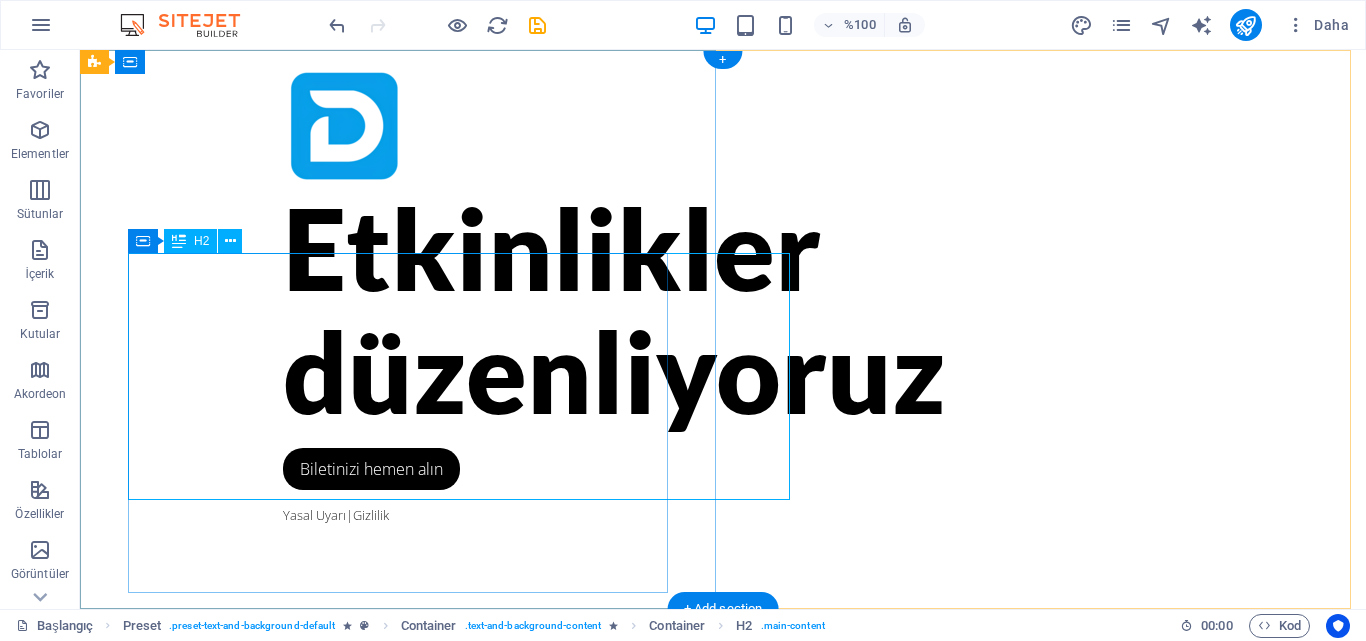 click on "Etkinlikler düzenliyoruz" at bounding box center [723, 309] 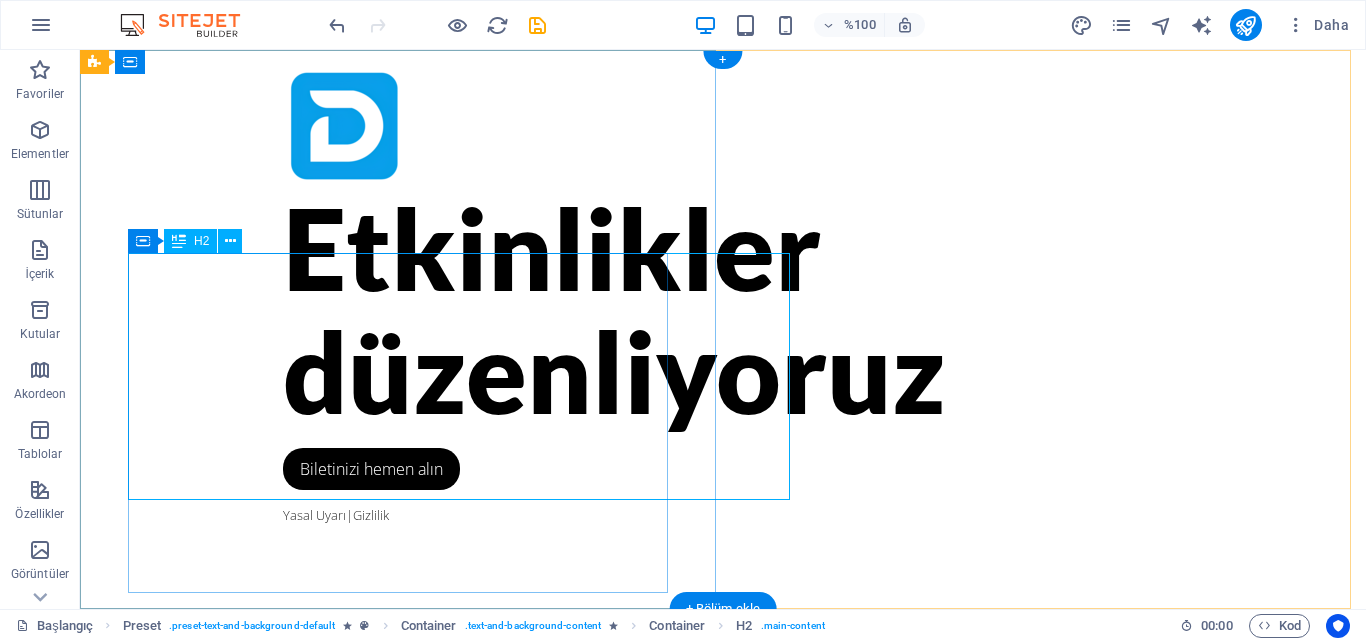 click on "Etkinlikler düzenliyoruz" at bounding box center [723, 309] 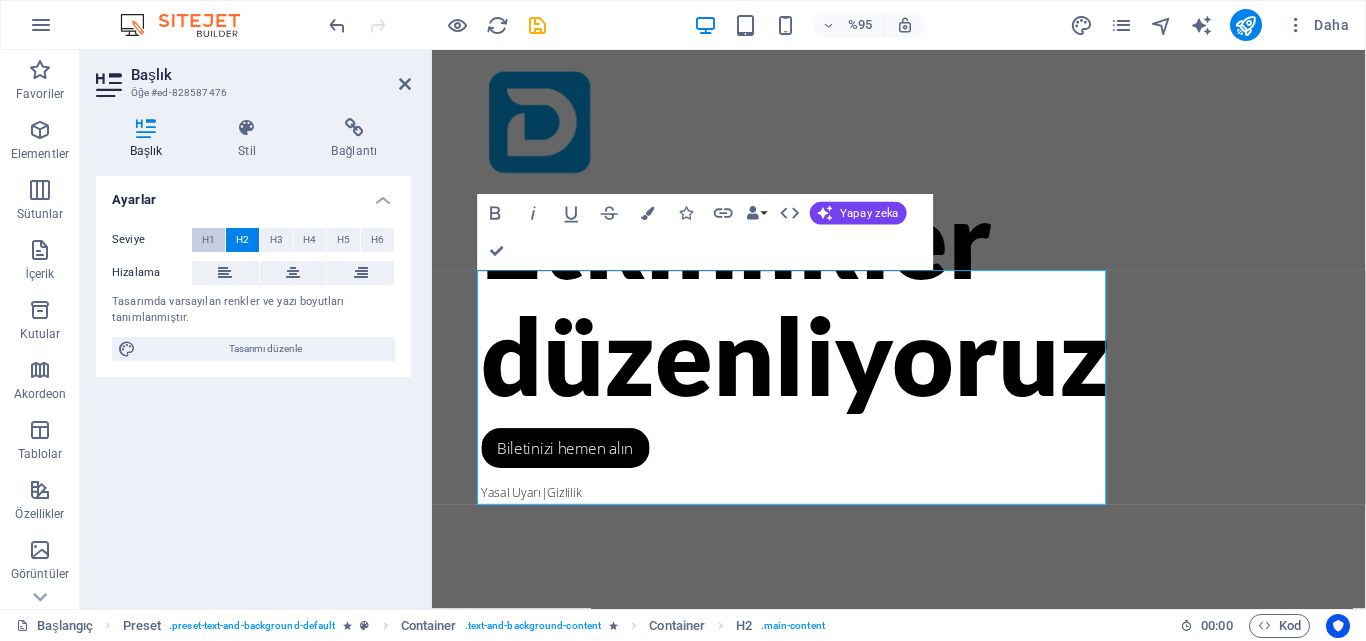 click on "H1" at bounding box center (208, 240) 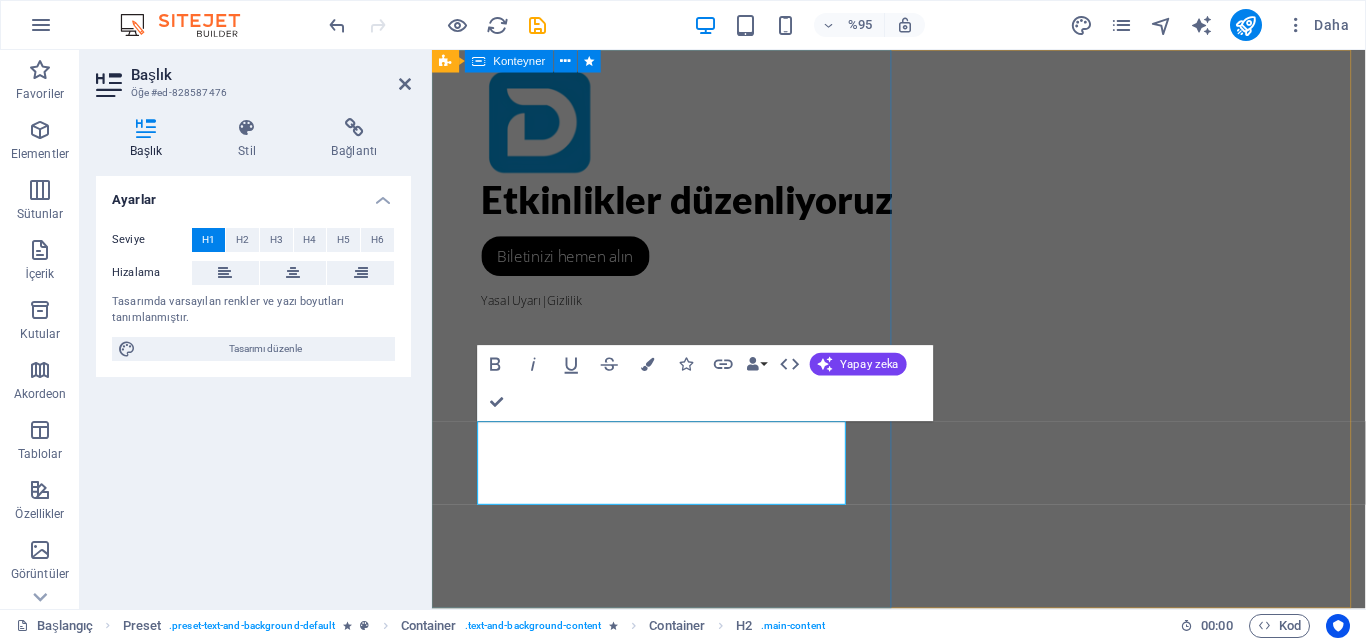 click on "Etkinlikler düzenliyoruz Biletinizi hemen alın Yasal Uyarı  |  Gizlilik" at bounding box center (923, 344) 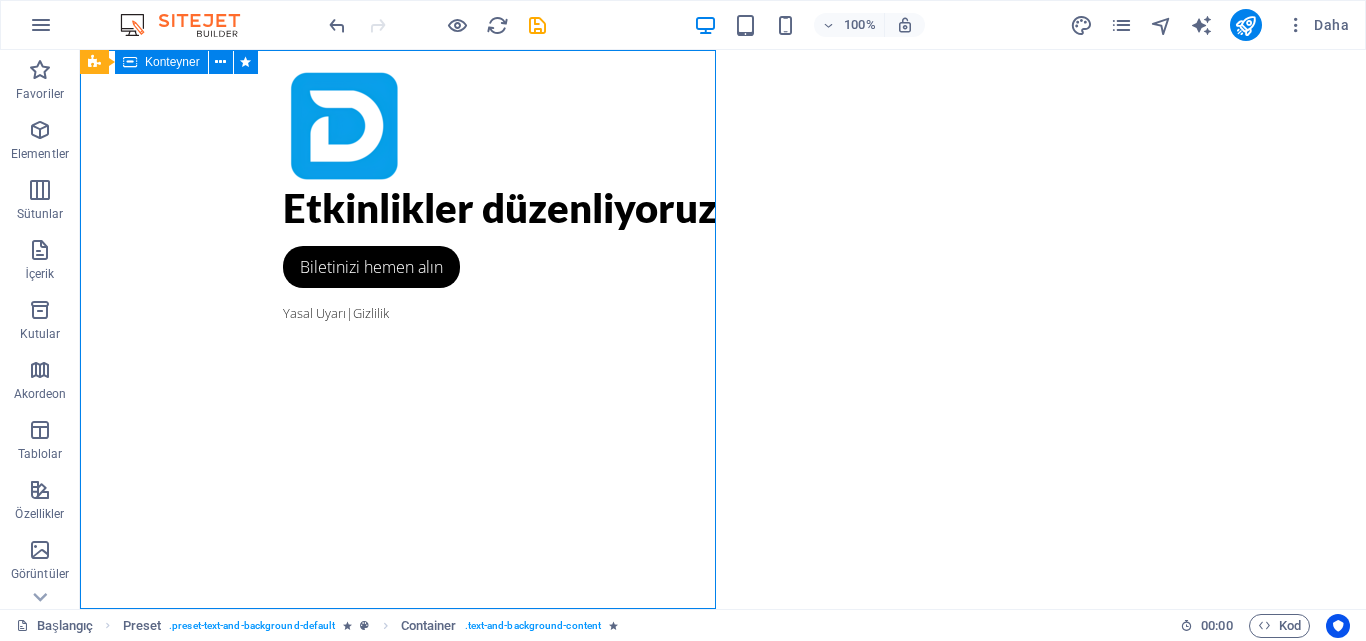 click on "Etkinlikler düzenliyoruz Biletinizi hemen alın Yasal Uyarı  |  Gizlilik" at bounding box center (723, 329) 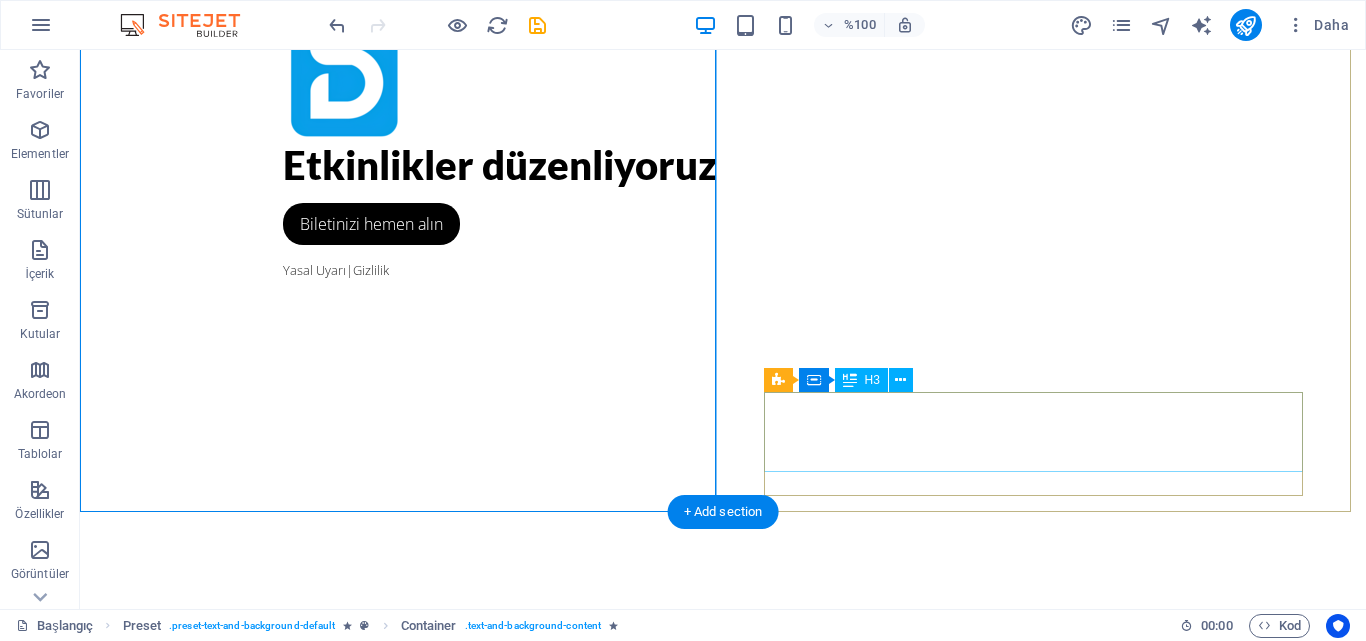 scroll, scrollTop: 0, scrollLeft: 0, axis: both 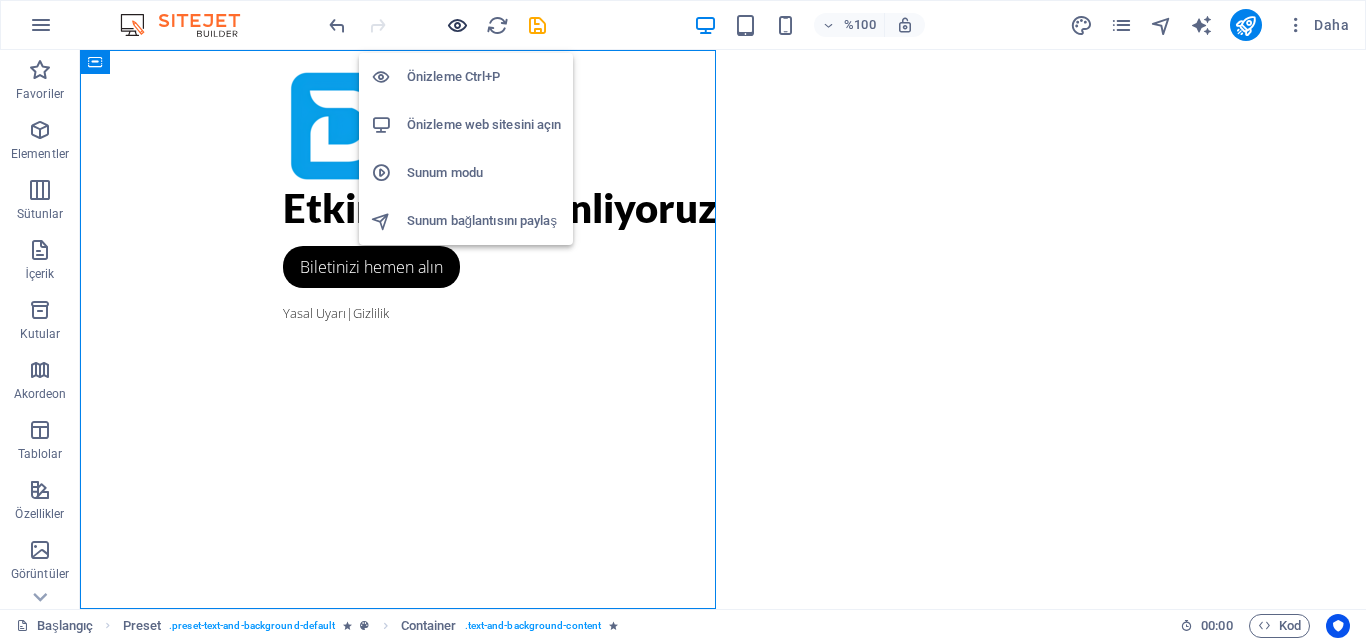 click at bounding box center [457, 25] 